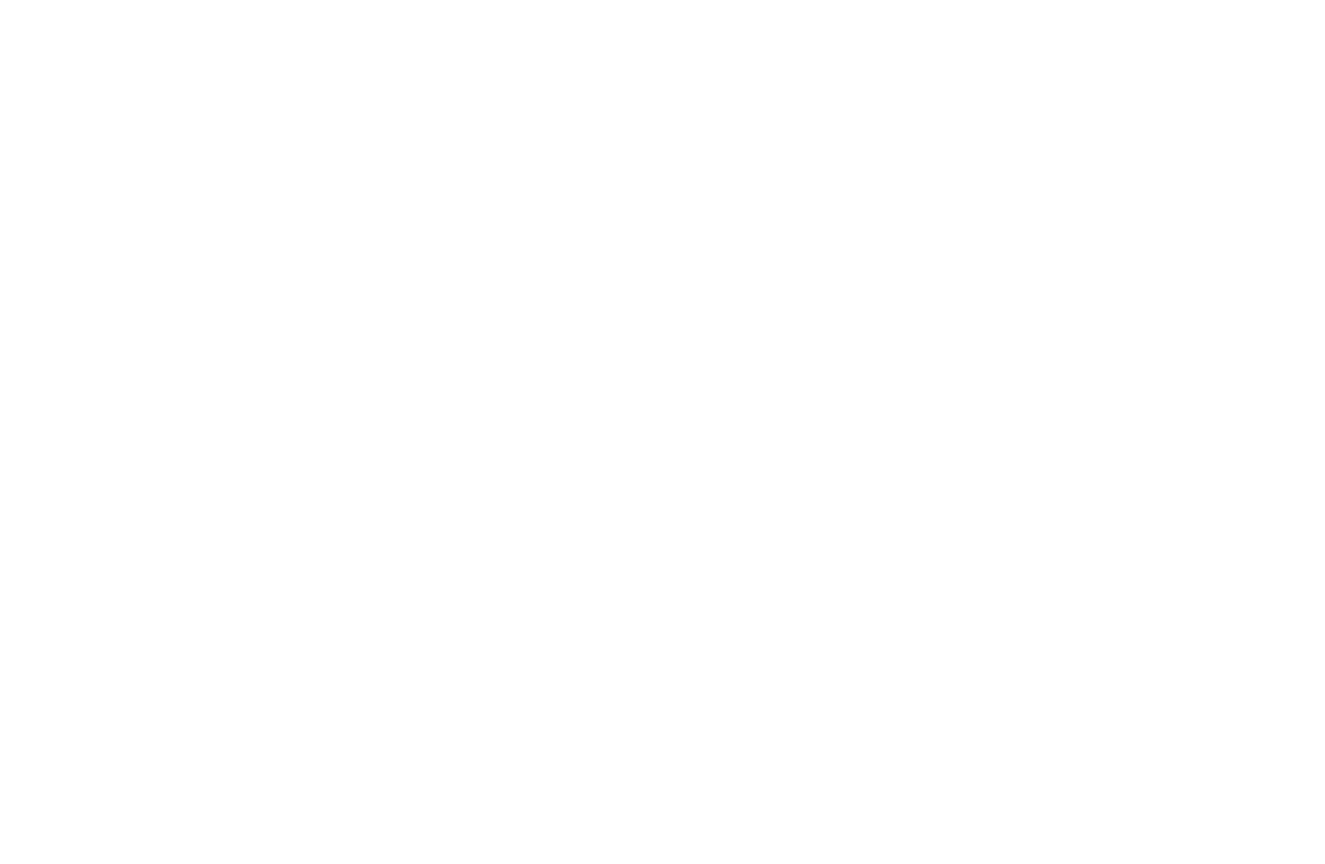 scroll, scrollTop: 0, scrollLeft: 0, axis: both 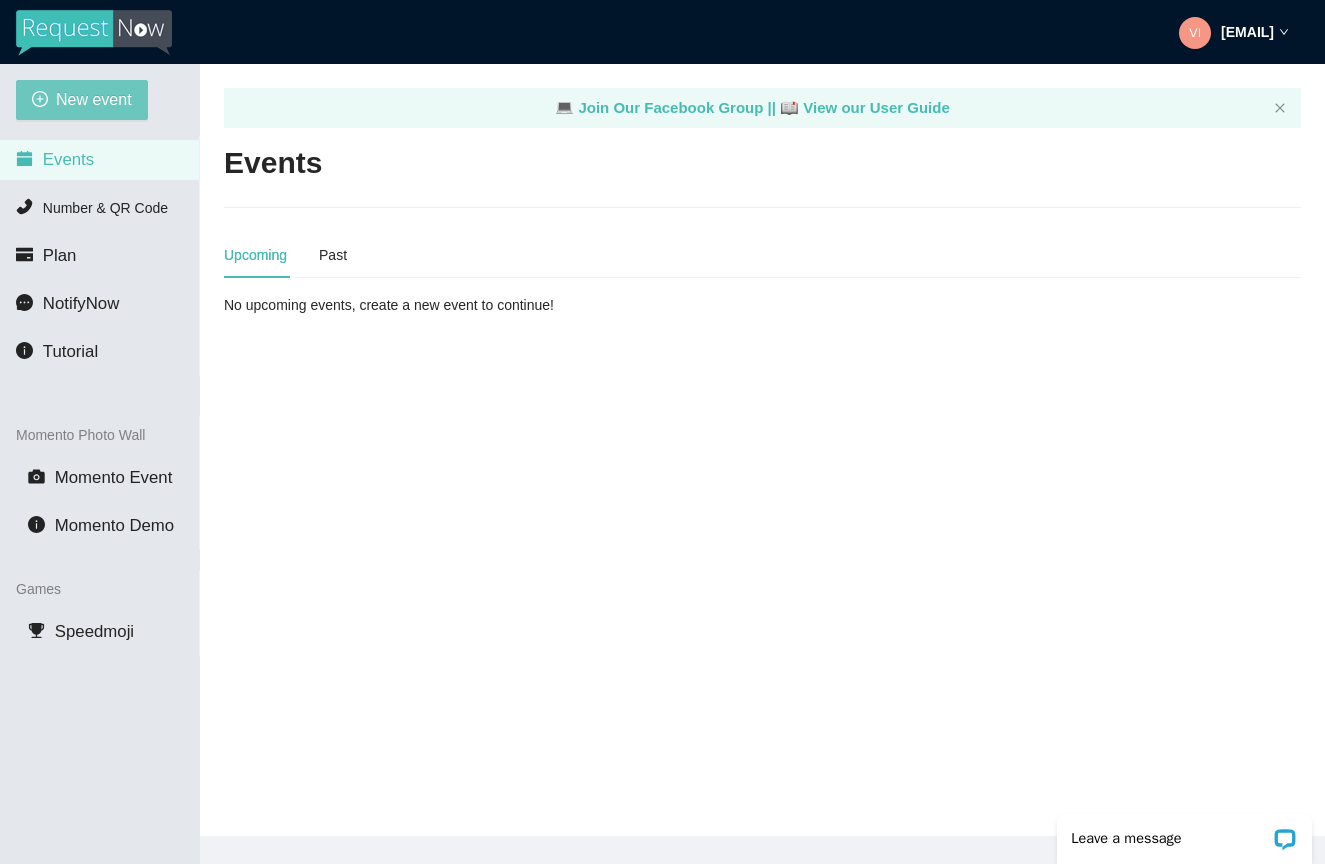 click on "New event" at bounding box center [82, 100] 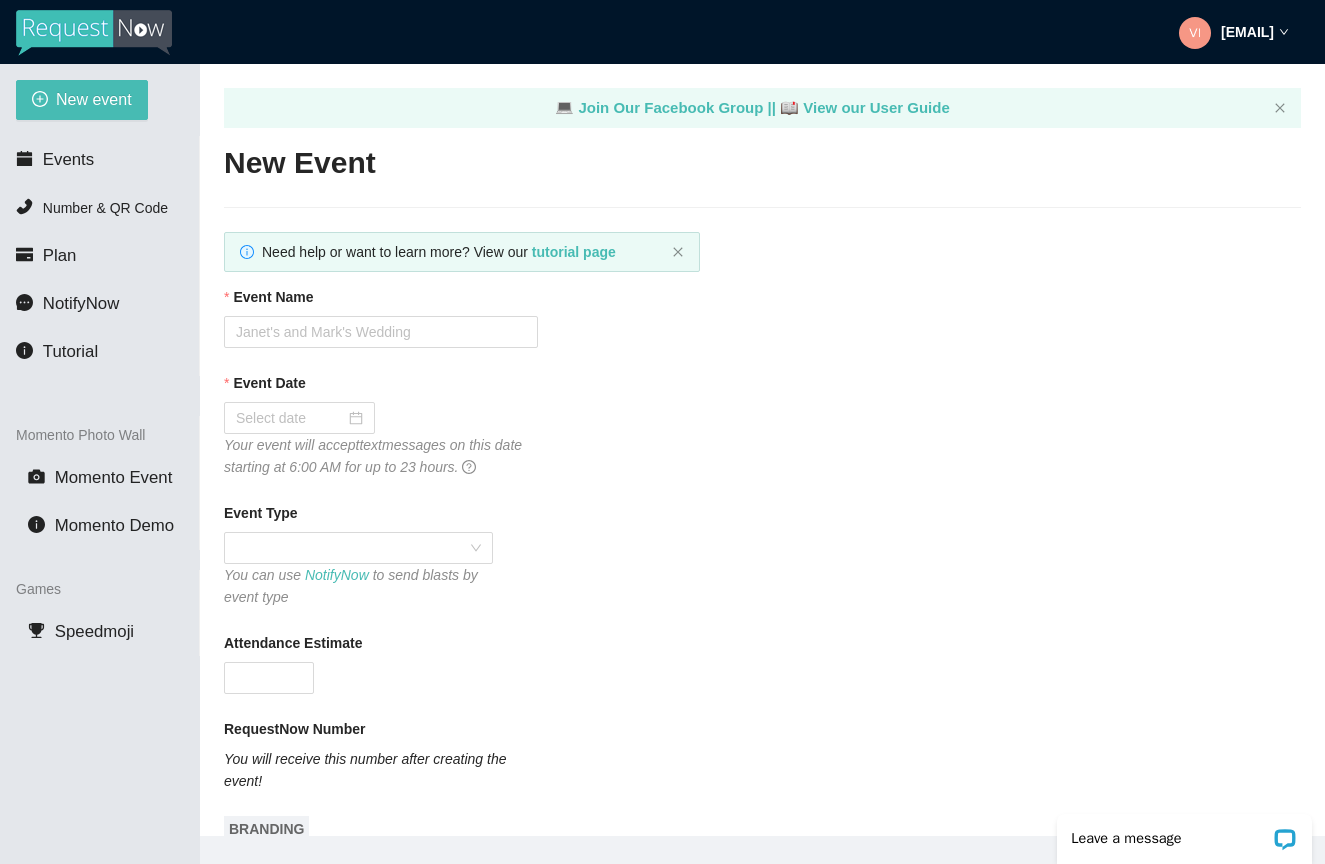 scroll, scrollTop: 0, scrollLeft: 0, axis: both 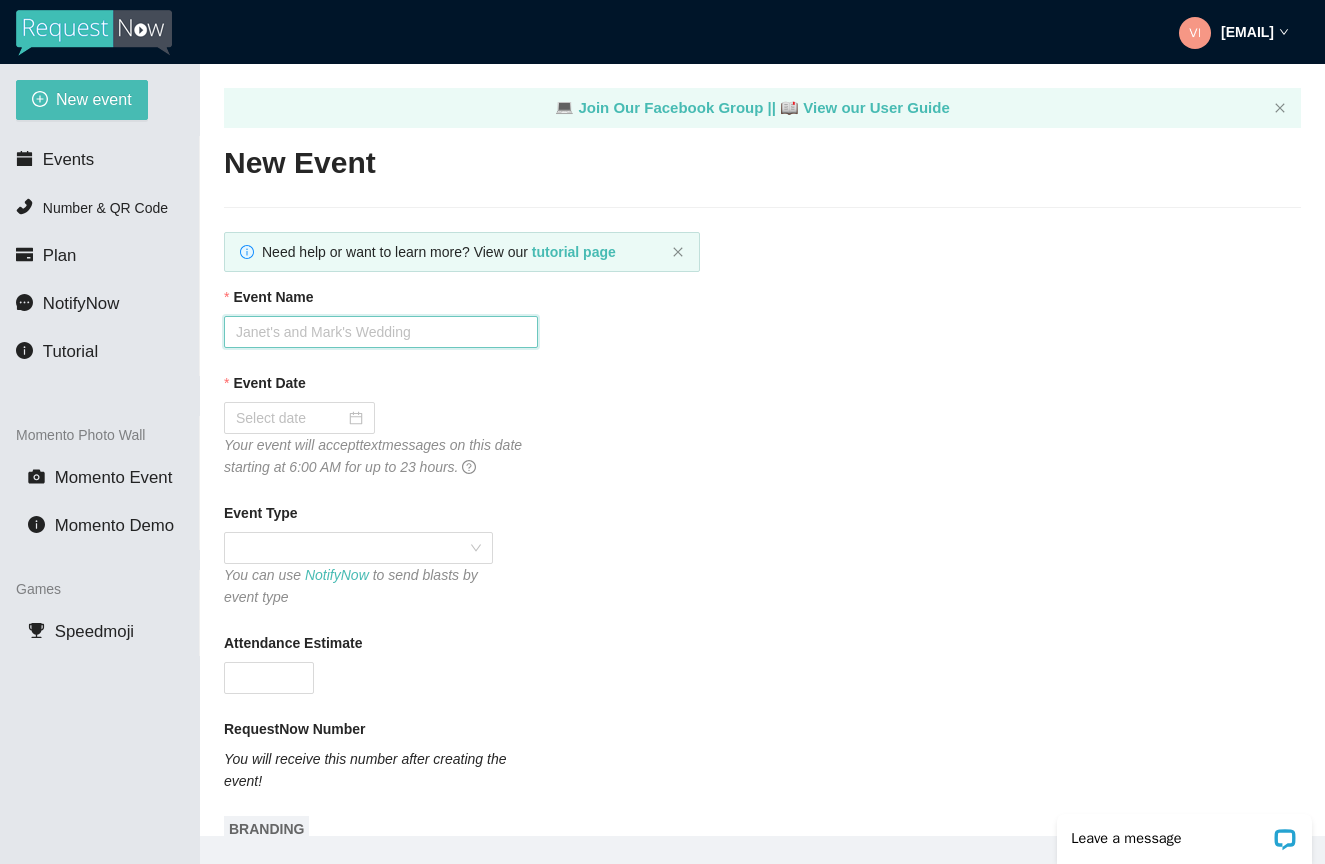 click on "Event Name" at bounding box center (381, 332) 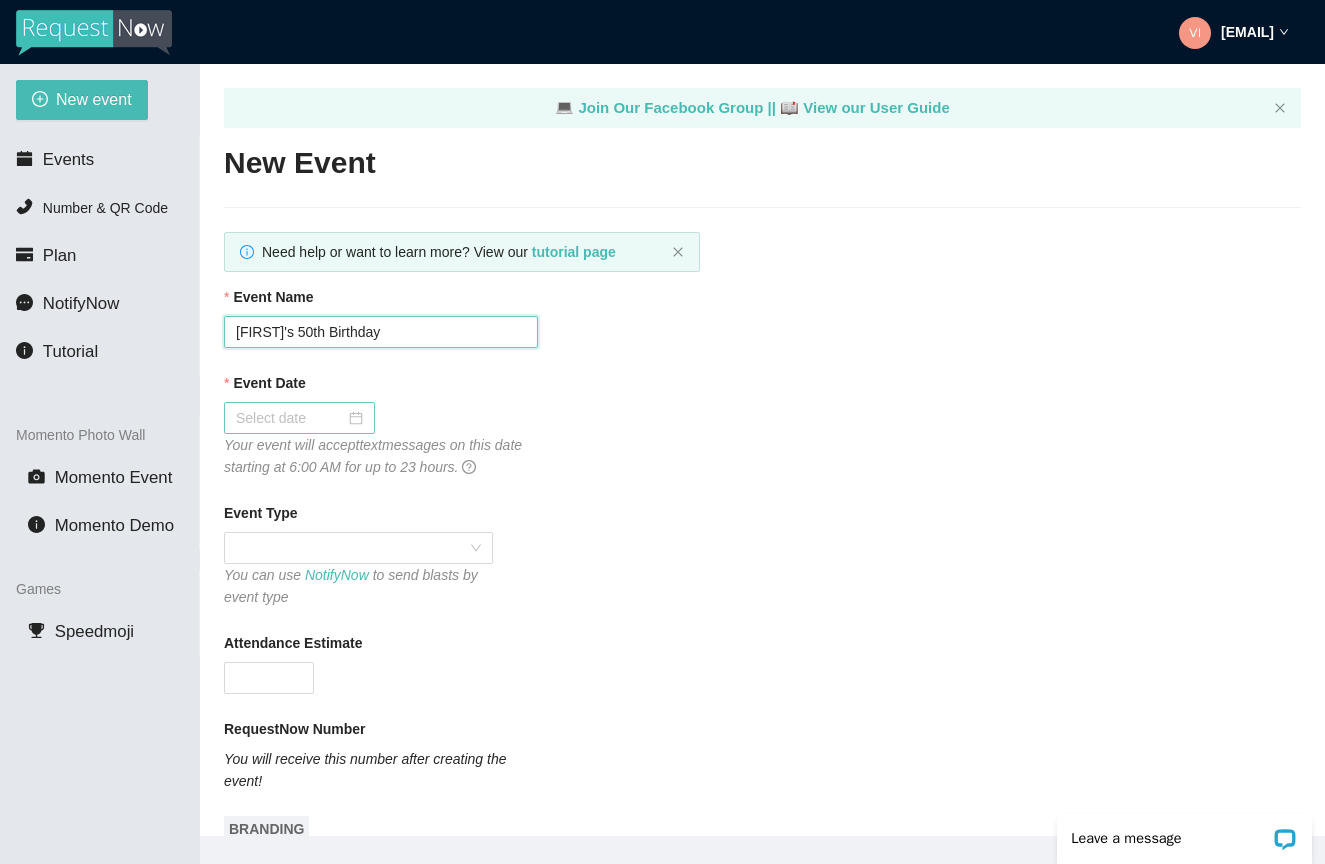 type on "[FIRST]'s 50th Birthday" 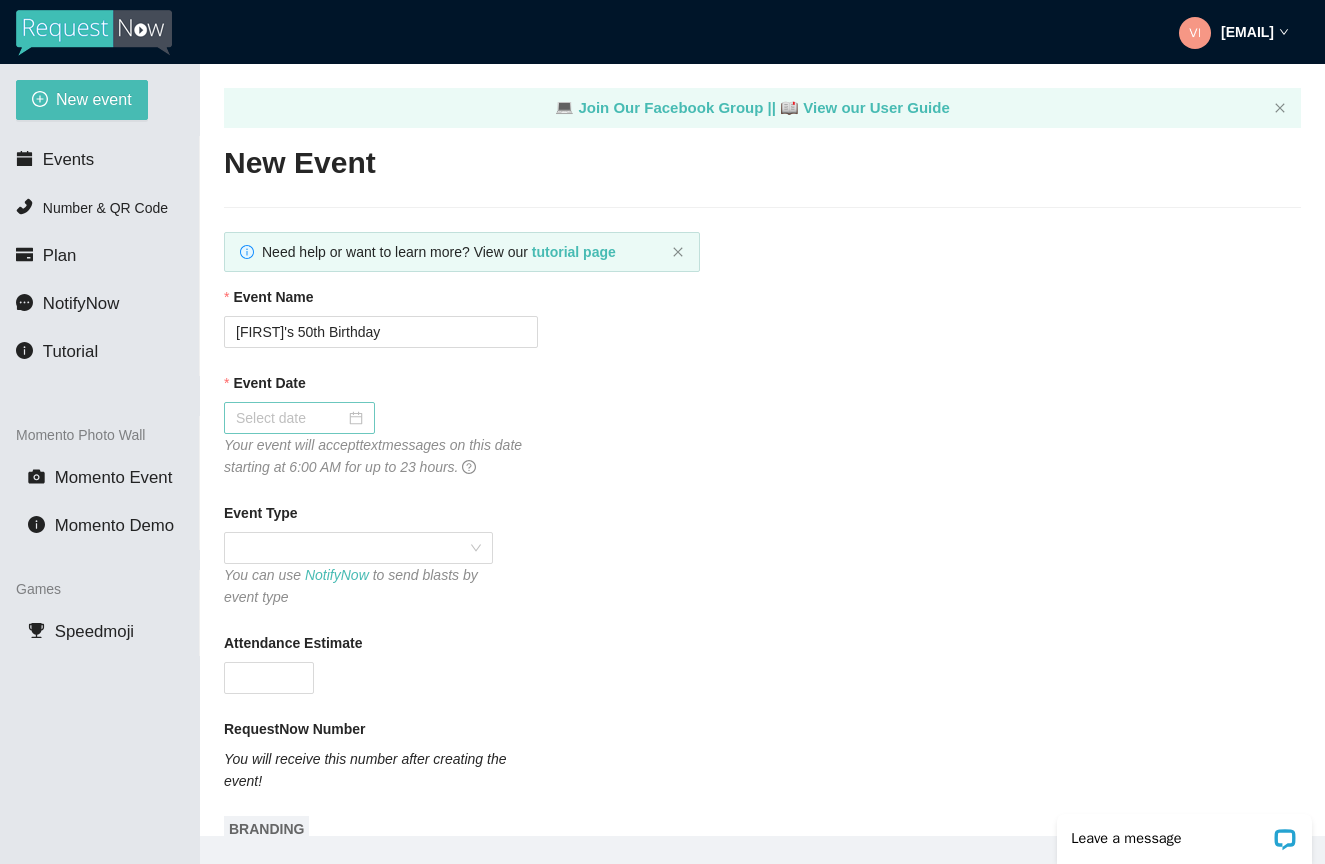 click at bounding box center (299, 418) 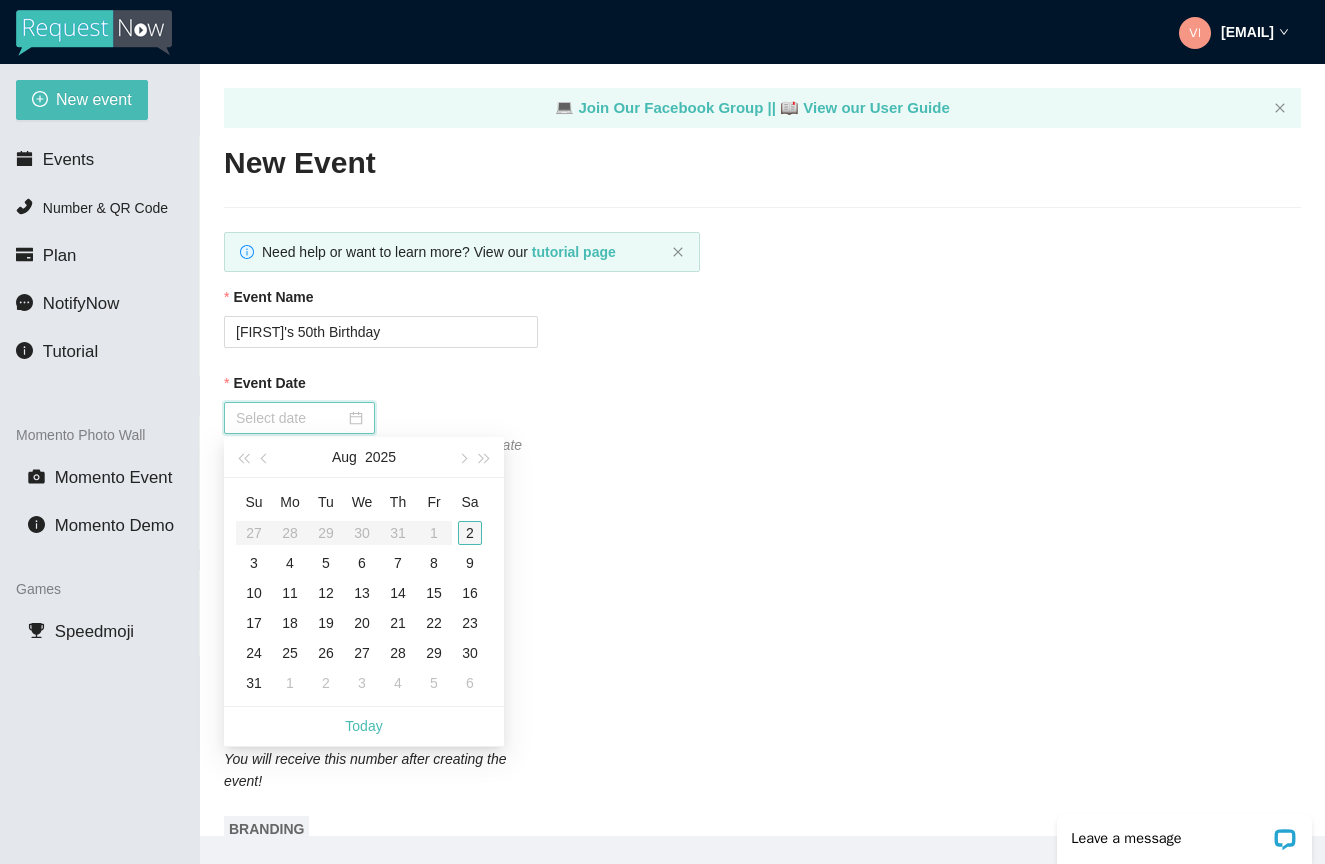 type on "[DATE]" 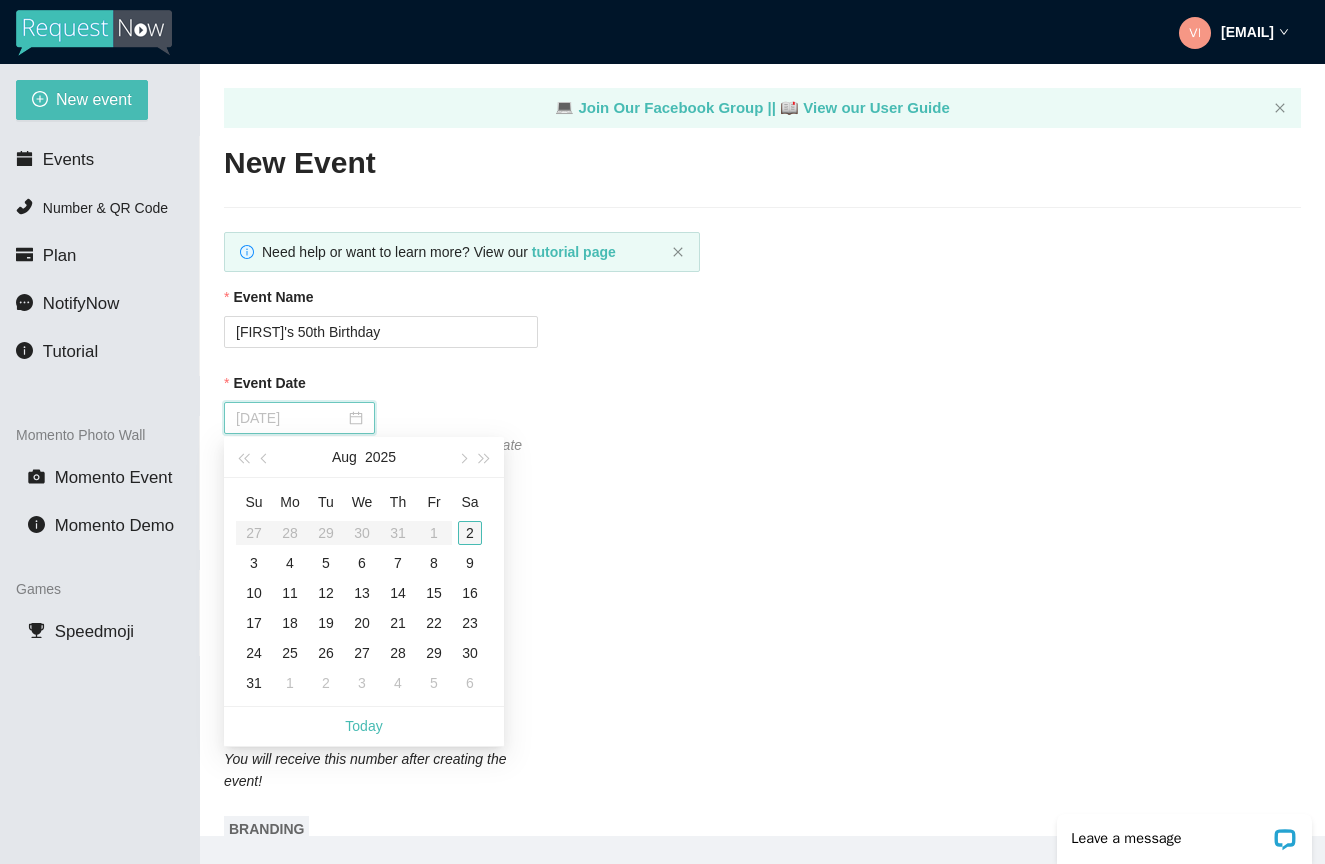 click on "2" at bounding box center [470, 533] 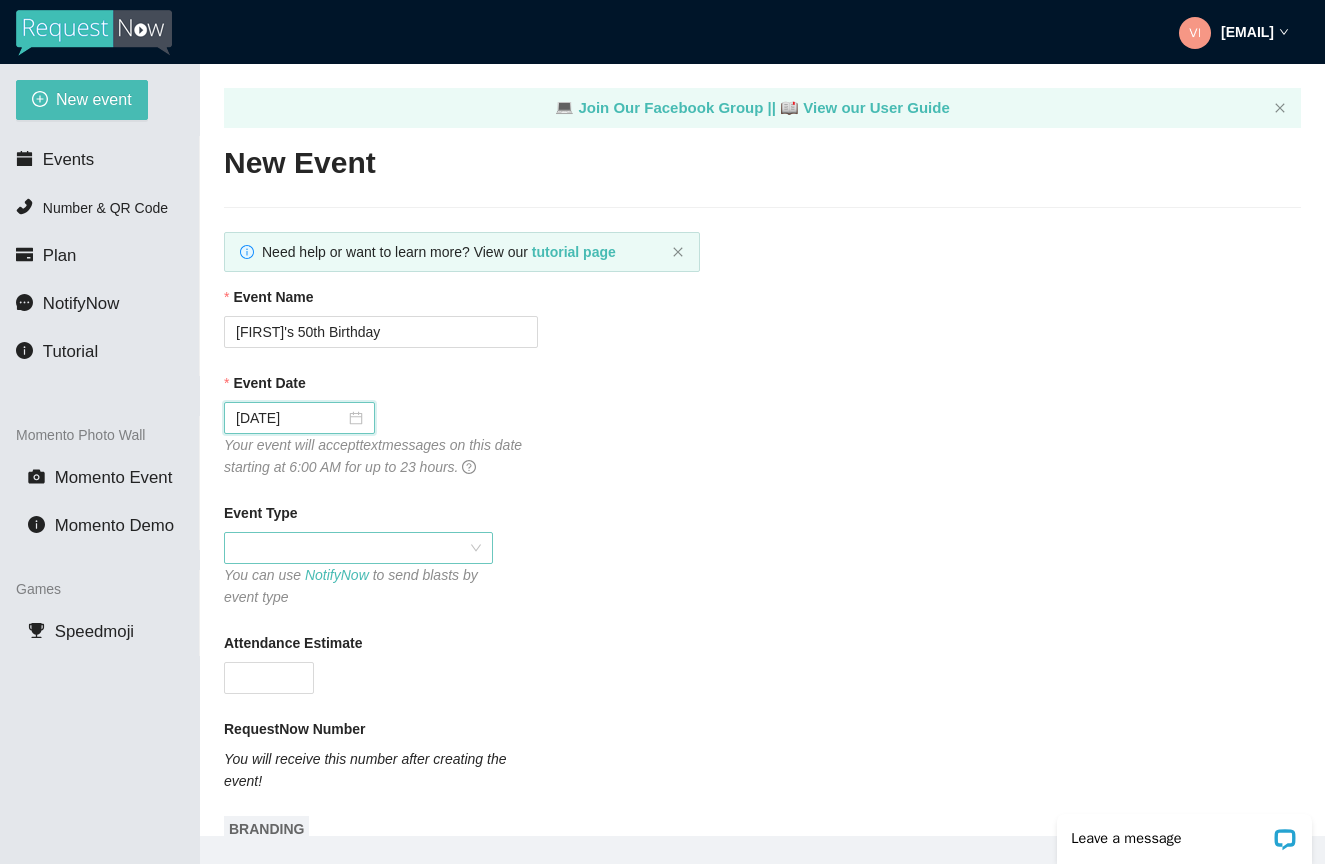 click at bounding box center (358, 548) 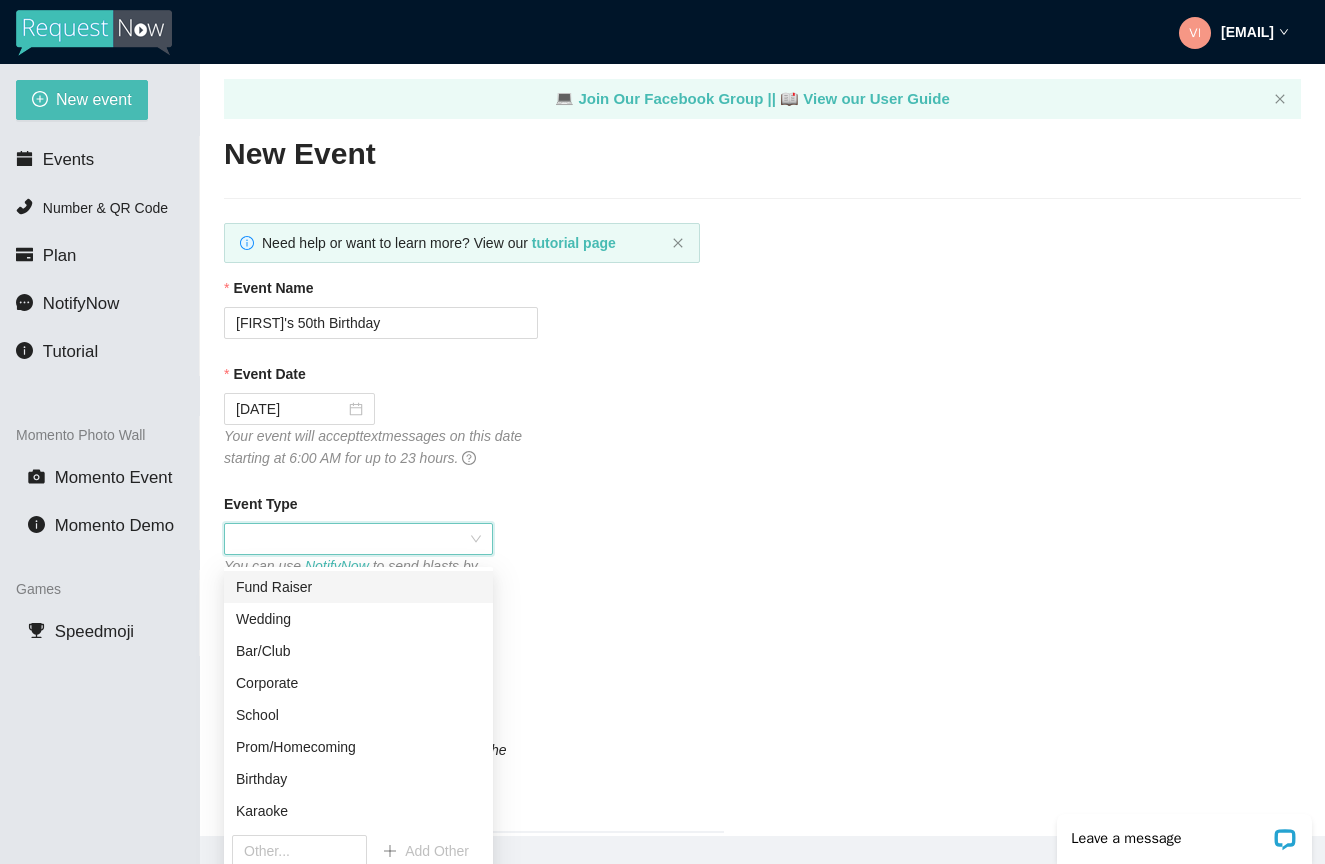 scroll, scrollTop: 8, scrollLeft: 0, axis: vertical 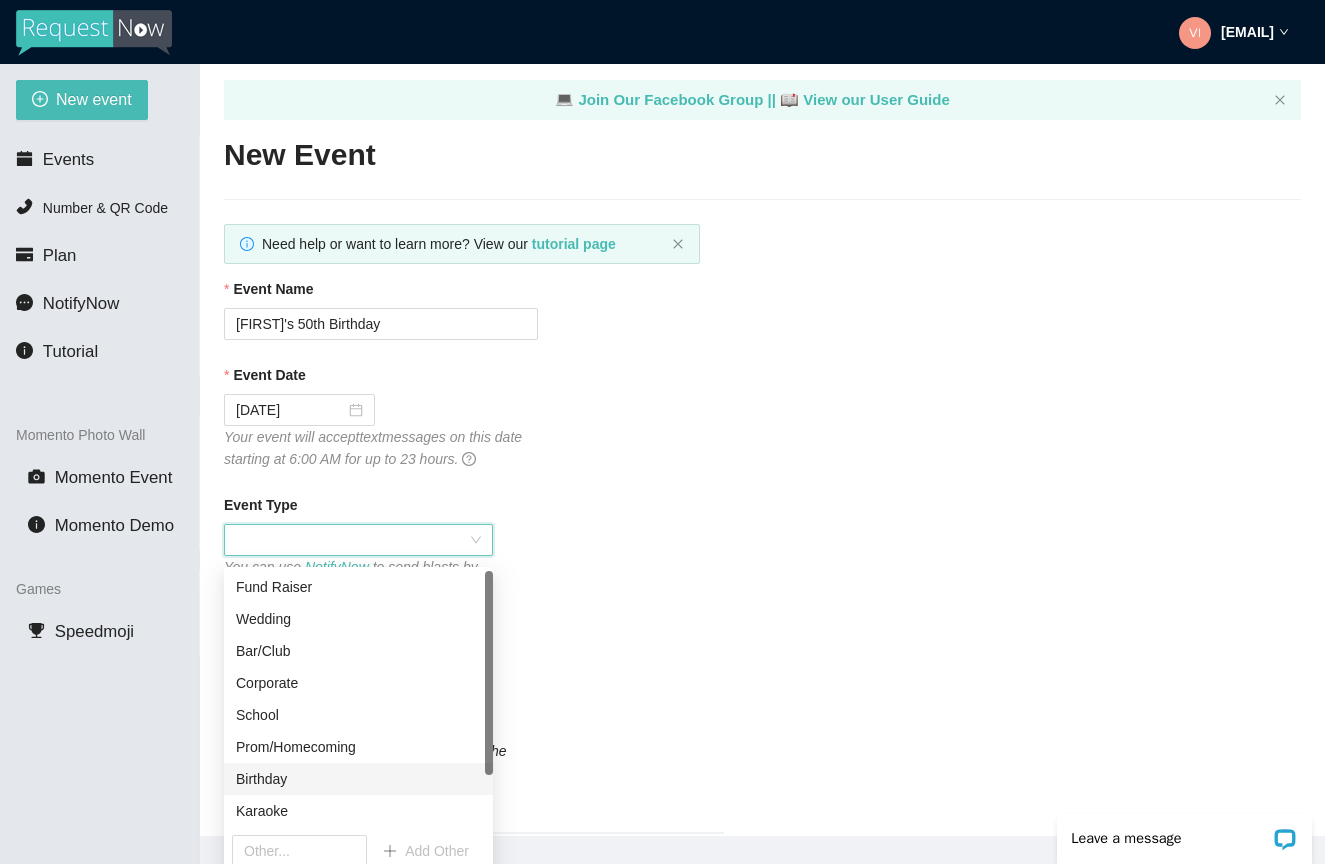 click on "Birthday" at bounding box center [358, 779] 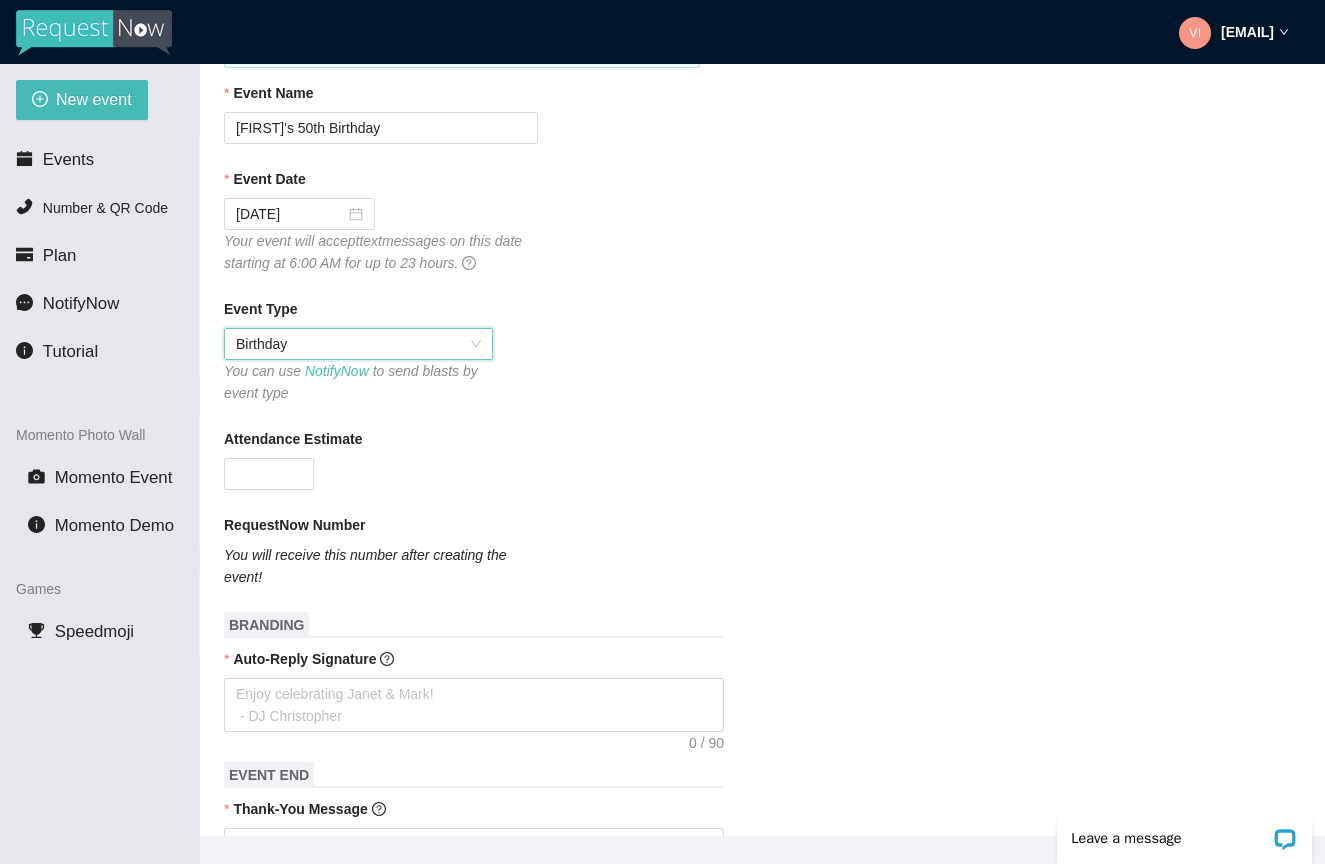scroll, scrollTop: 207, scrollLeft: 0, axis: vertical 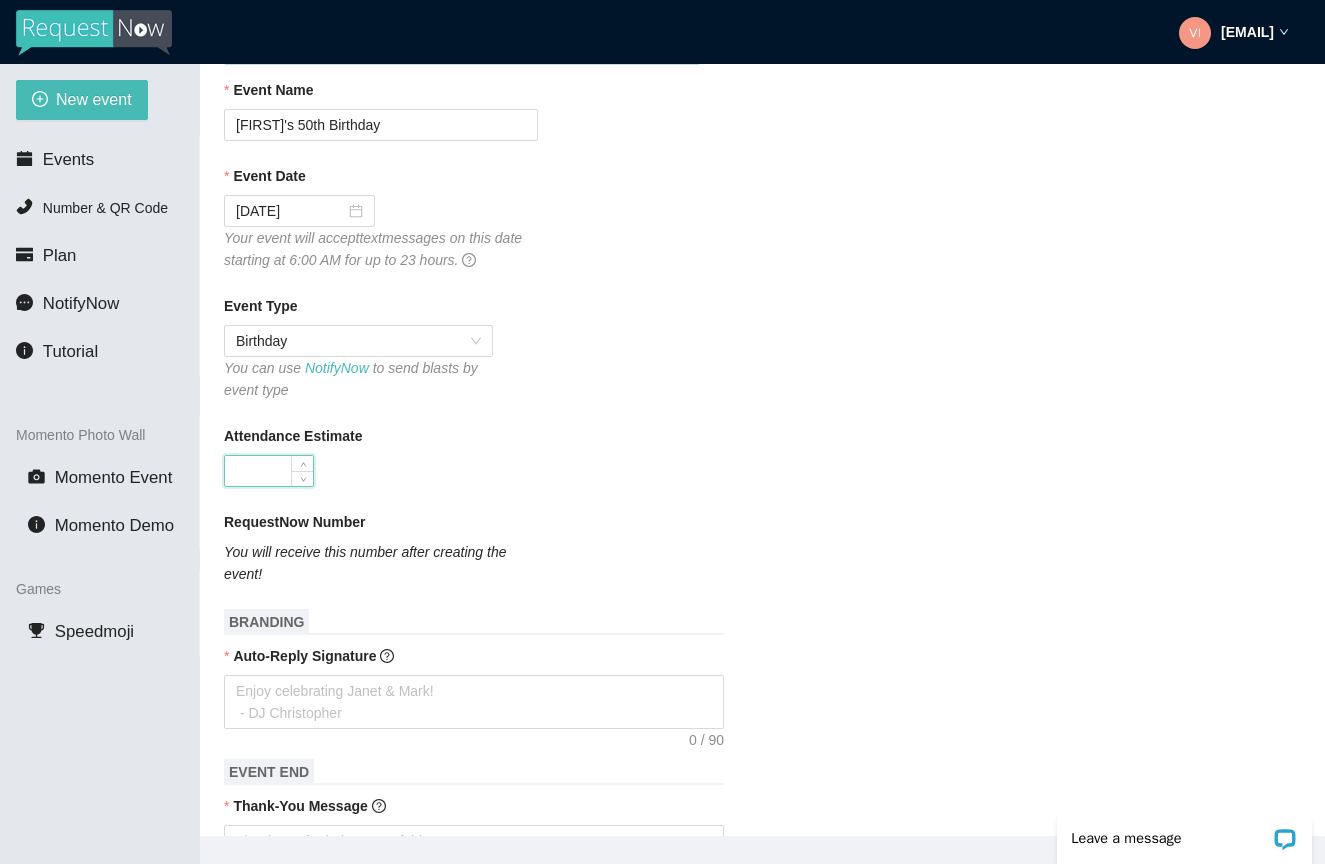 click on "Attendance Estimate" at bounding box center [269, 471] 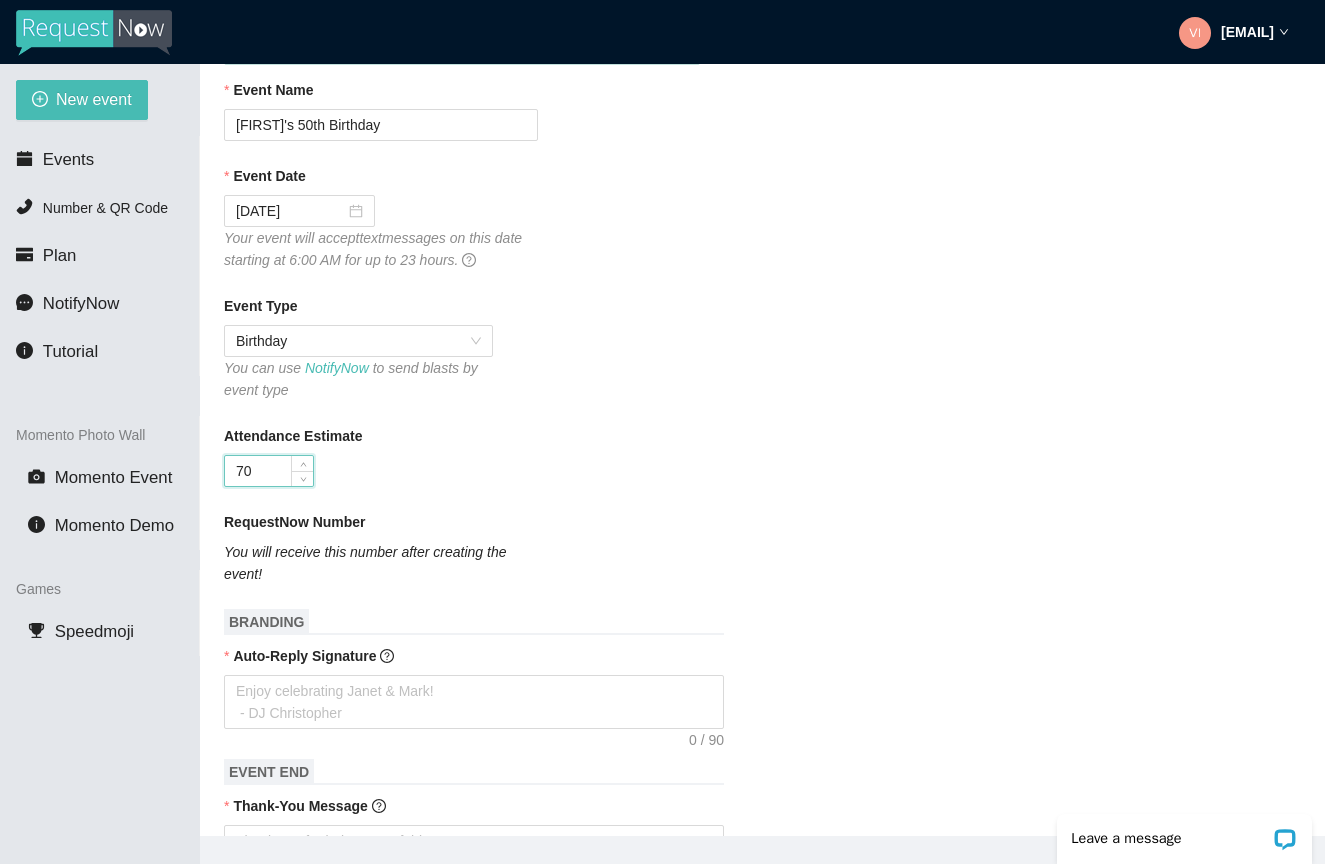type on "70" 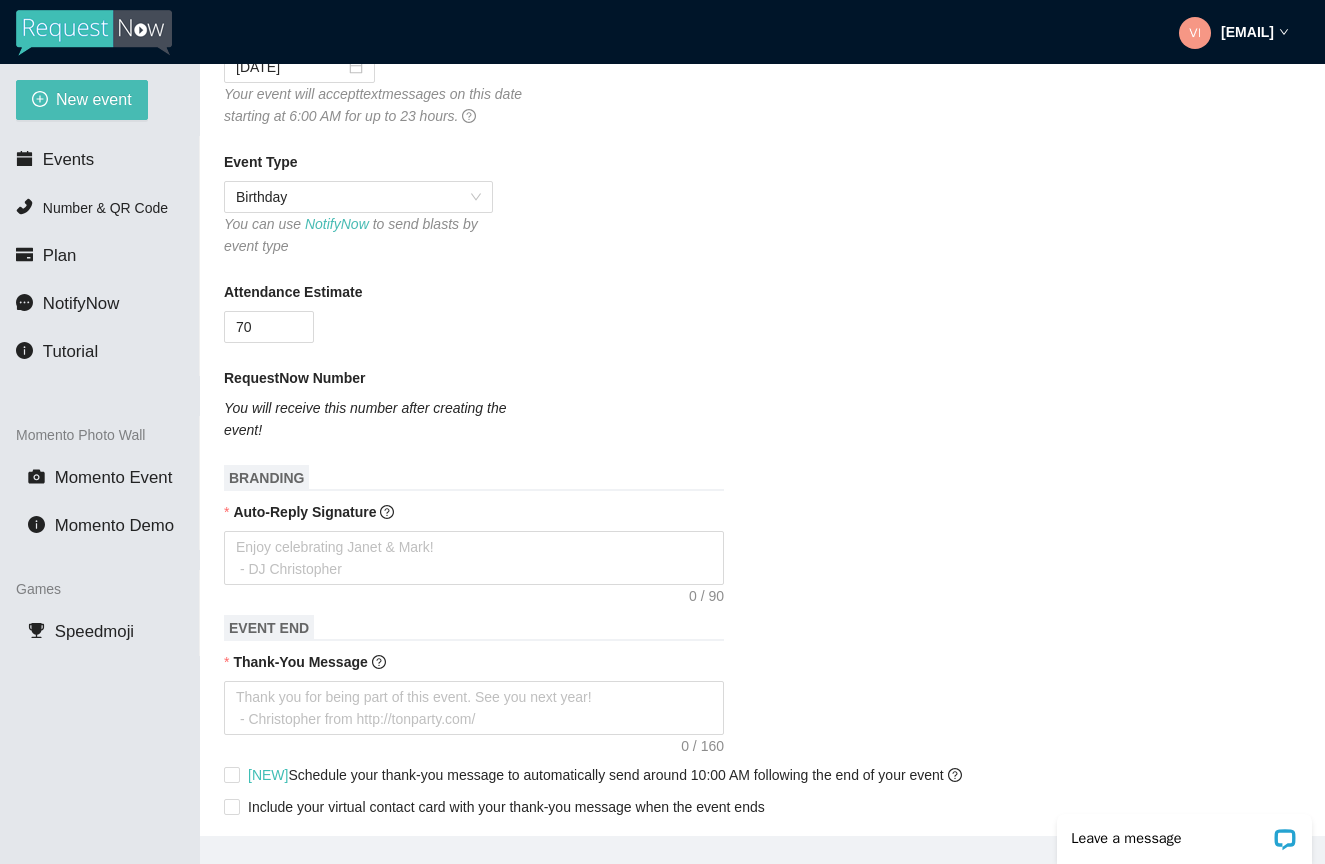 scroll, scrollTop: 352, scrollLeft: 0, axis: vertical 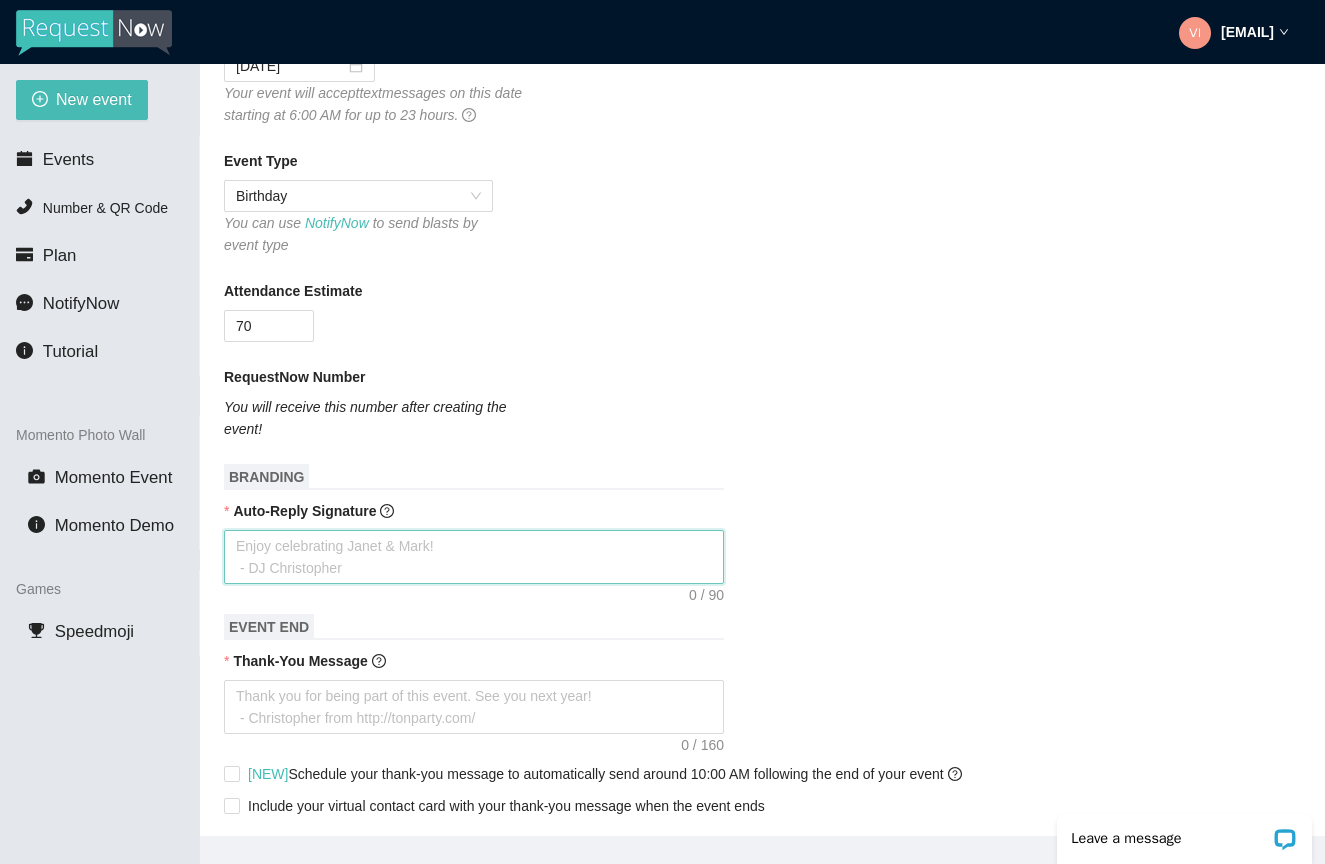 click on "Auto-Reply Signature" at bounding box center [474, 557] 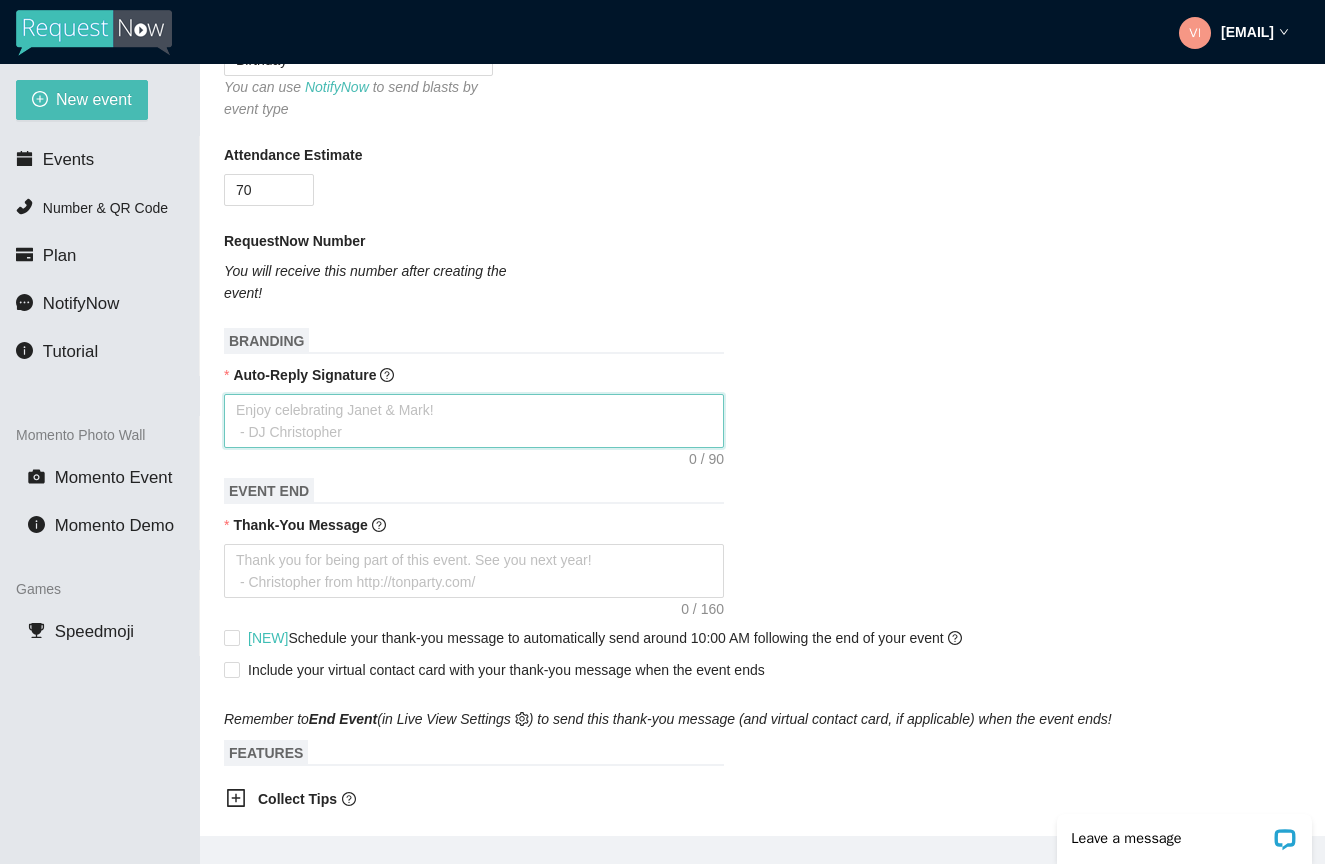 scroll, scrollTop: 494, scrollLeft: 0, axis: vertical 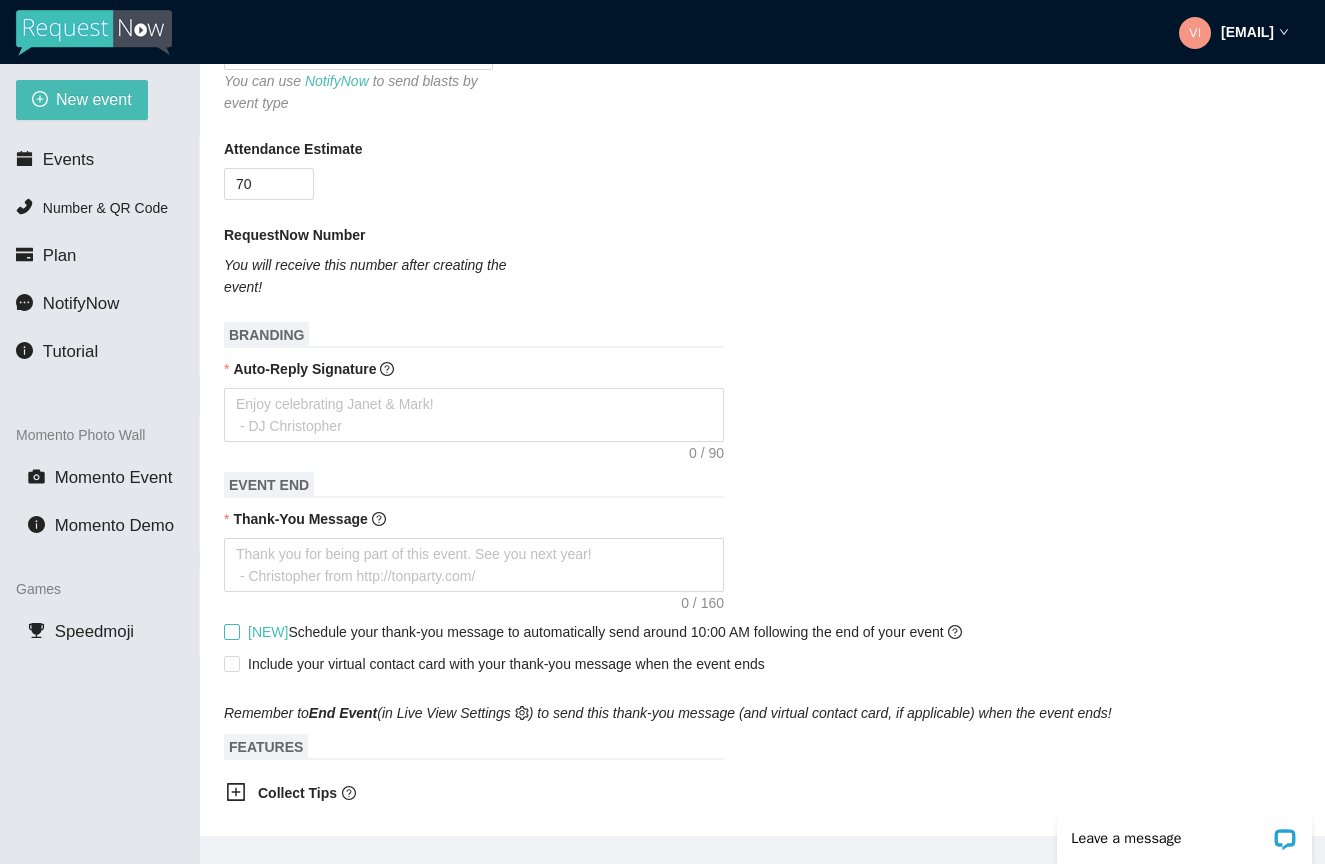 click on "[NEW] Schedule your thank-you message to automatically send around 10:00 AM following the end of your event" at bounding box center [231, 631] 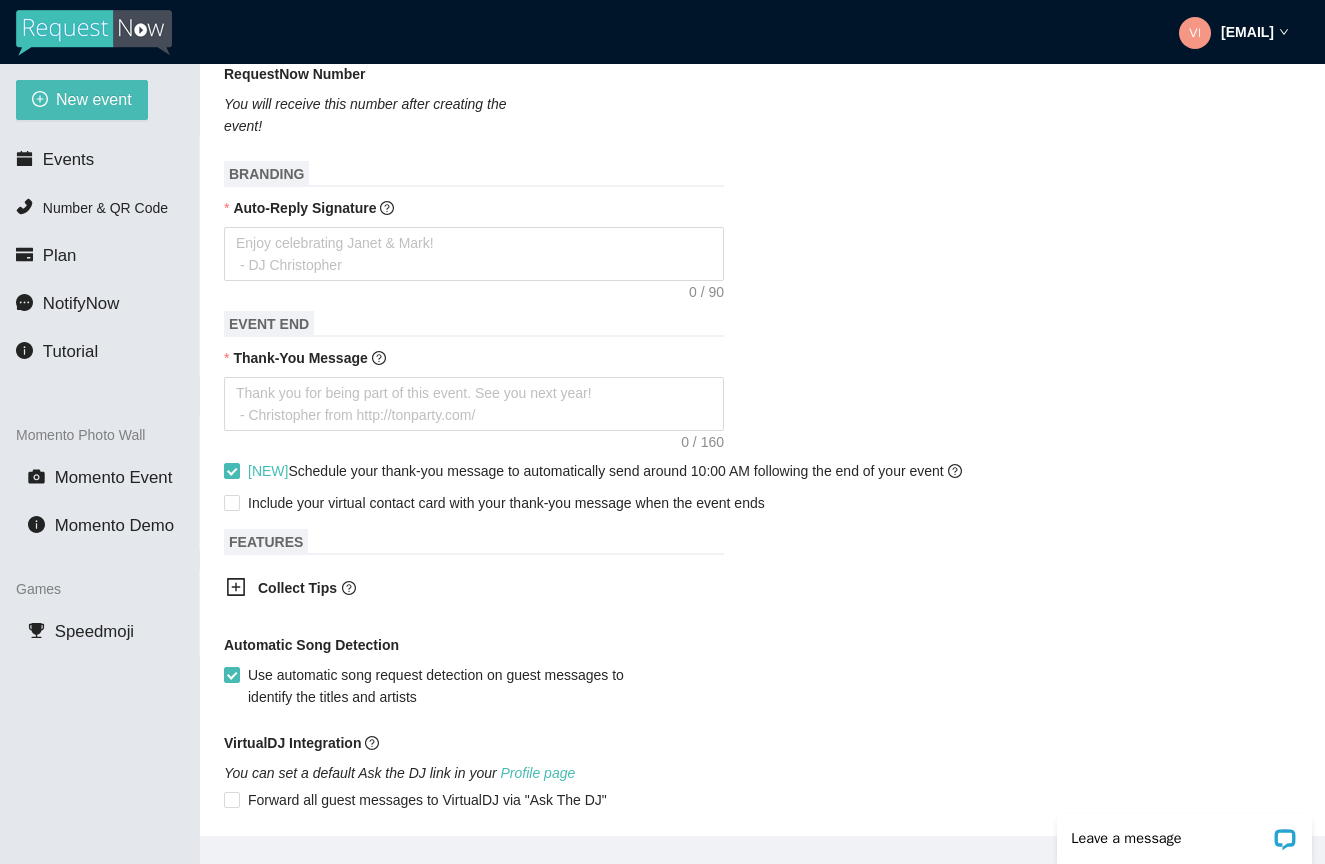 scroll, scrollTop: 656, scrollLeft: 0, axis: vertical 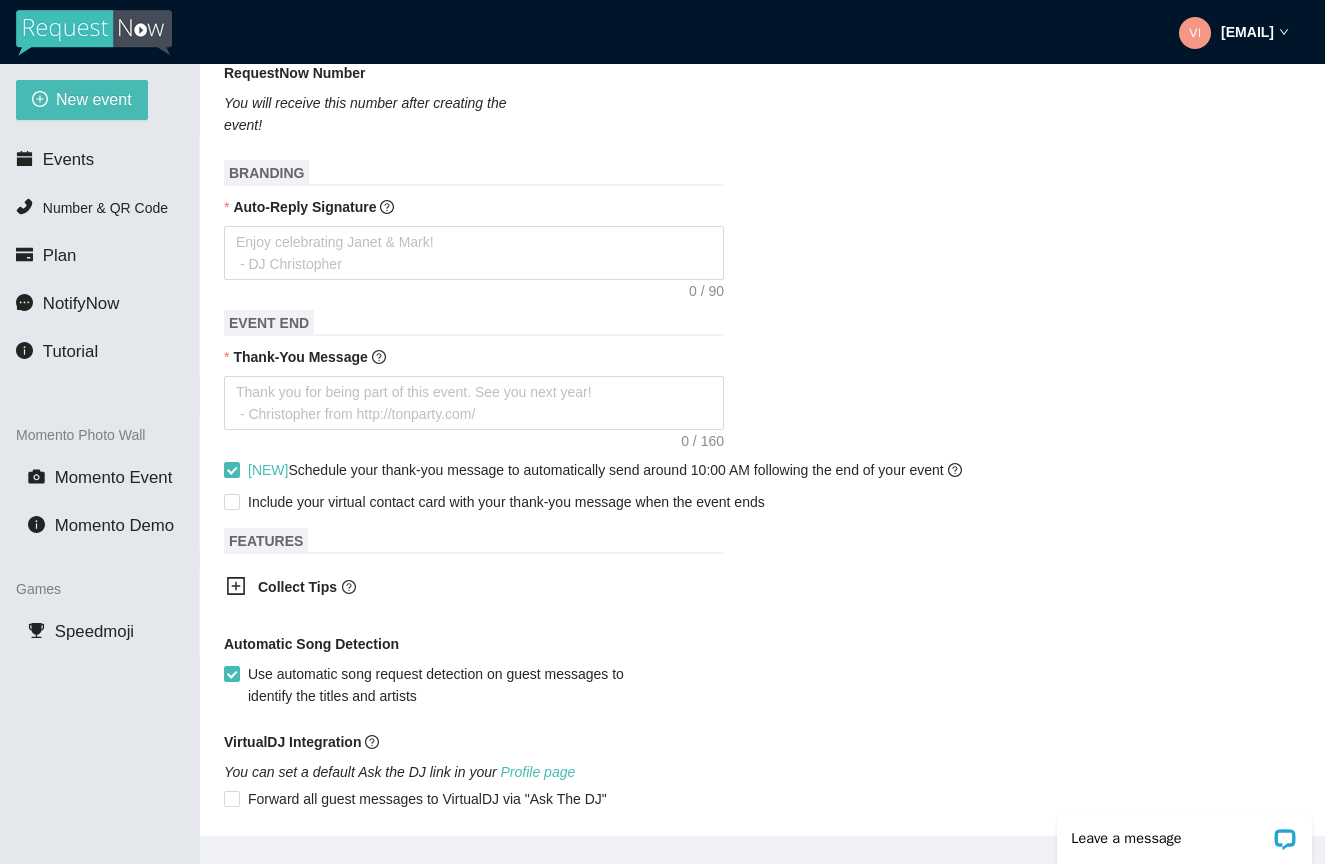 click 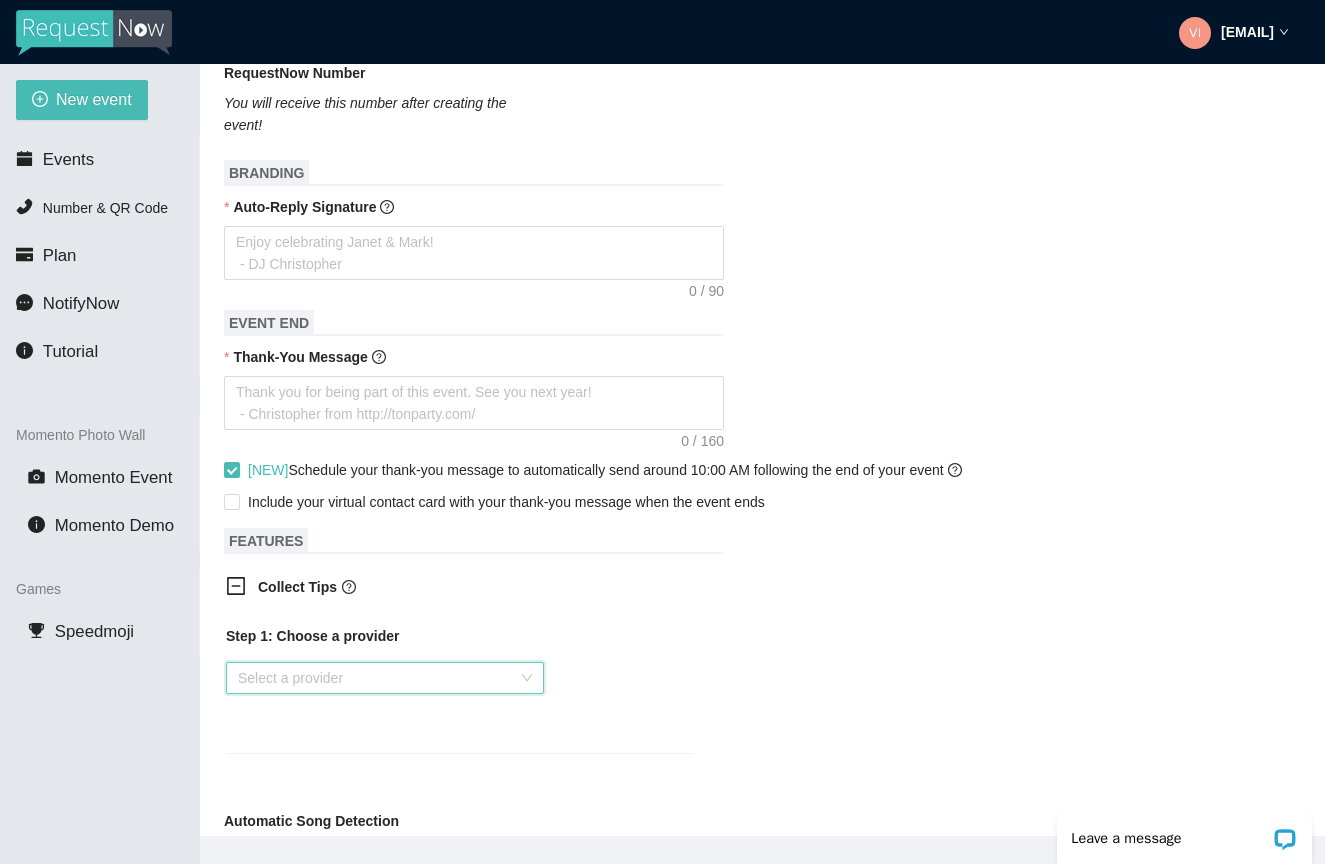 click at bounding box center [378, 678] 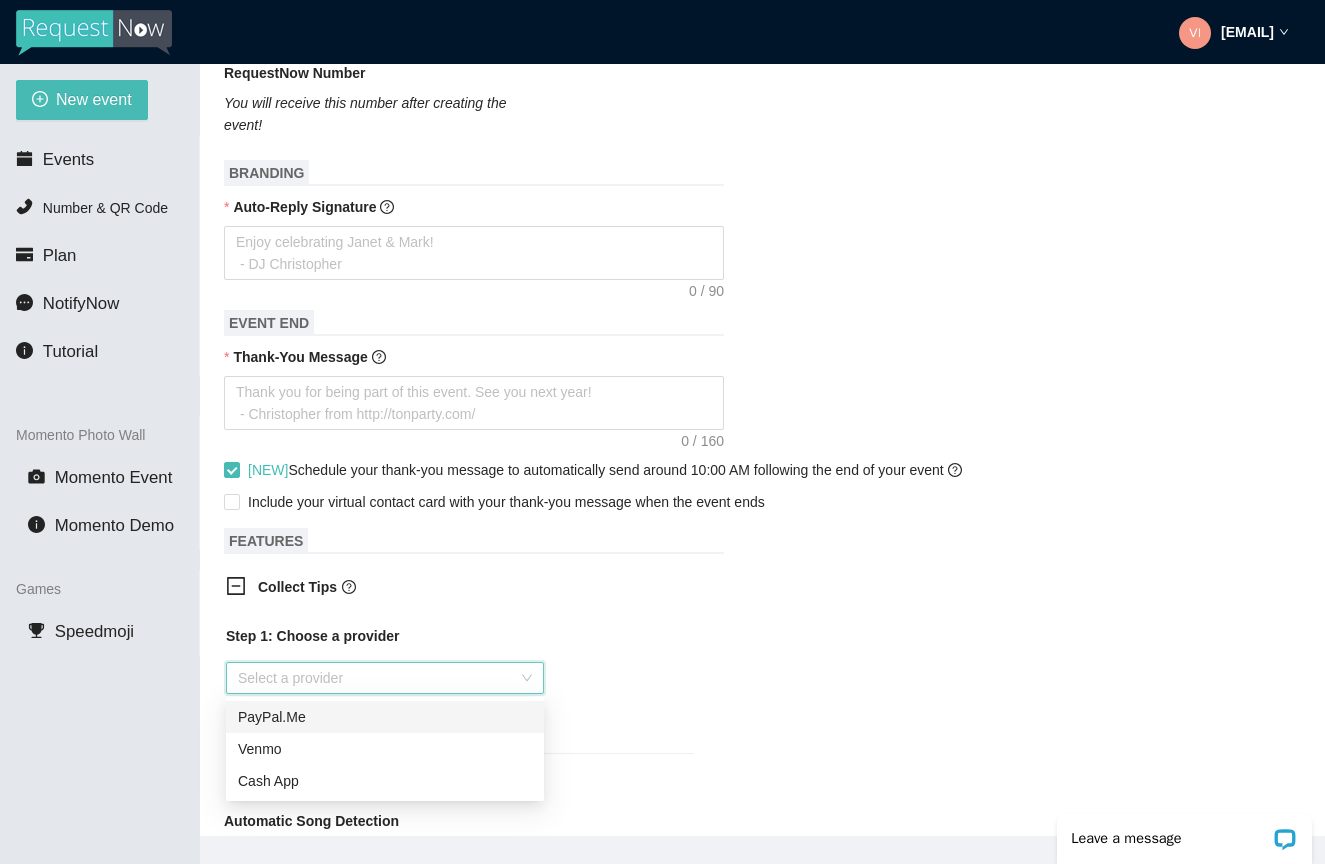 click on "PayPal.Me" at bounding box center (385, 717) 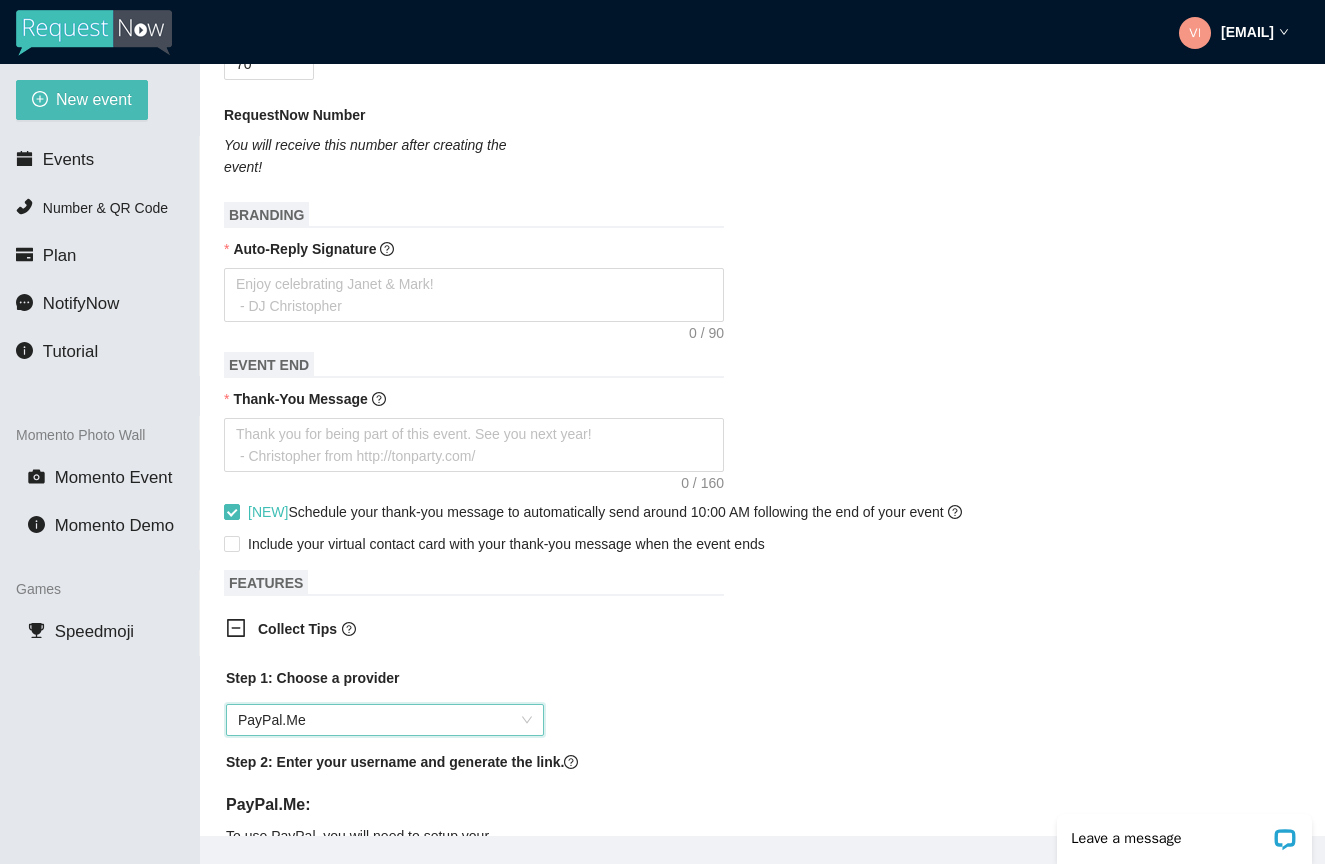scroll, scrollTop: 609, scrollLeft: 0, axis: vertical 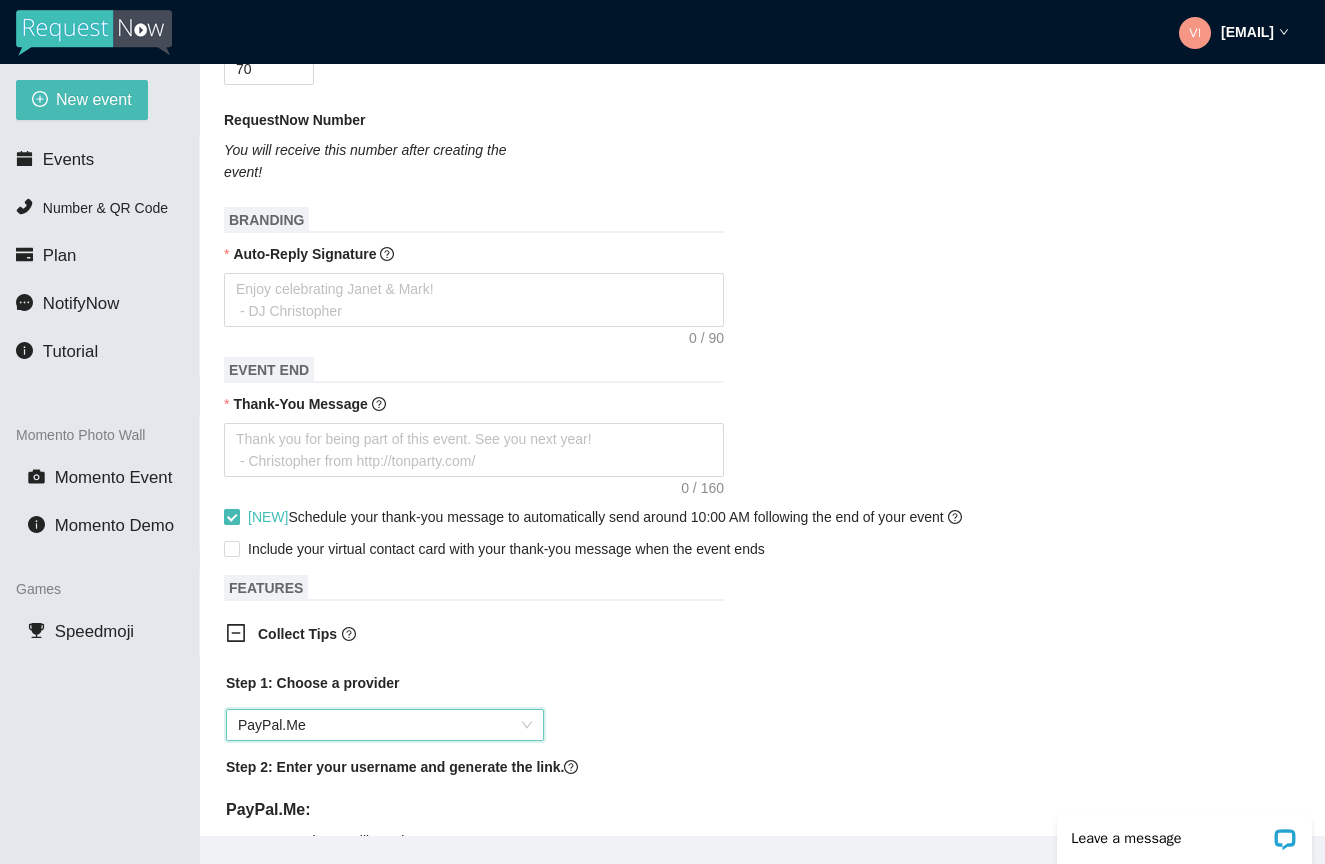 click on "[NEW] Schedule your thank-you message to automatically send around 10:00 AM following the end of your event" at bounding box center (231, 516) 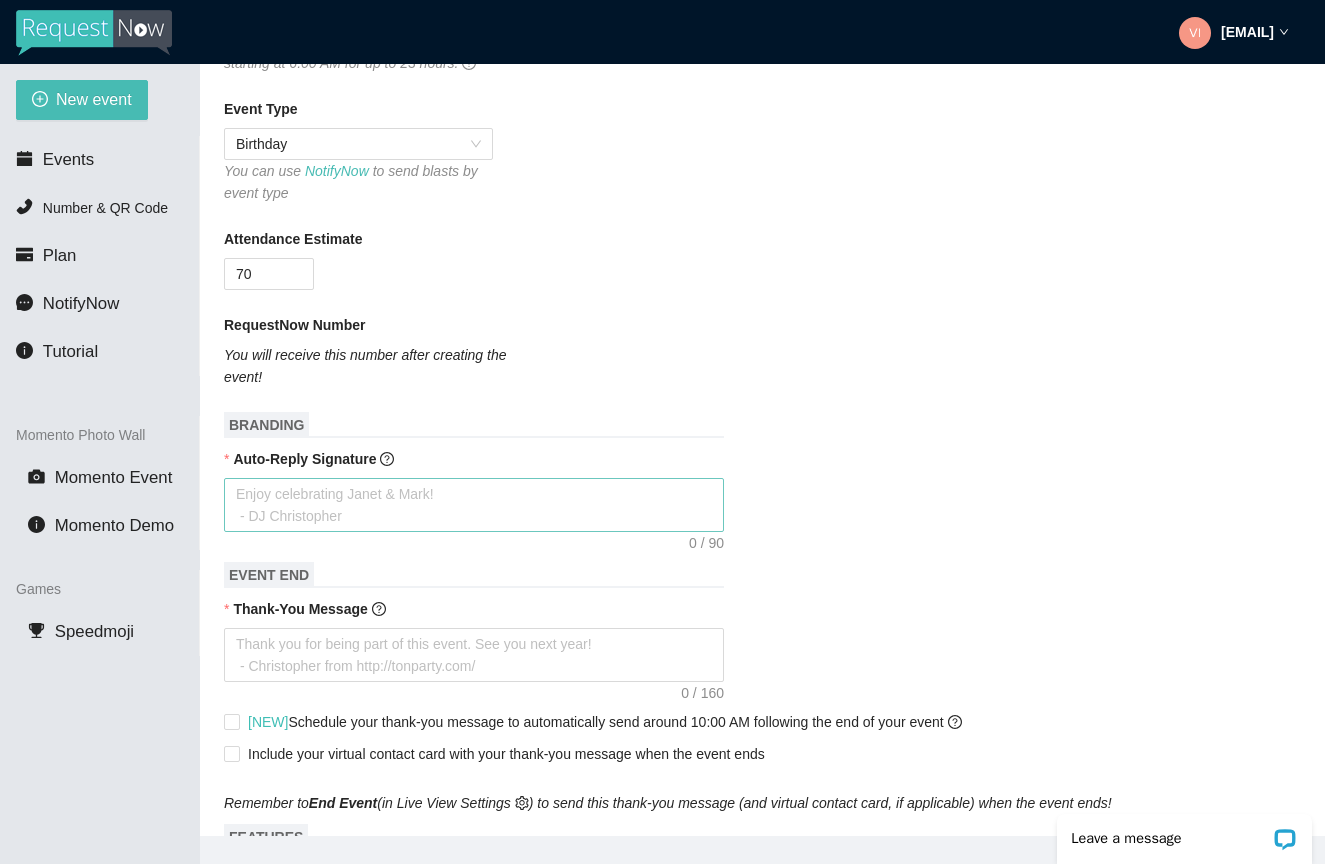 scroll, scrollTop: 413, scrollLeft: 0, axis: vertical 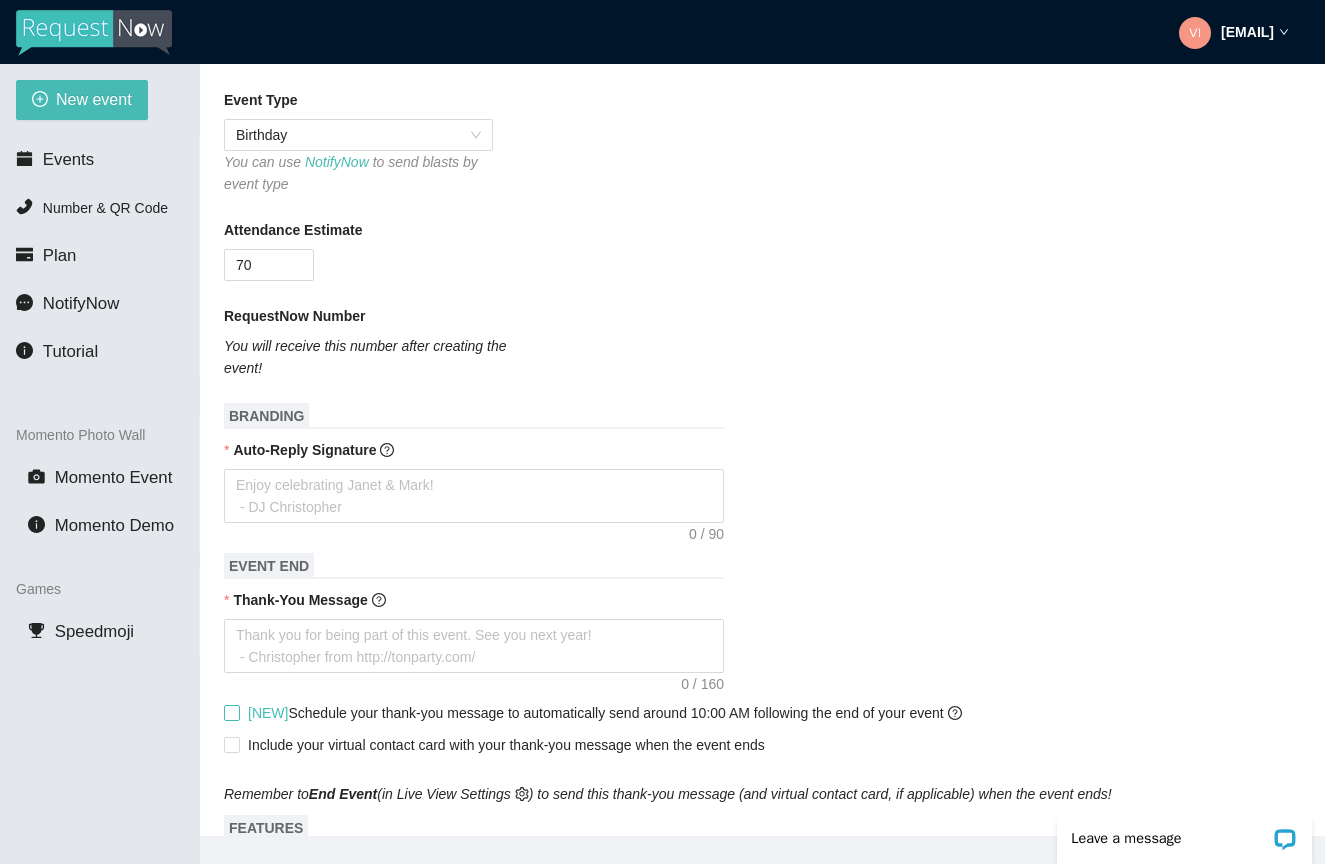 click on "[NEW] Schedule your thank-you message to automatically send around 10:00 AM following the end of your event" at bounding box center [231, 712] 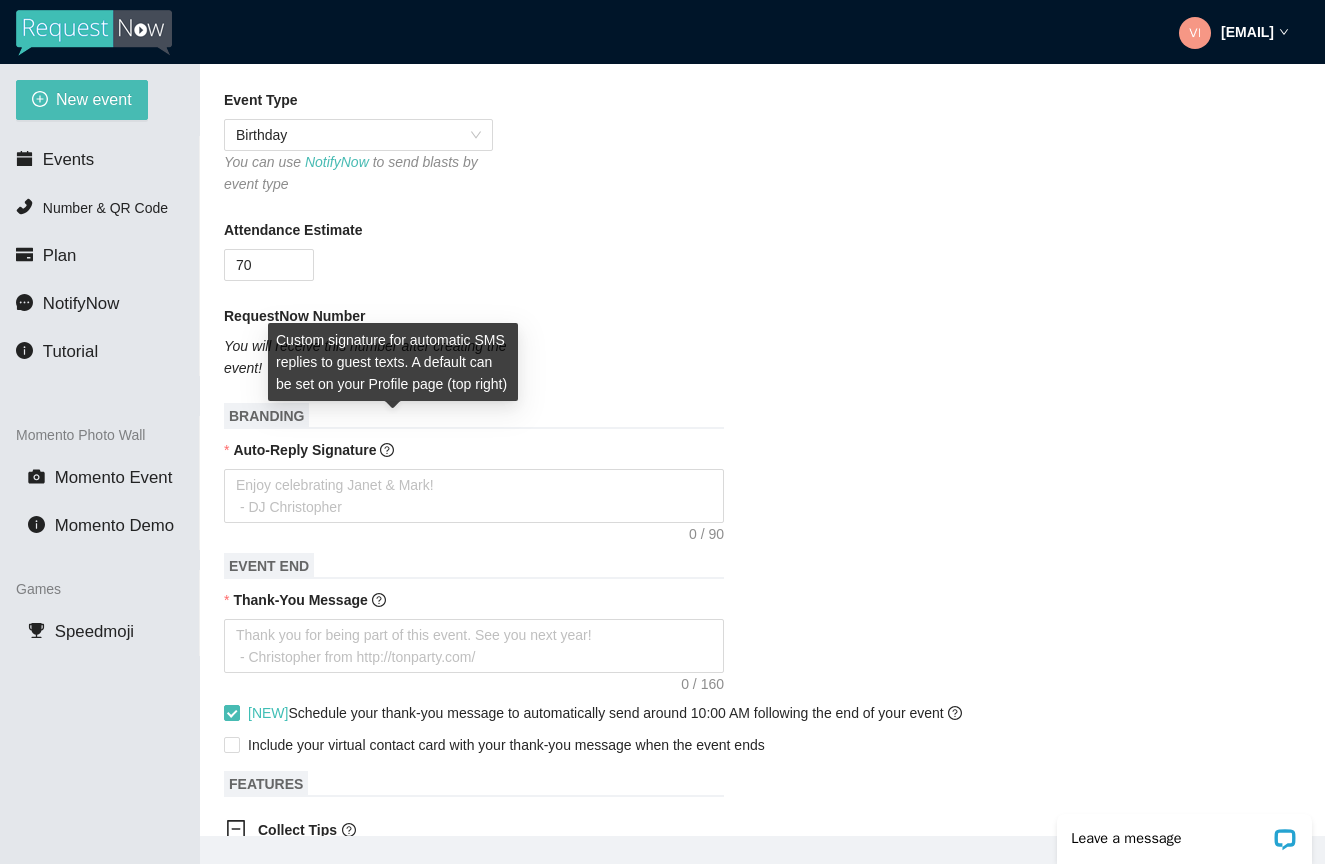 click 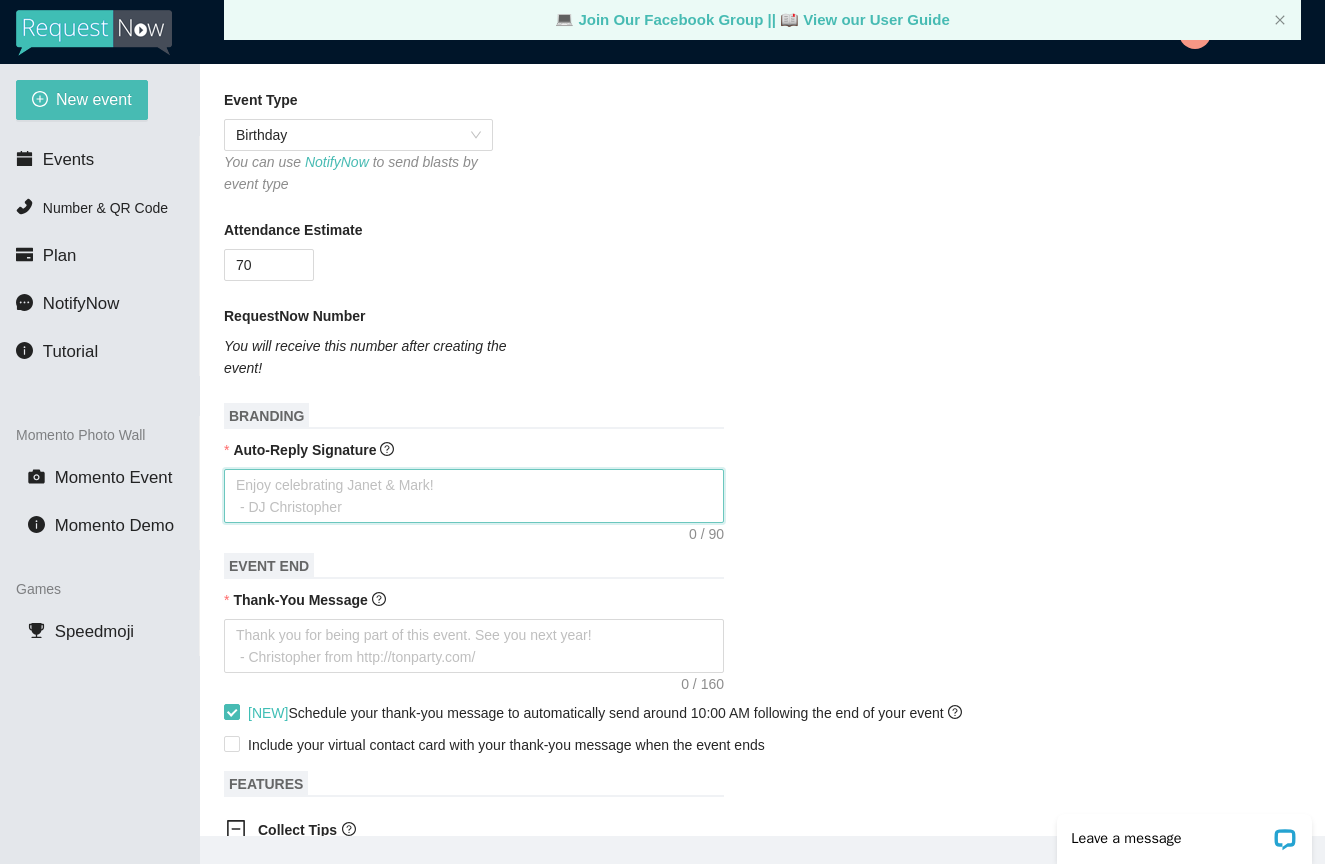 scroll, scrollTop: 0, scrollLeft: 0, axis: both 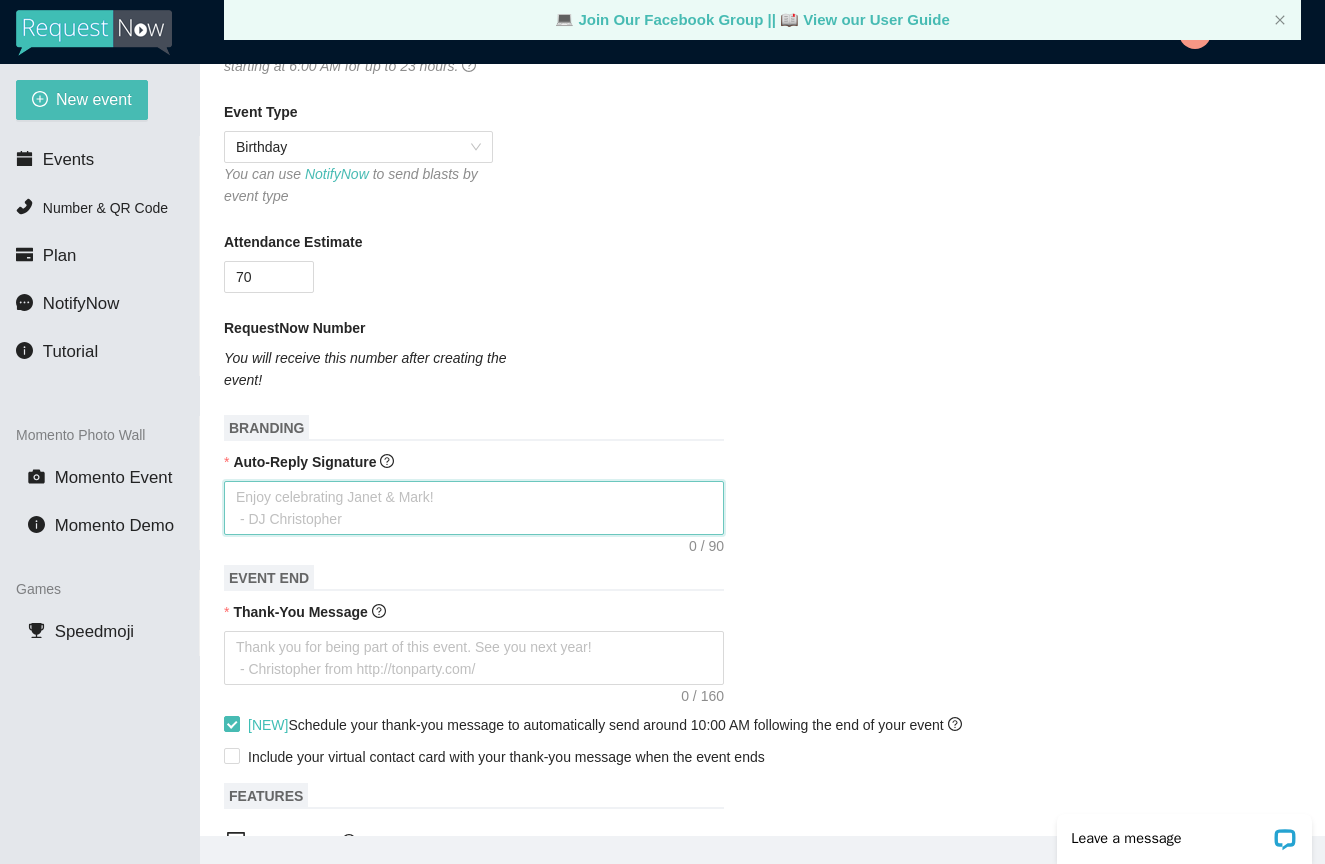 paste on "Thanks for your song request! We’re celebrating [FIRST]'s birthday in [CITY]—let’s keep the par" 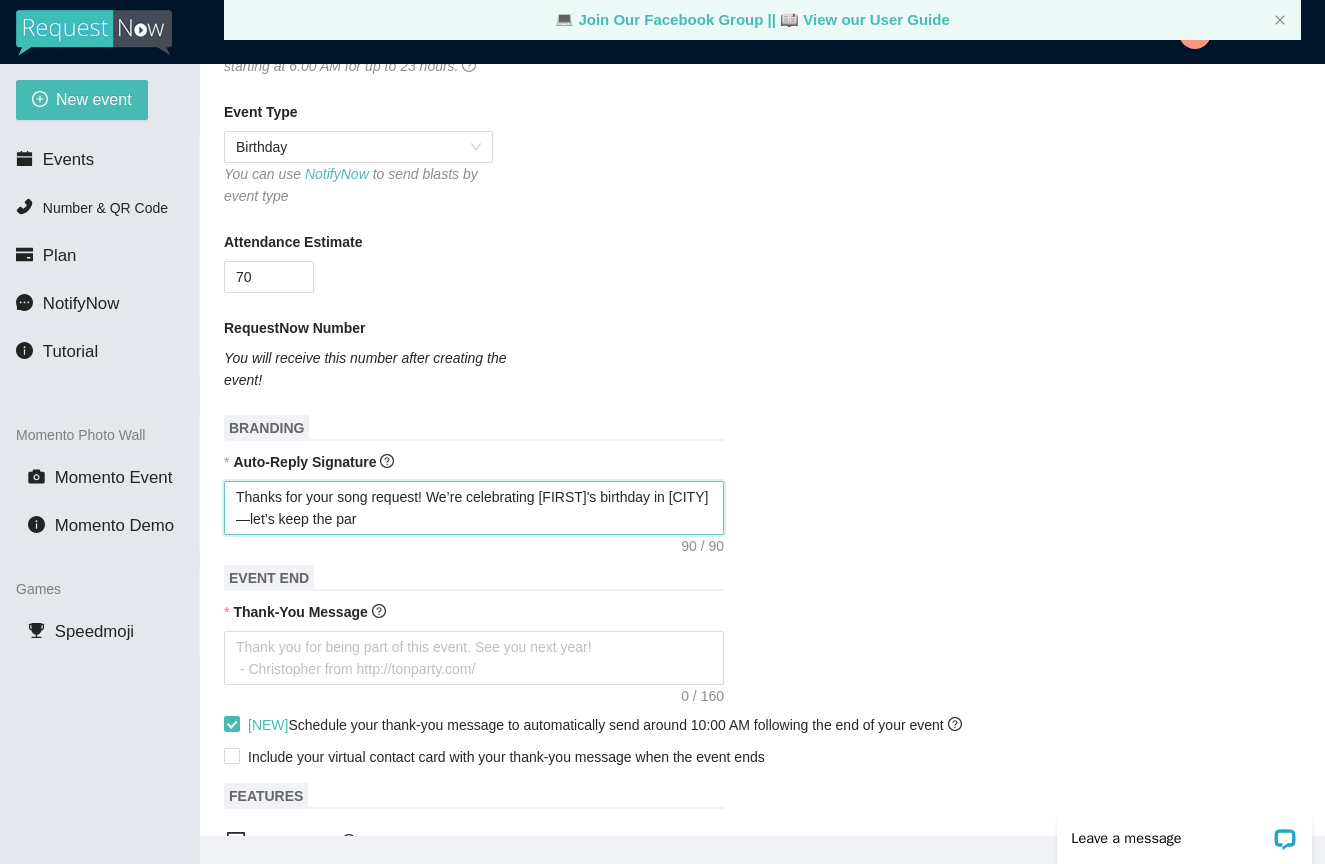 drag, startPoint x: 697, startPoint y: 497, endPoint x: 660, endPoint y: 500, distance: 37.12142 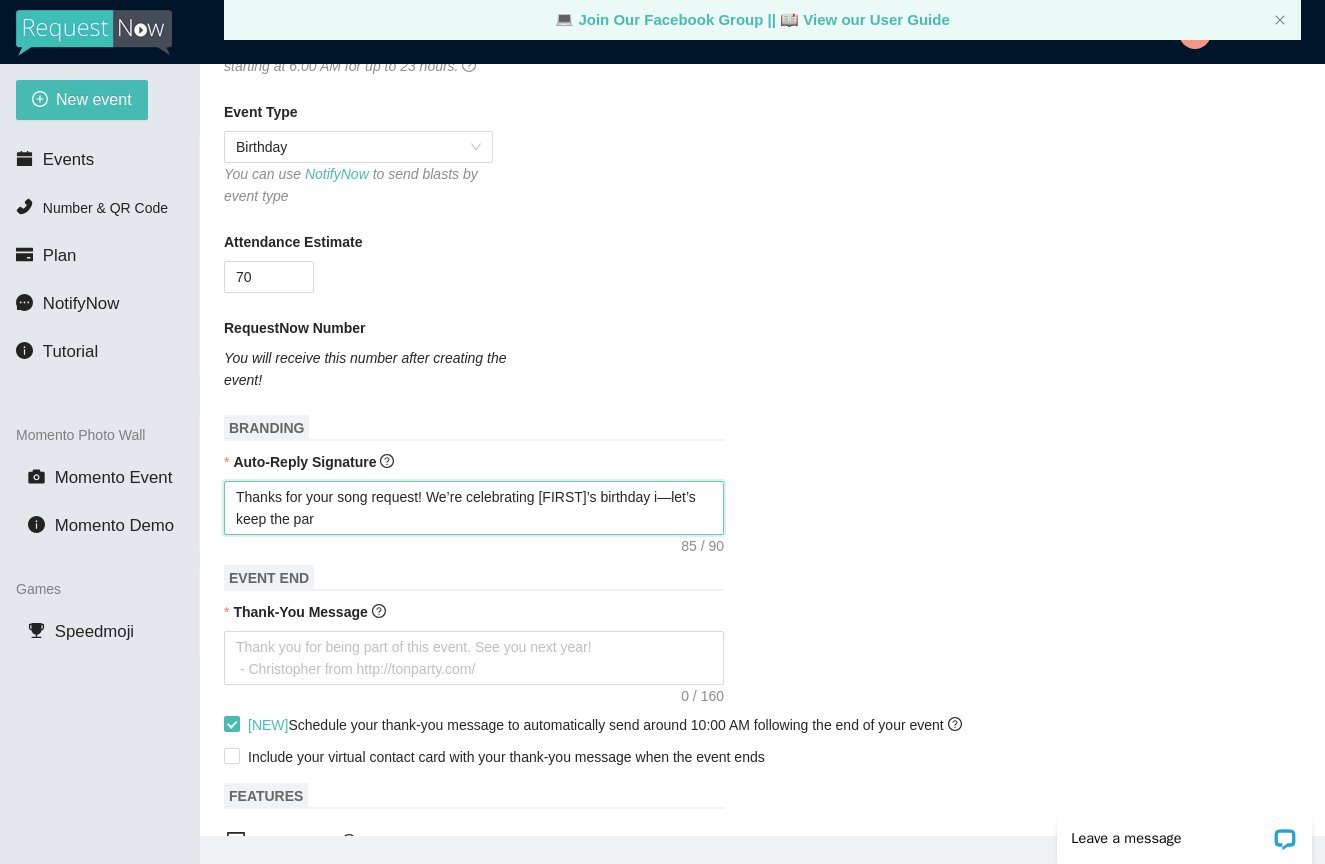 type on "Thanks for your song request! We’re celebrating [FIRST]’s birthday —let’s keep the par" 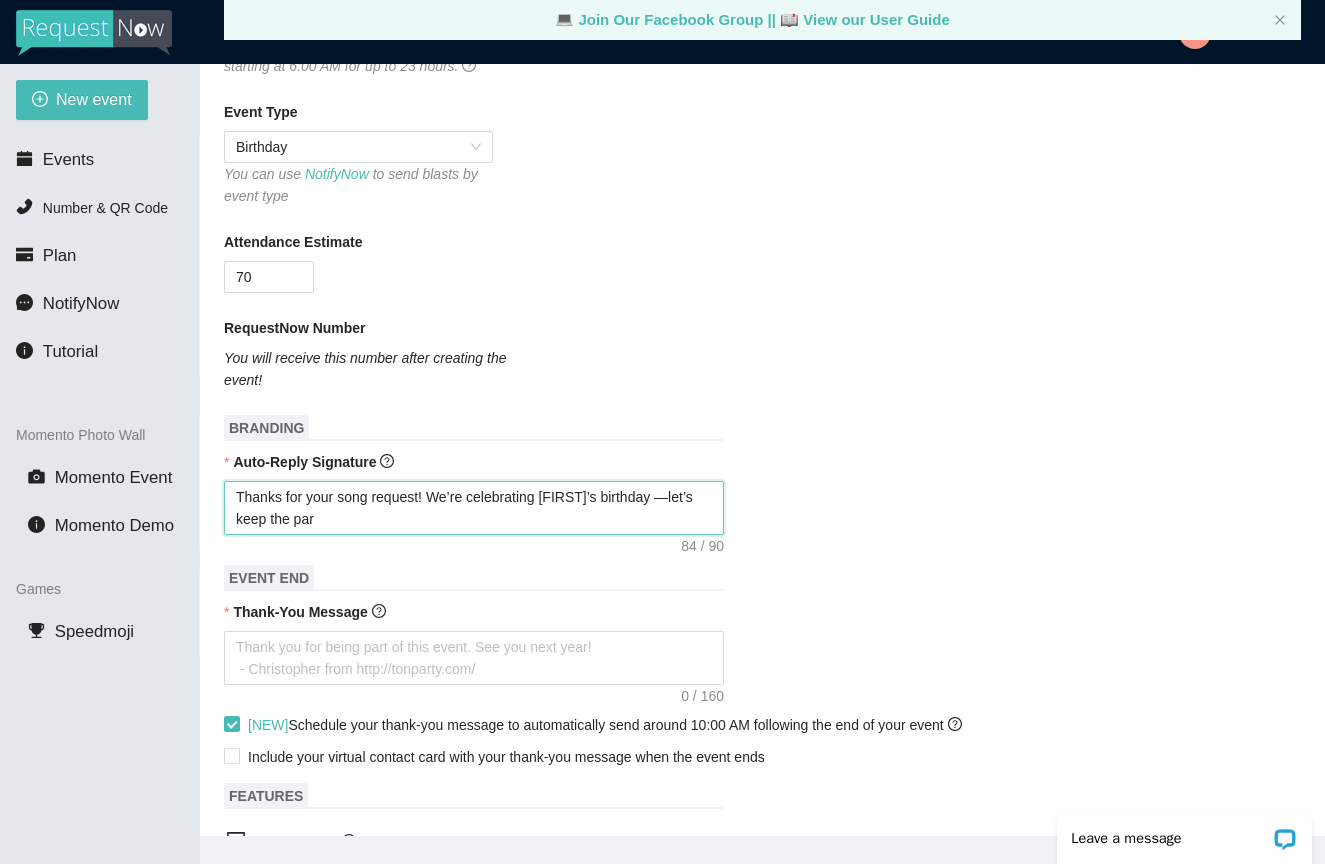 click on "Thanks for your song request! We’re celebrating [FIRST]’s birthday —let’s keep the par" at bounding box center [474, 508] 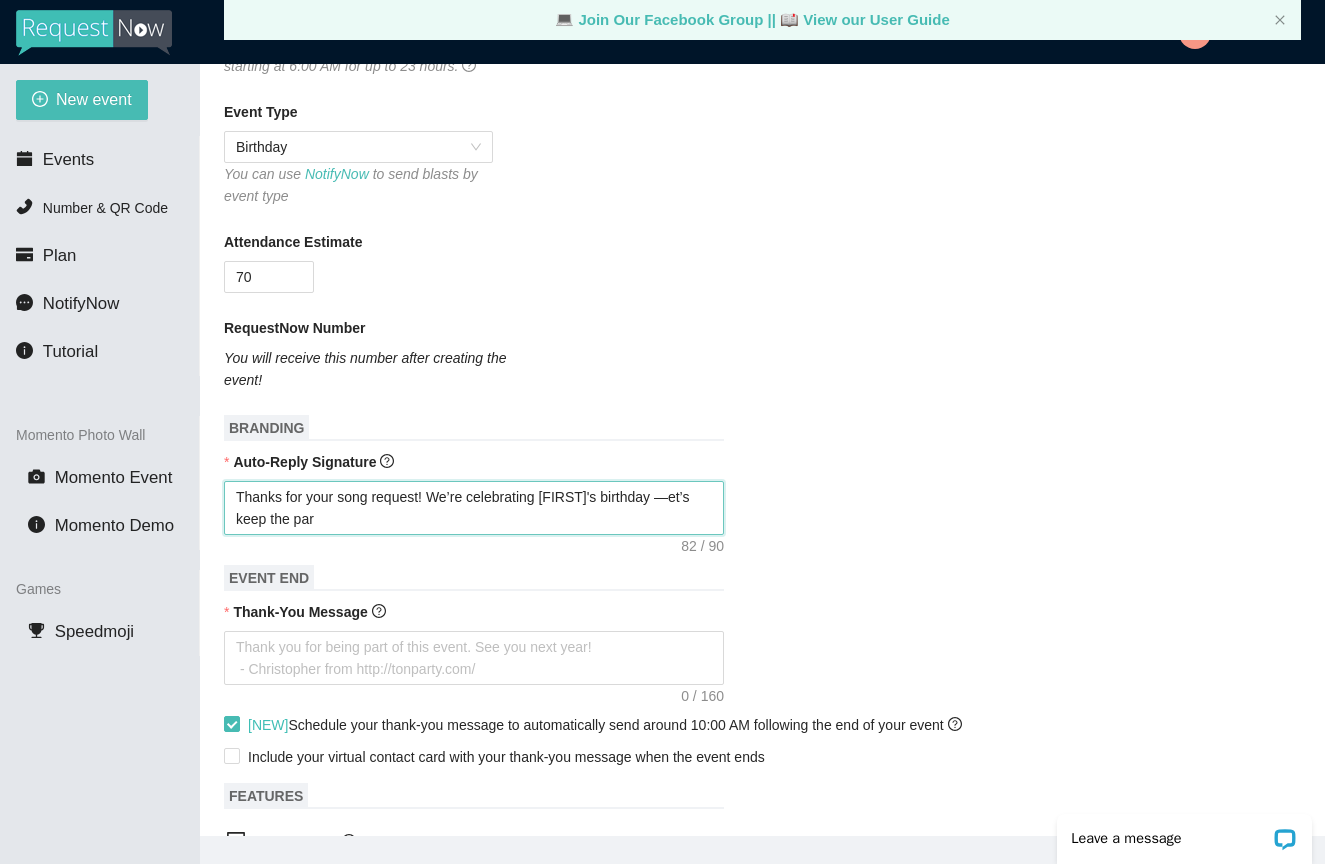 type on "Thanks for your song request! We’re celebrating [FIRST]’s birthday et’s keep the par" 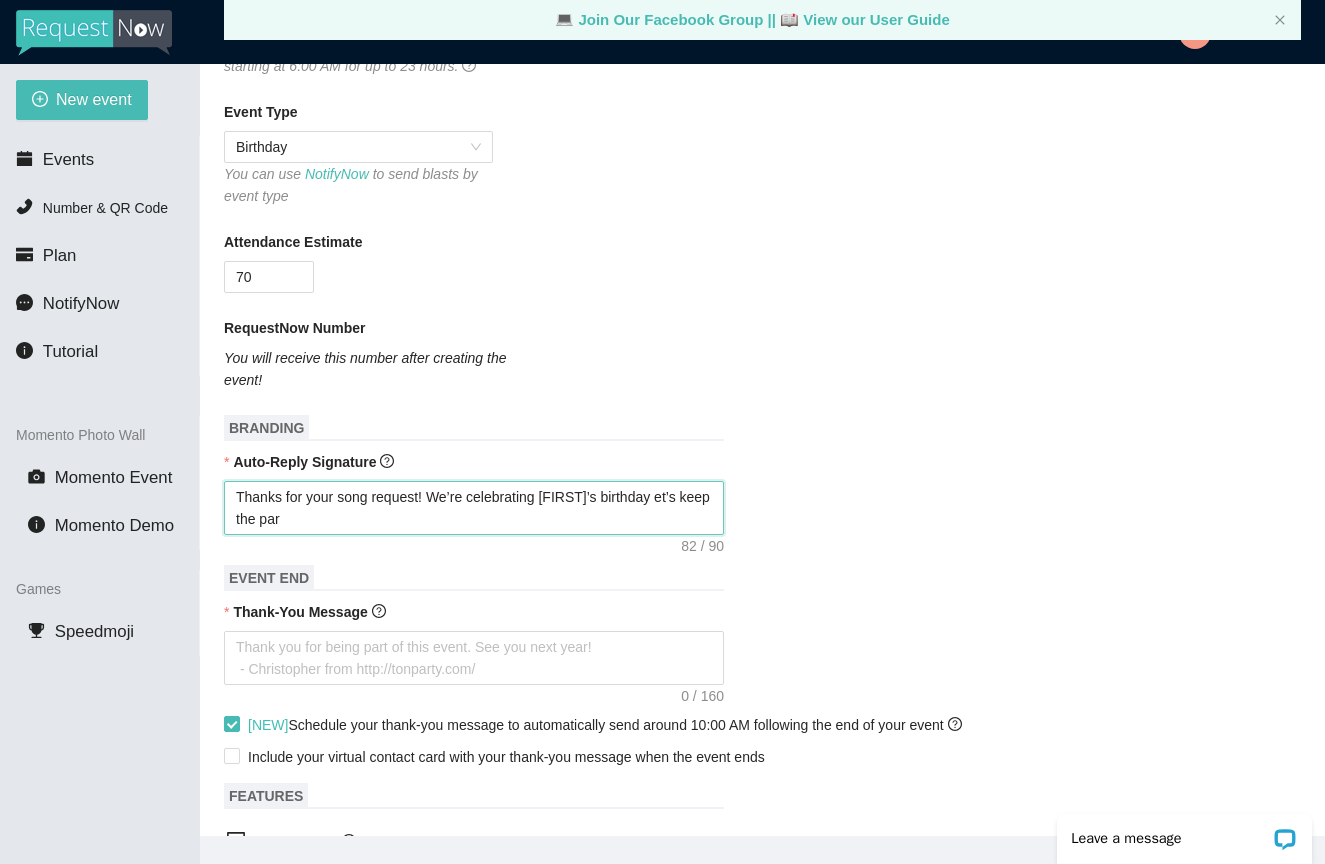 type on "Thanks for your song request! We’re celebrating [FIRST]'s birthdayet’s keep the par" 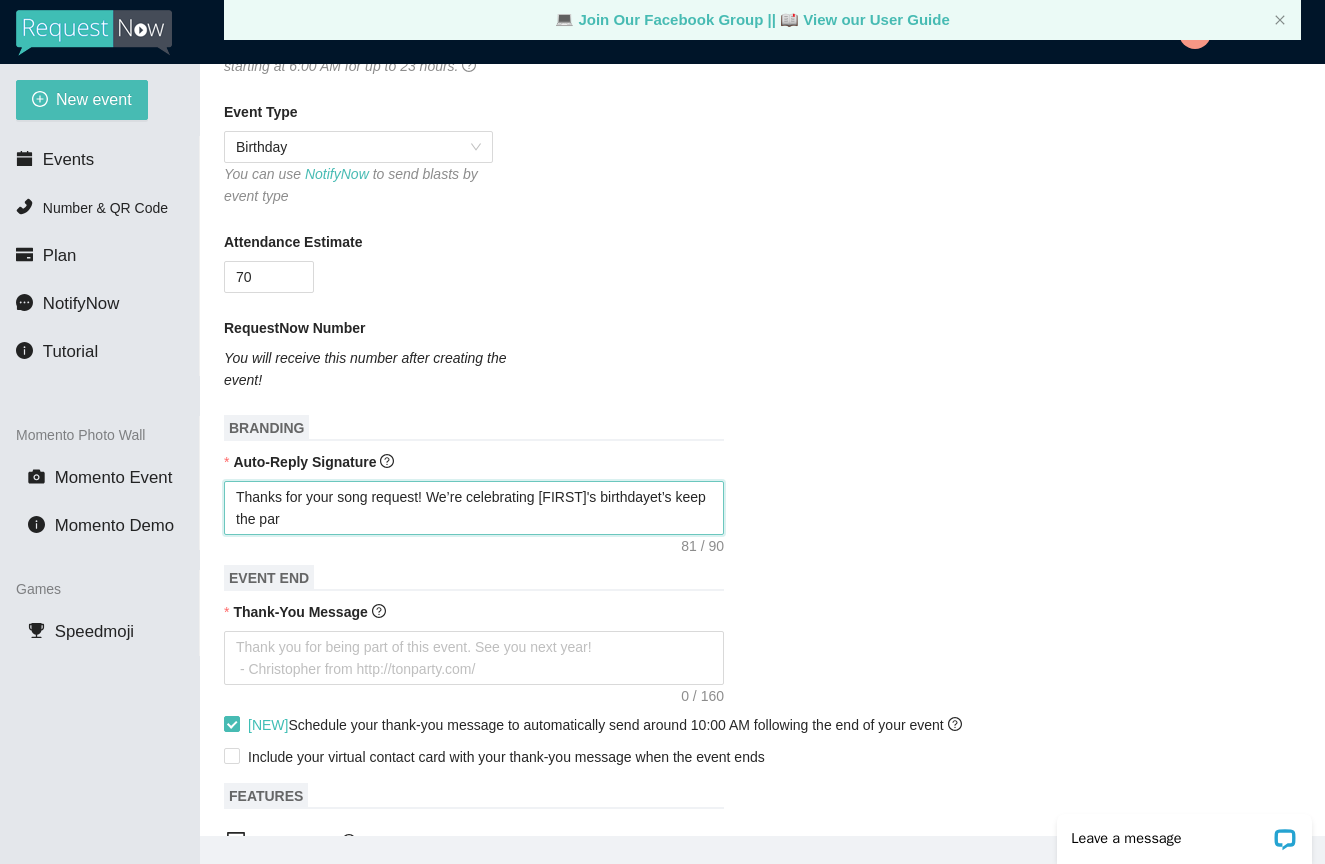 type on "Thanks for your song request! We’re celebrating [FIRST]’s birthday et’s keep the par" 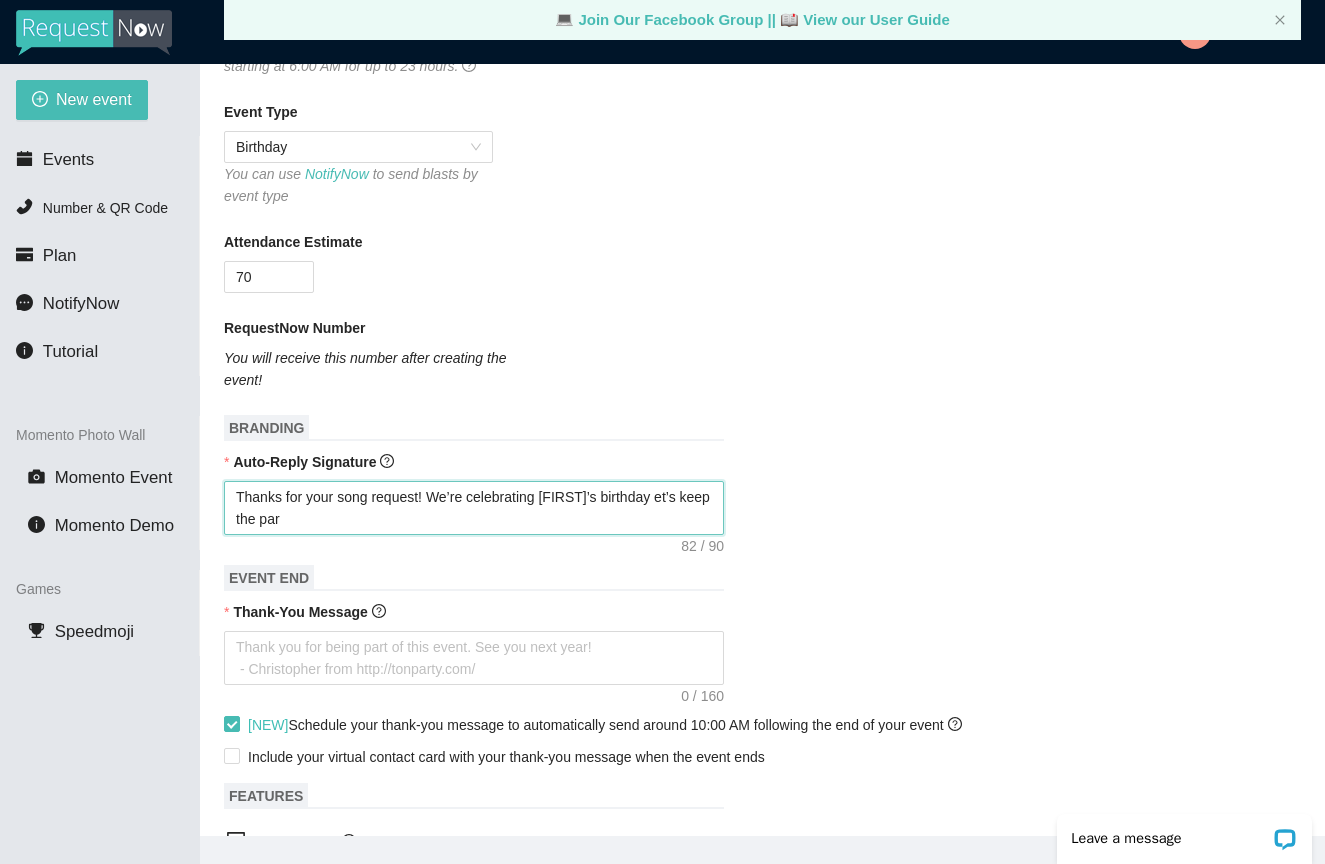 type on "Thanks for your song request! We’re celebrating [FIRST]’s birthday let’s keep the par" 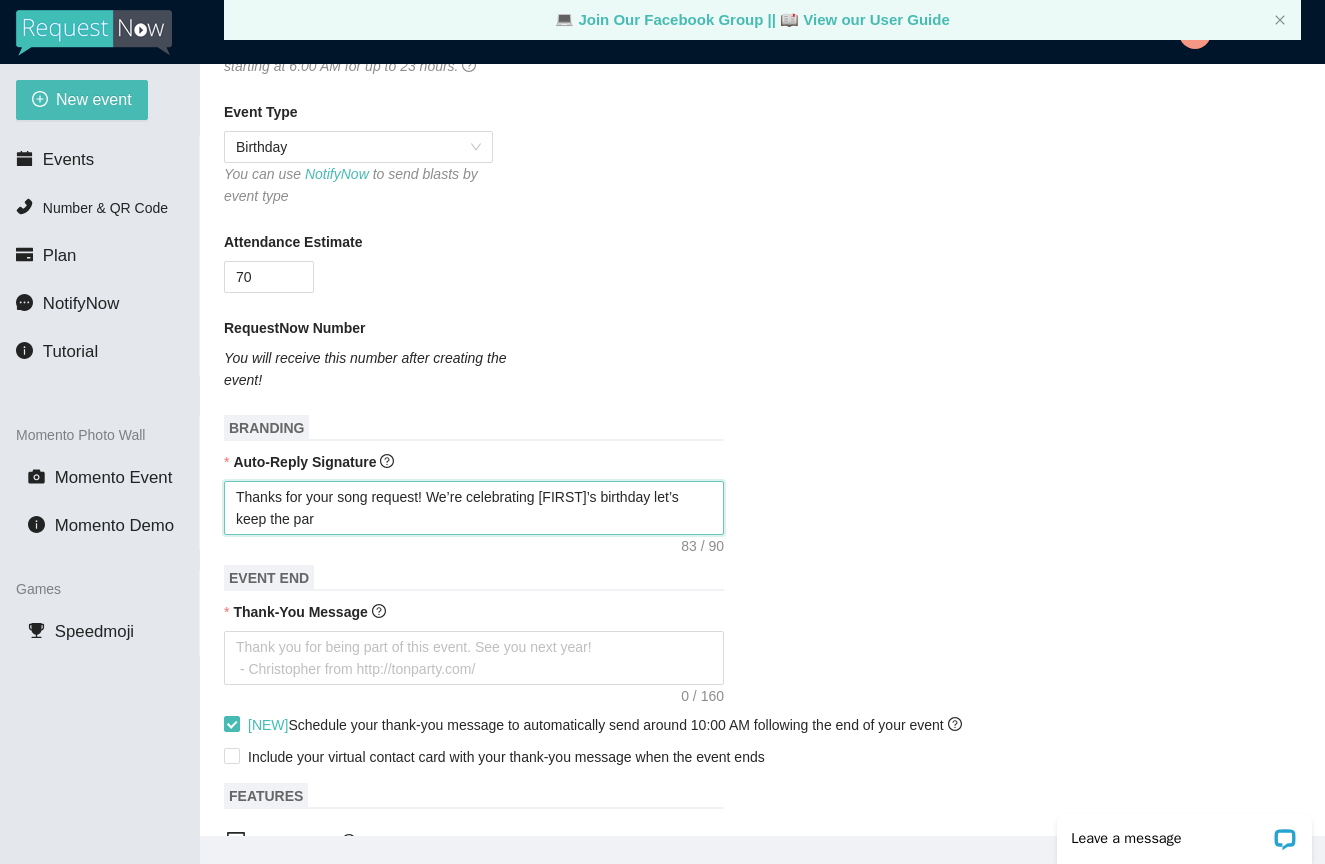 click on "Thanks for your song request! We’re celebrating [FIRST]’s birthday let’s keep the par" at bounding box center (474, 508) 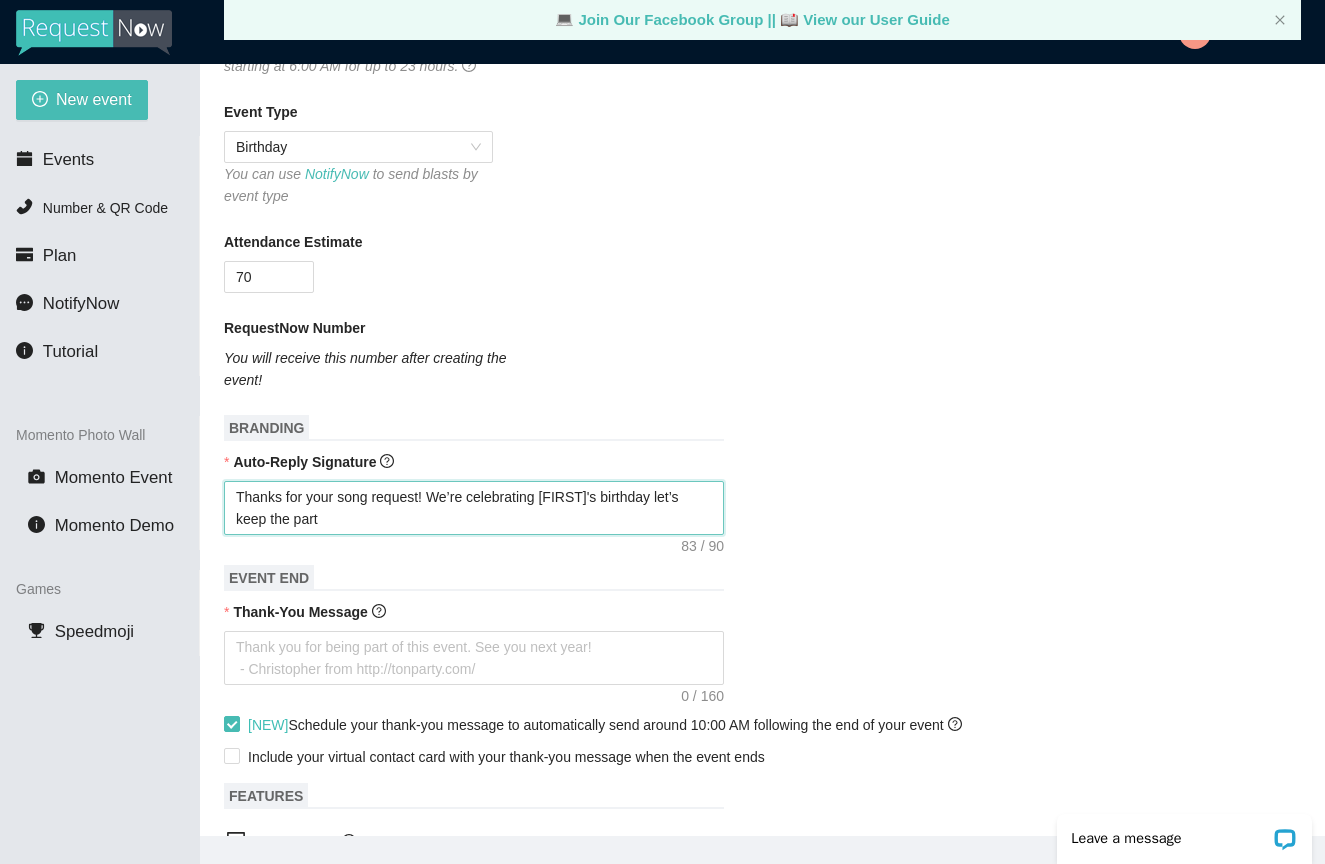 type on "Thanks for your song request! We’re celebrating [FIRST]’s birthday let’s keep the party" 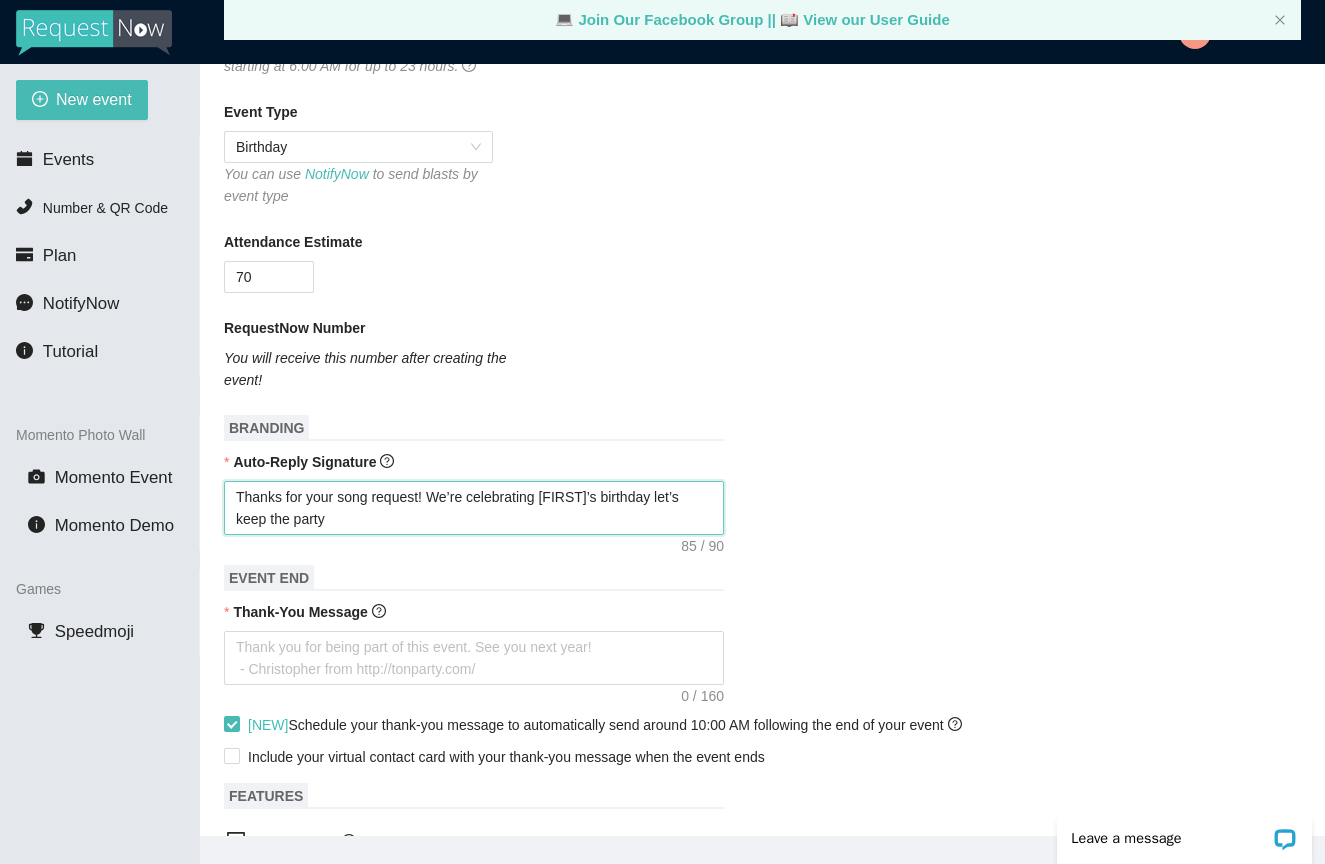 type on "Thanks for your song request! We’re celebrating [FIRST]’s birthday let’s keep the party" 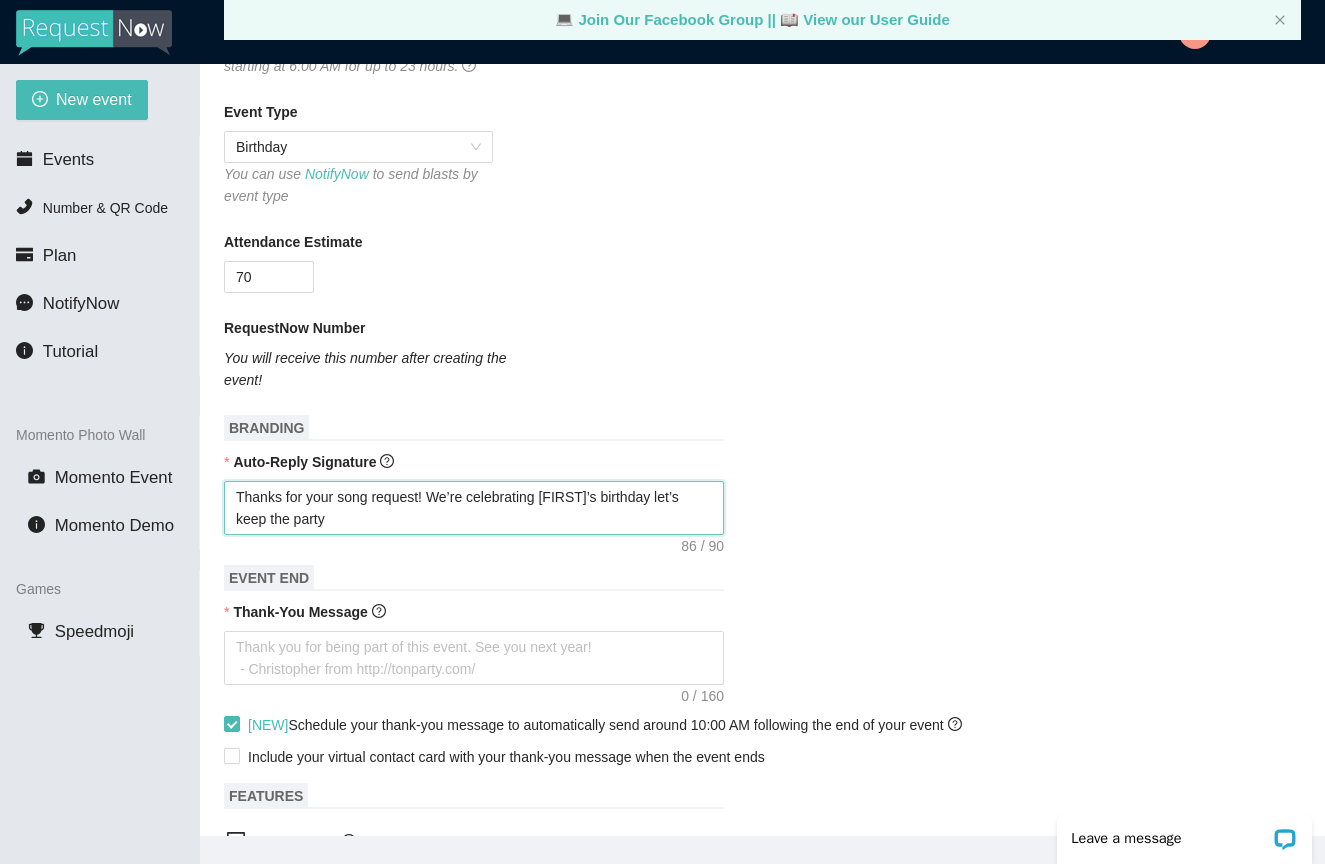 type on "Thanks for your song request! We’re celebrating [FIRST]’s birthday let’s keep the party g" 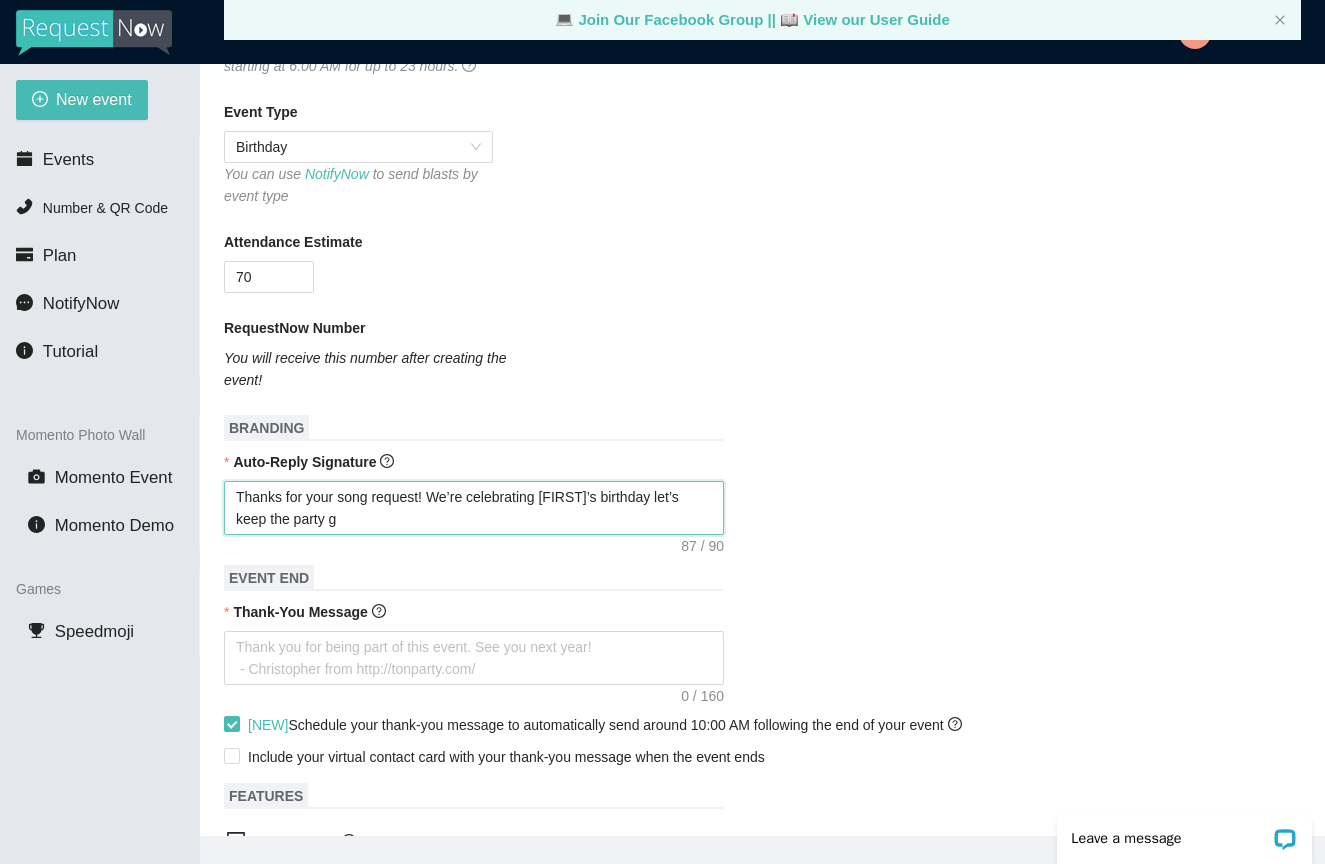 type on "Thanks for your song request! We’re celebrating [FIRST]'s birthday let’s keep the party go" 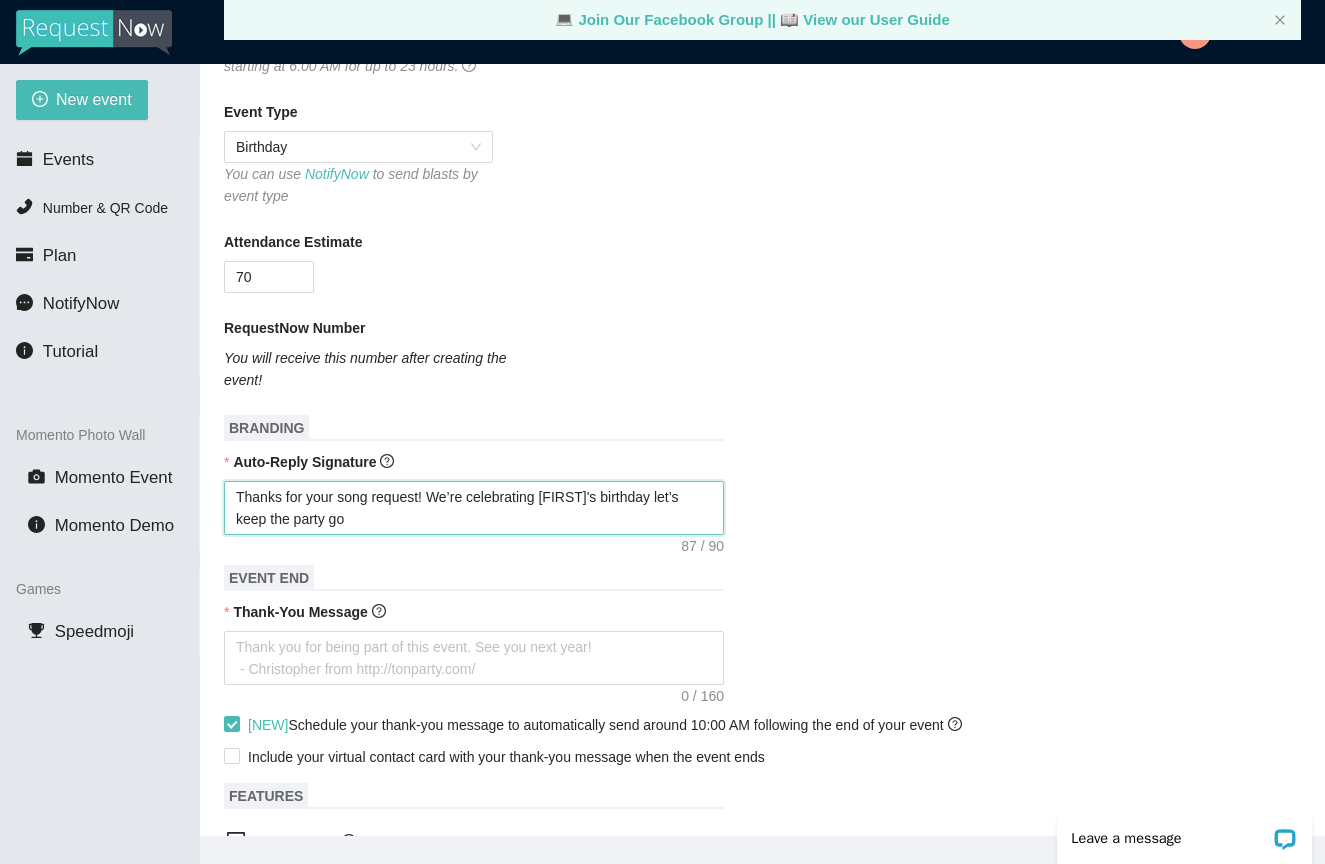 type on "Thanks for your song request! We’re celebrating [FIRST]’s birthday let’s keep the party goi" 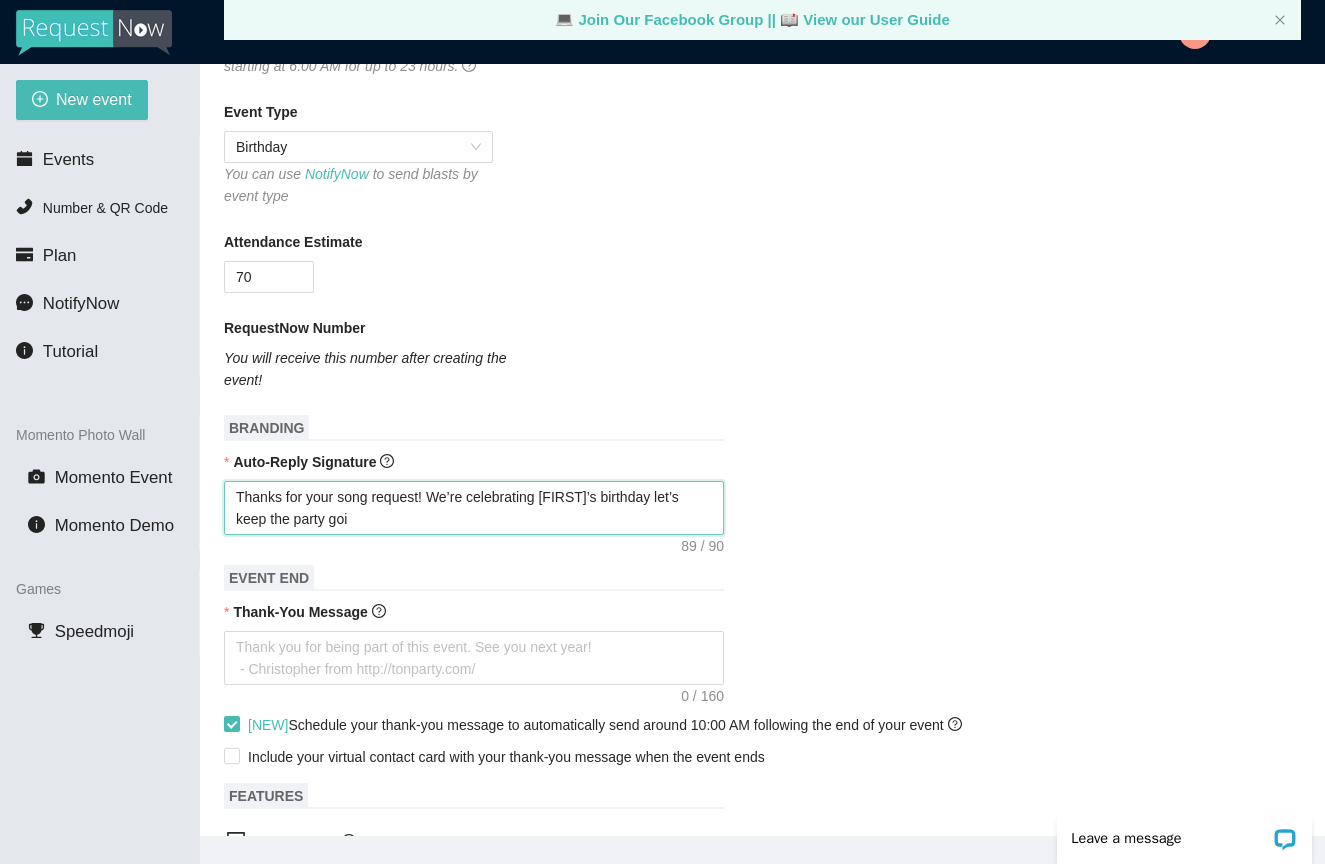 type on "Thanks for your song request! We’re celebrating [FIRST]’s birthday let’s keep the party goin" 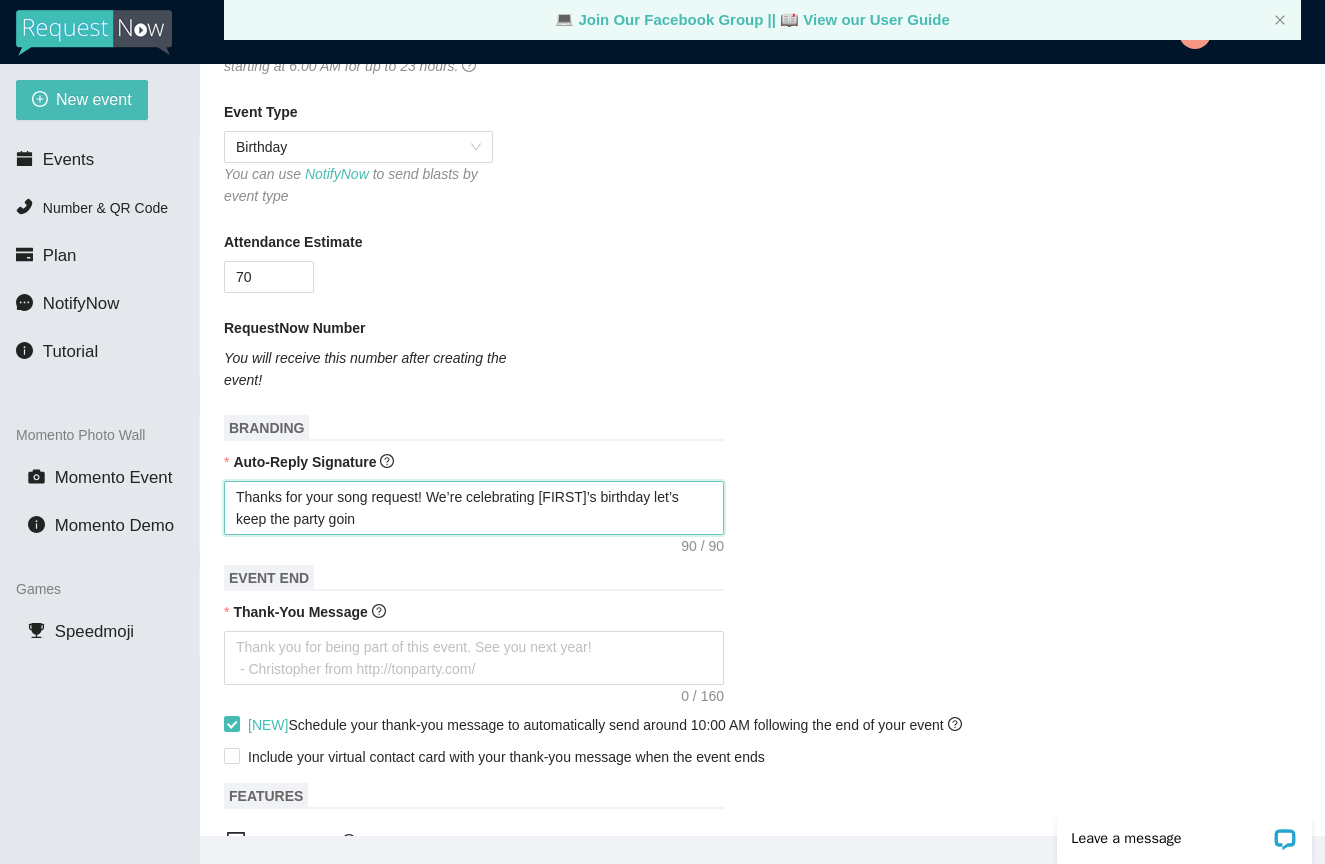 type on "Thanks for your song request! We’re celebrating [FIRST]’s birthday let’s keep the party goin" 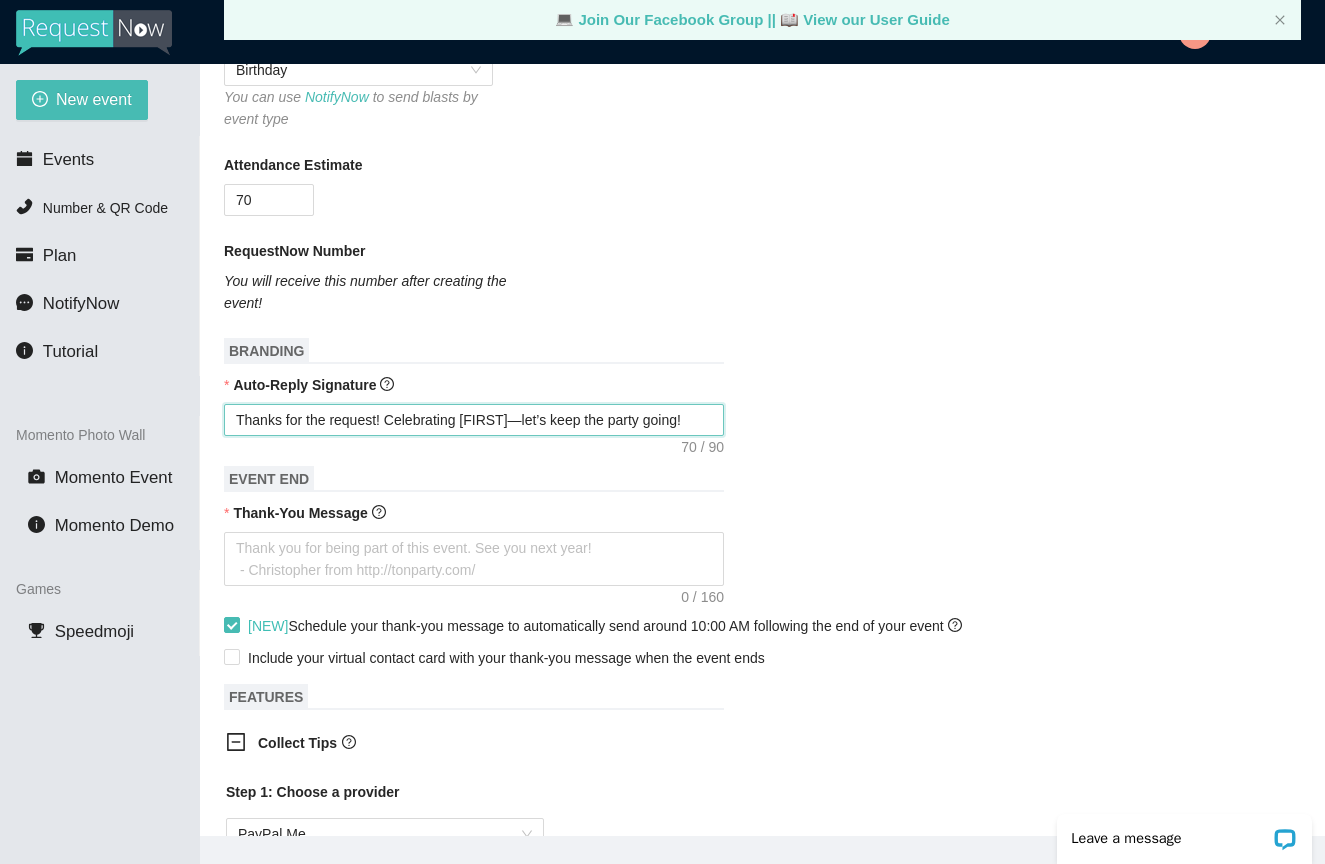 scroll, scrollTop: 486, scrollLeft: 0, axis: vertical 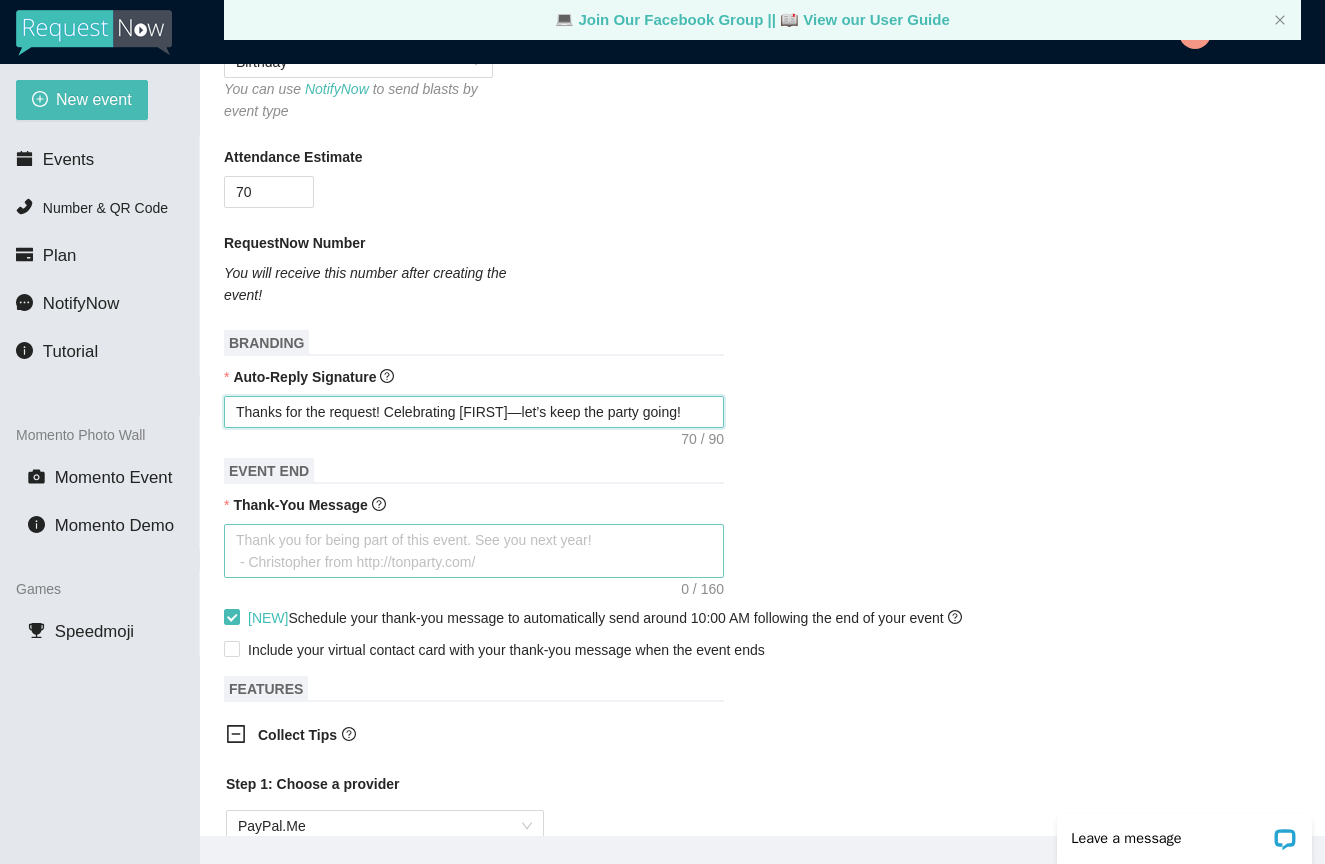 type on "Thanks for the request! Celebrating [FIRST]—let’s keep the party going!" 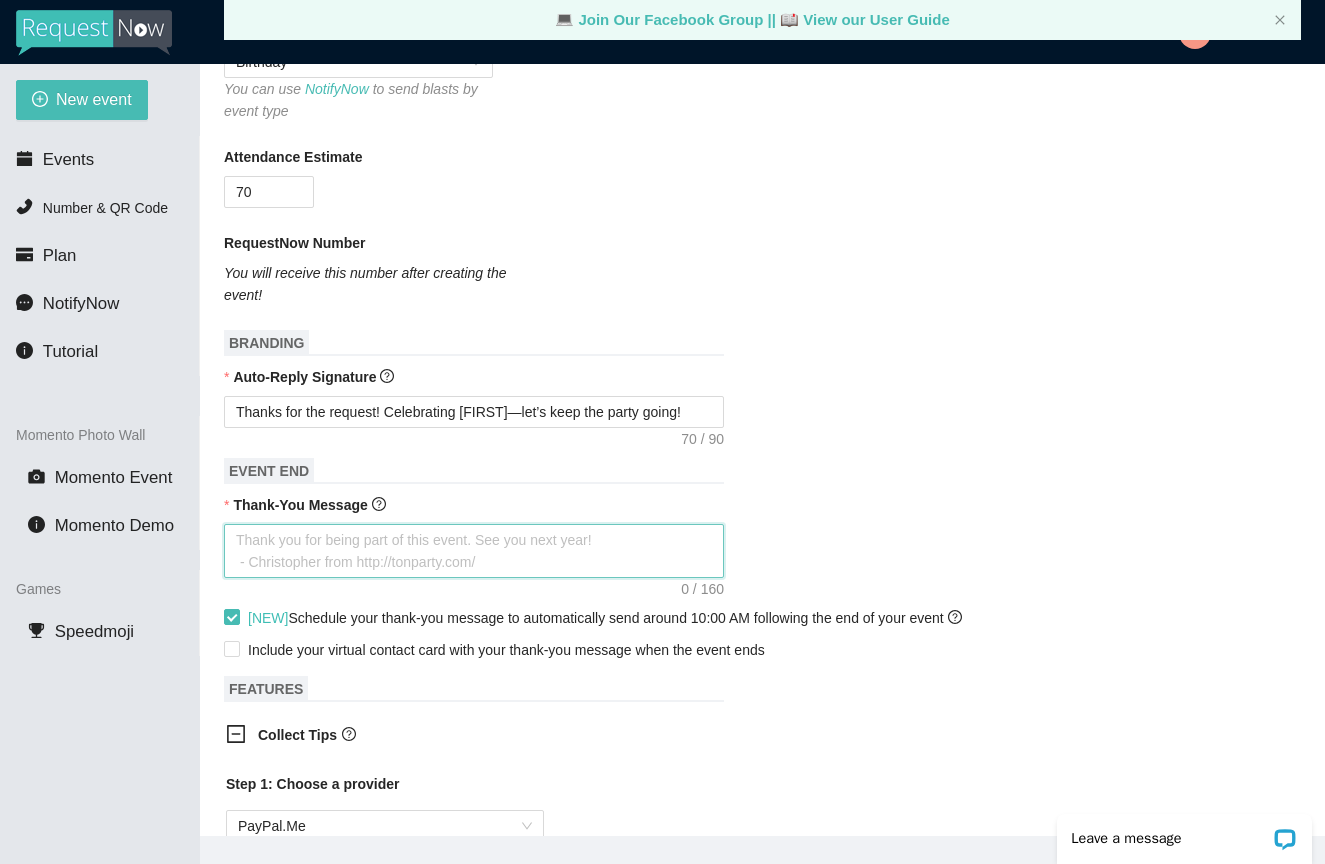 click on "Thank-You Message" at bounding box center [474, 551] 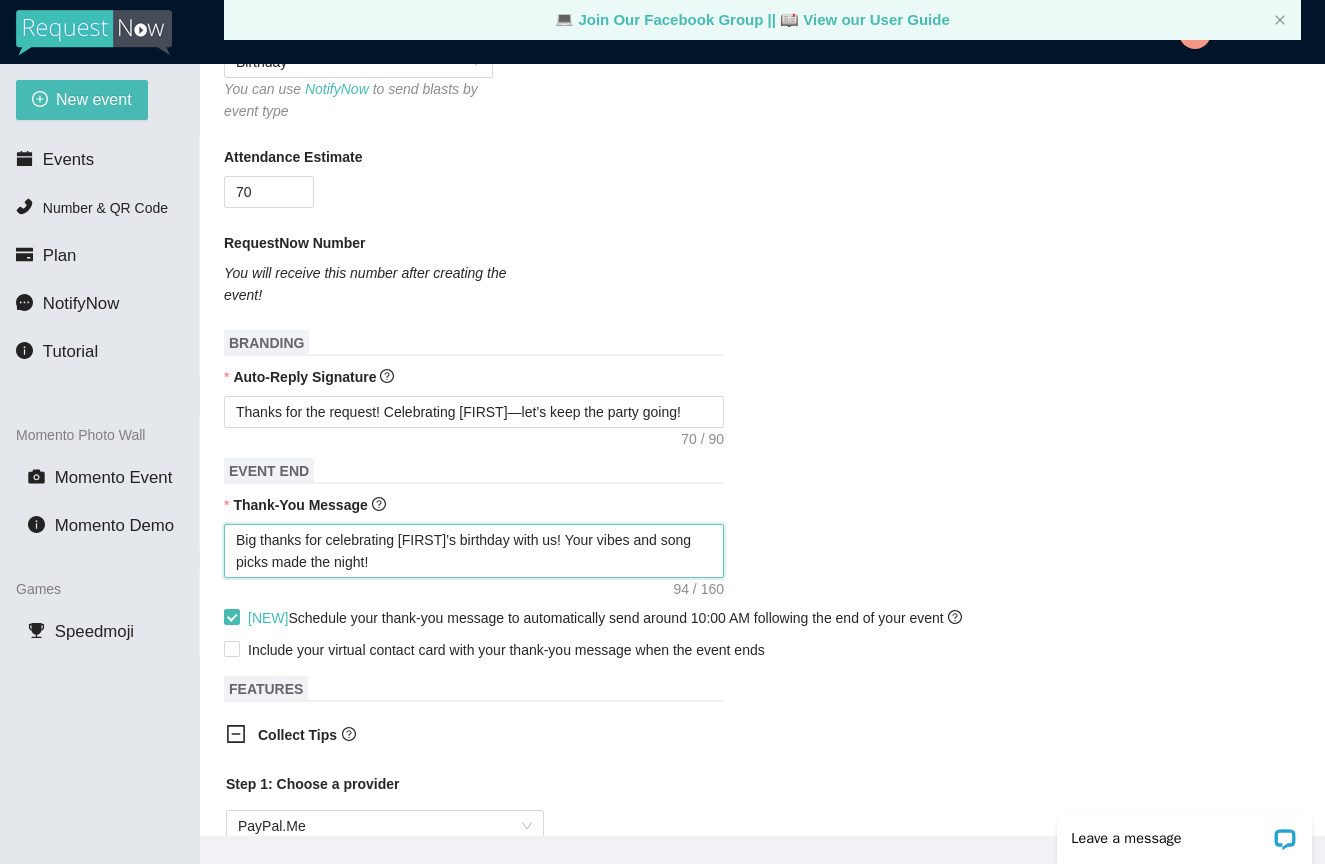 click on "Big thanks for celebrating [FIRST]’s birthday with us! Your vibes and song picks made the night!" at bounding box center (474, 551) 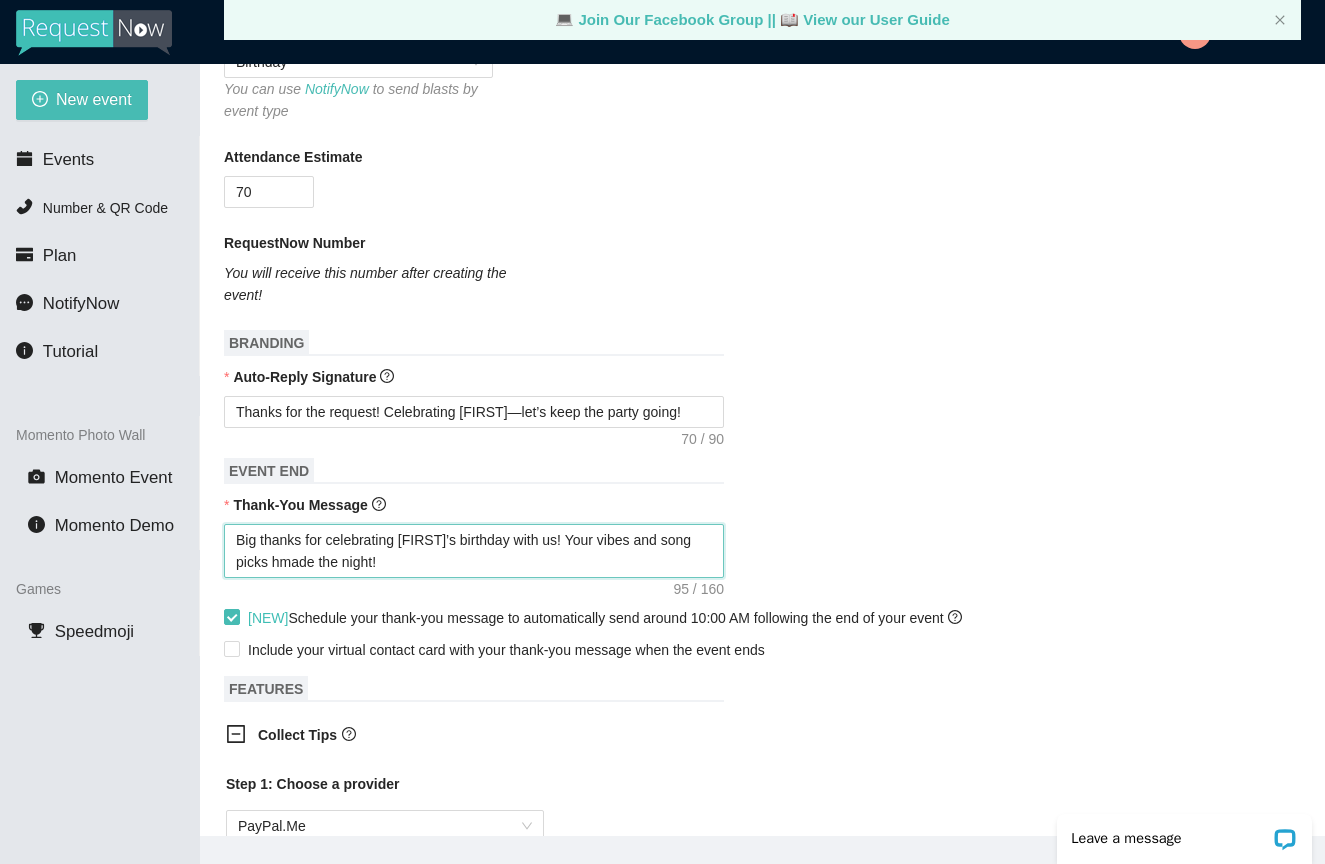 type on "Big thanks for celebrating [FIRST]’s birthday with us! Your vibes and song picks hemade the night!" 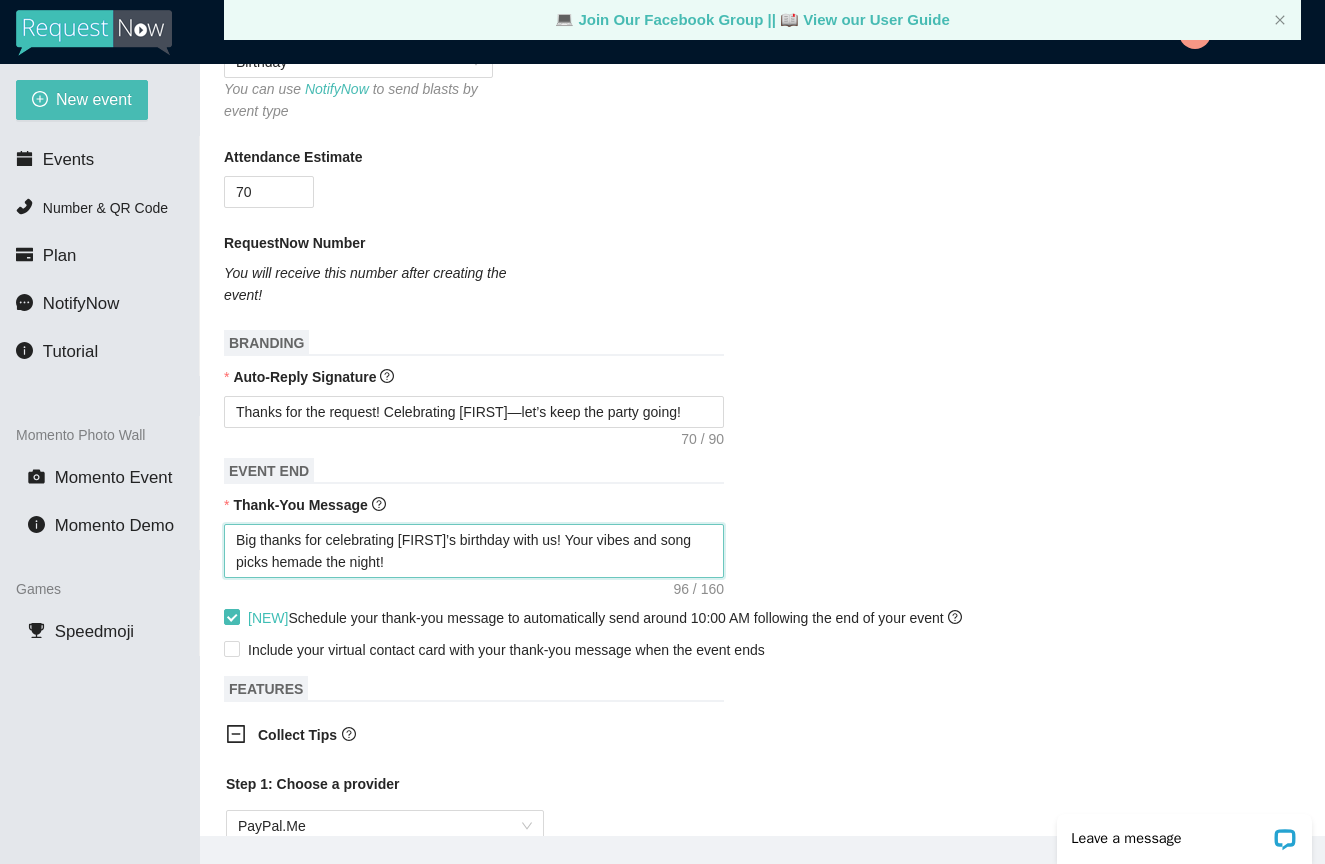 type on "Big thanks for celebrating [FIRST]'s birthday with us! Your vibes and song picks helmade the night!" 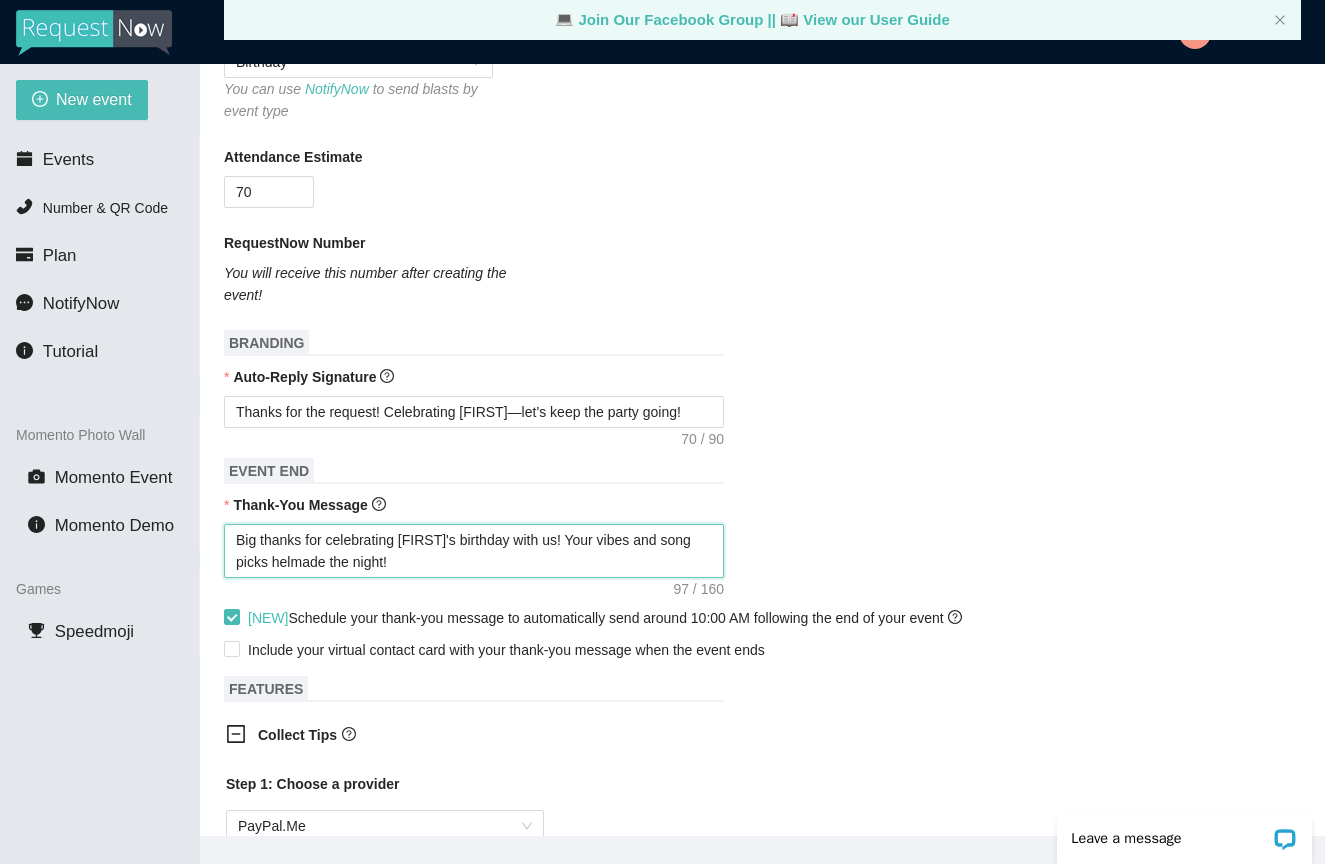 type on "Big thanks for celebrating [FIRST]’s birthday with us! Your vibes and song picks helpedmade the night!" 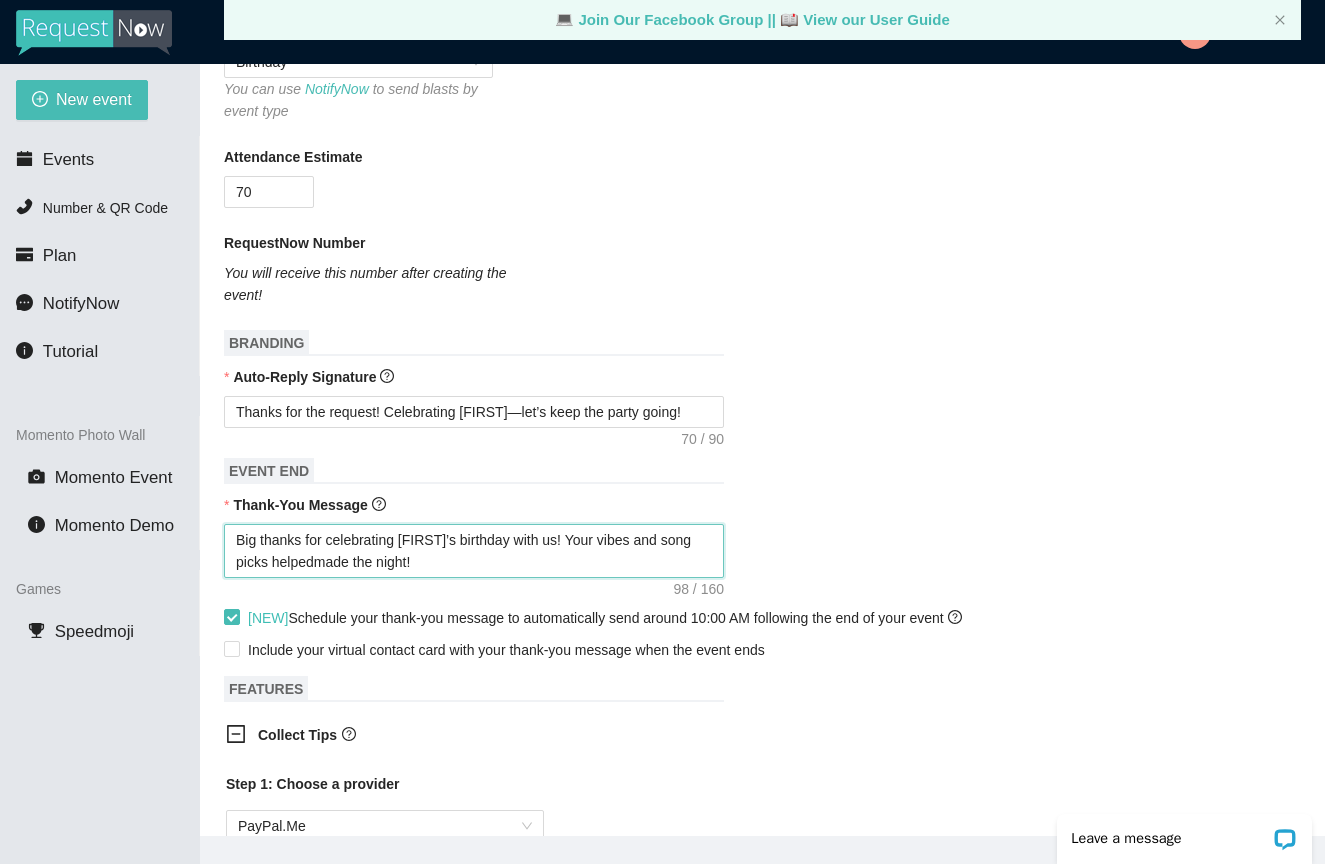 type on "Big thanks for celebrating [FIRST]’s birthday with us! Your vibes and song picks helpemade the night!" 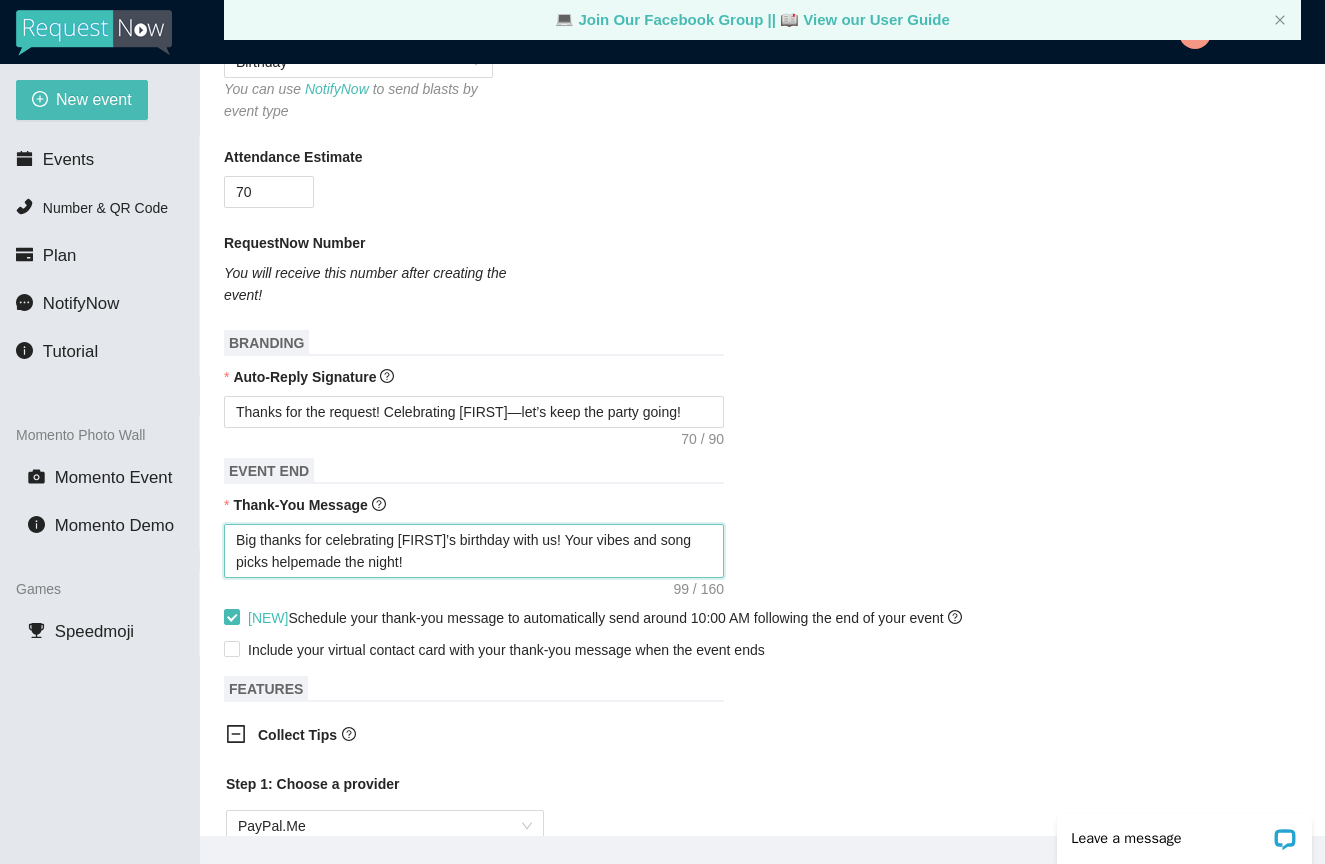 type on "Big thanks for celebrating [FIRST]’s birthday with us! Your vibes and song picks helpedmade the night!" 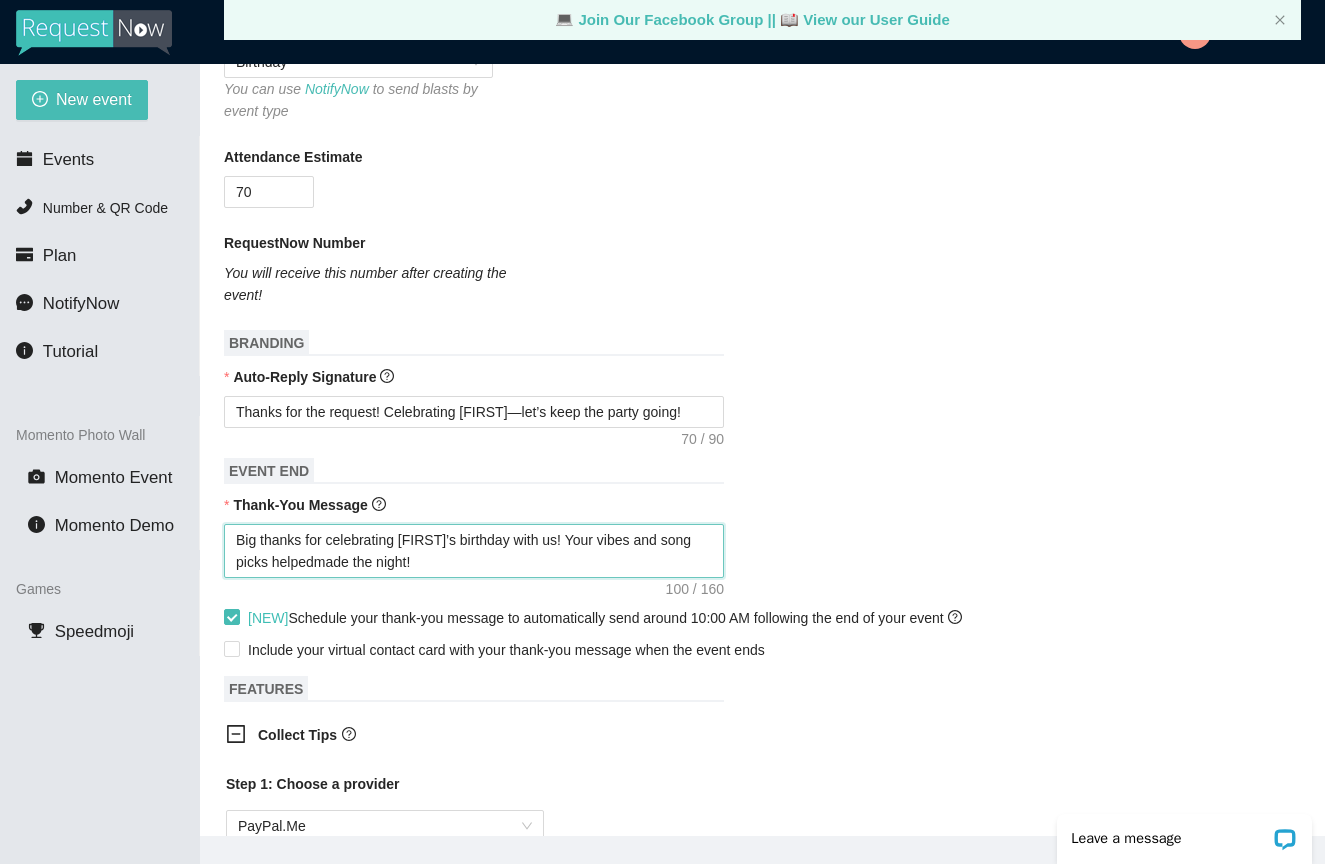 type on "Big thanks for celebrating [FIRST]’s birthday with us! Your vibes and song picks helped made the night!" 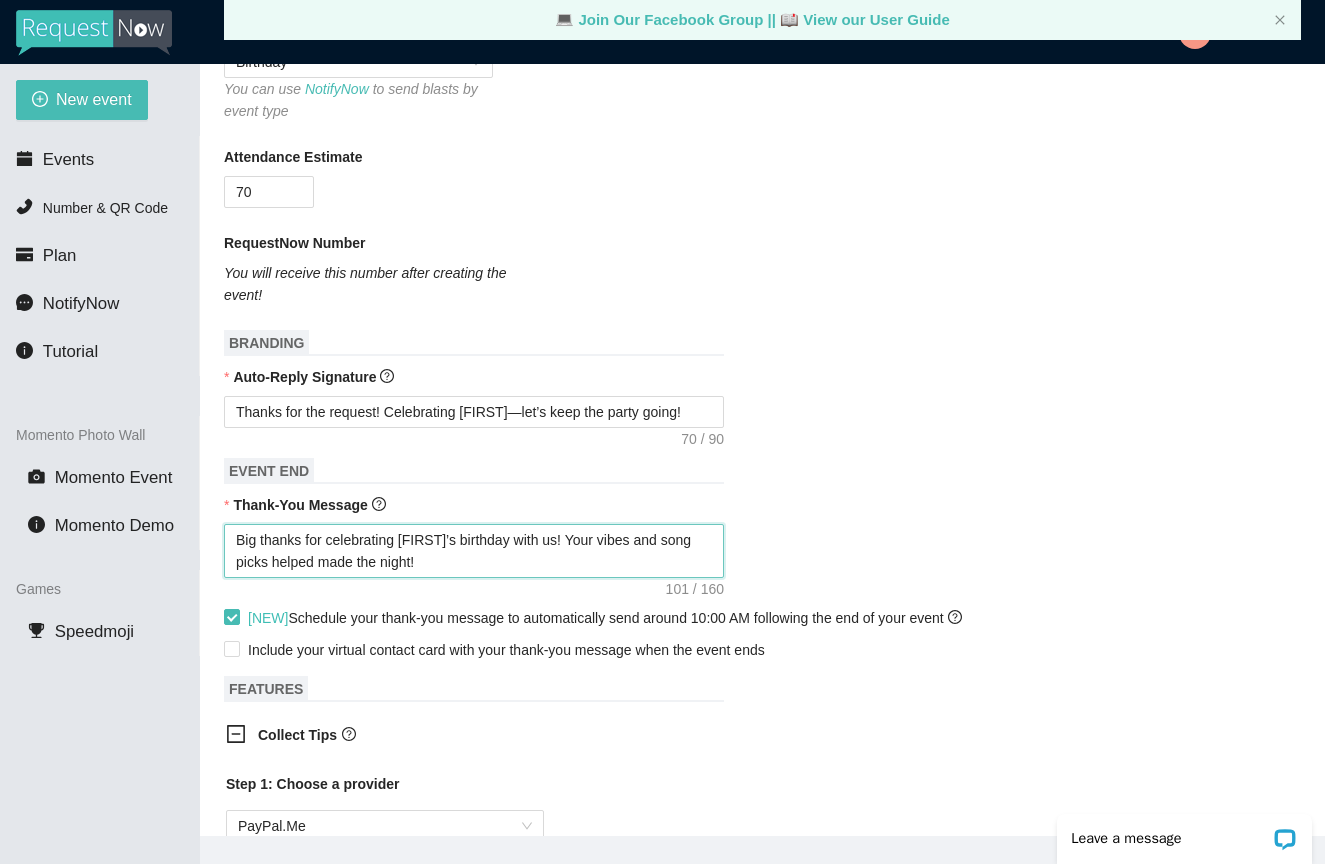 click on "Big thanks for celebrating [FIRST]’s birthday with us! Your vibes and song picks helped made the night!" at bounding box center (474, 551) 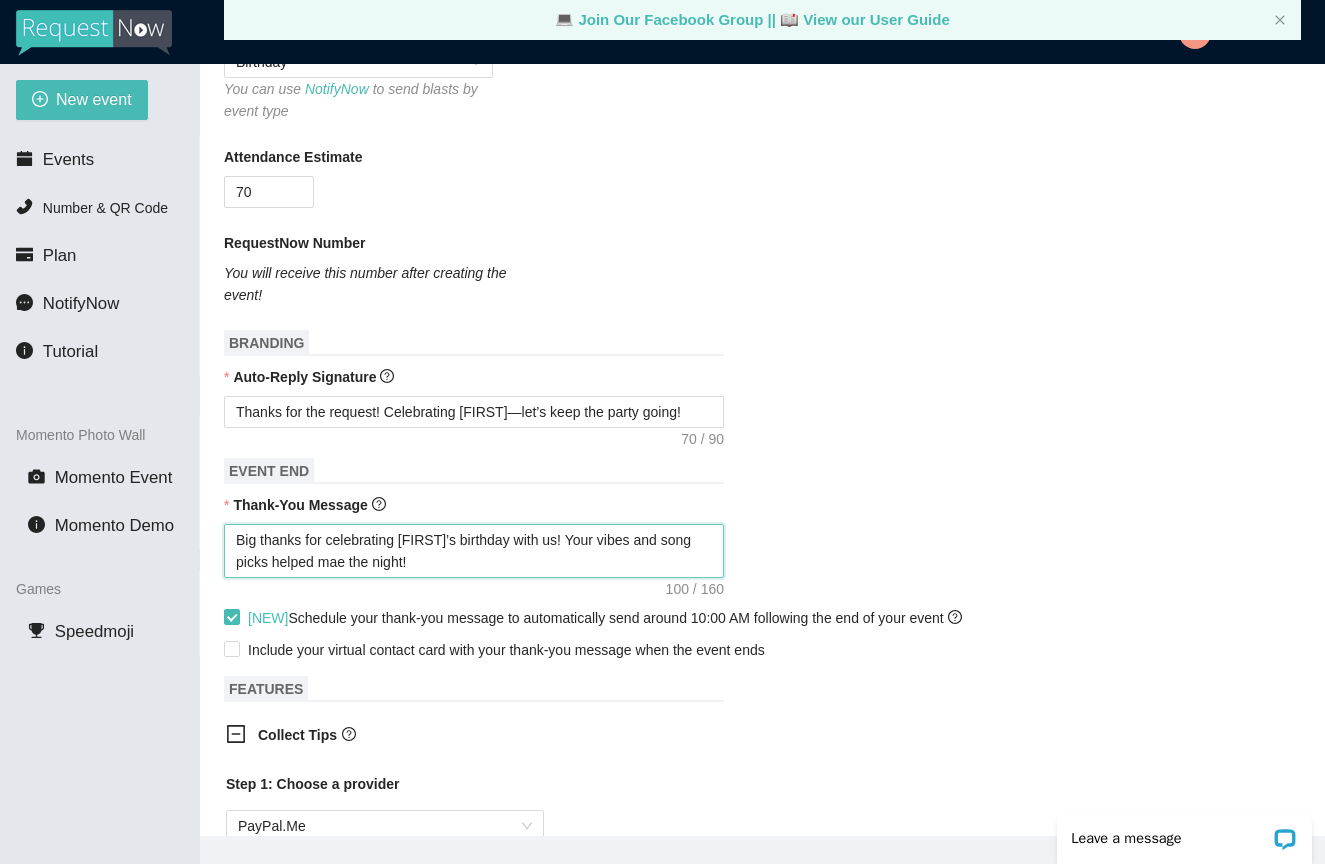 type on "Big thanks for celebrating [FIRST]’s birthday with us! Your vibes and song picks helped make the night!" 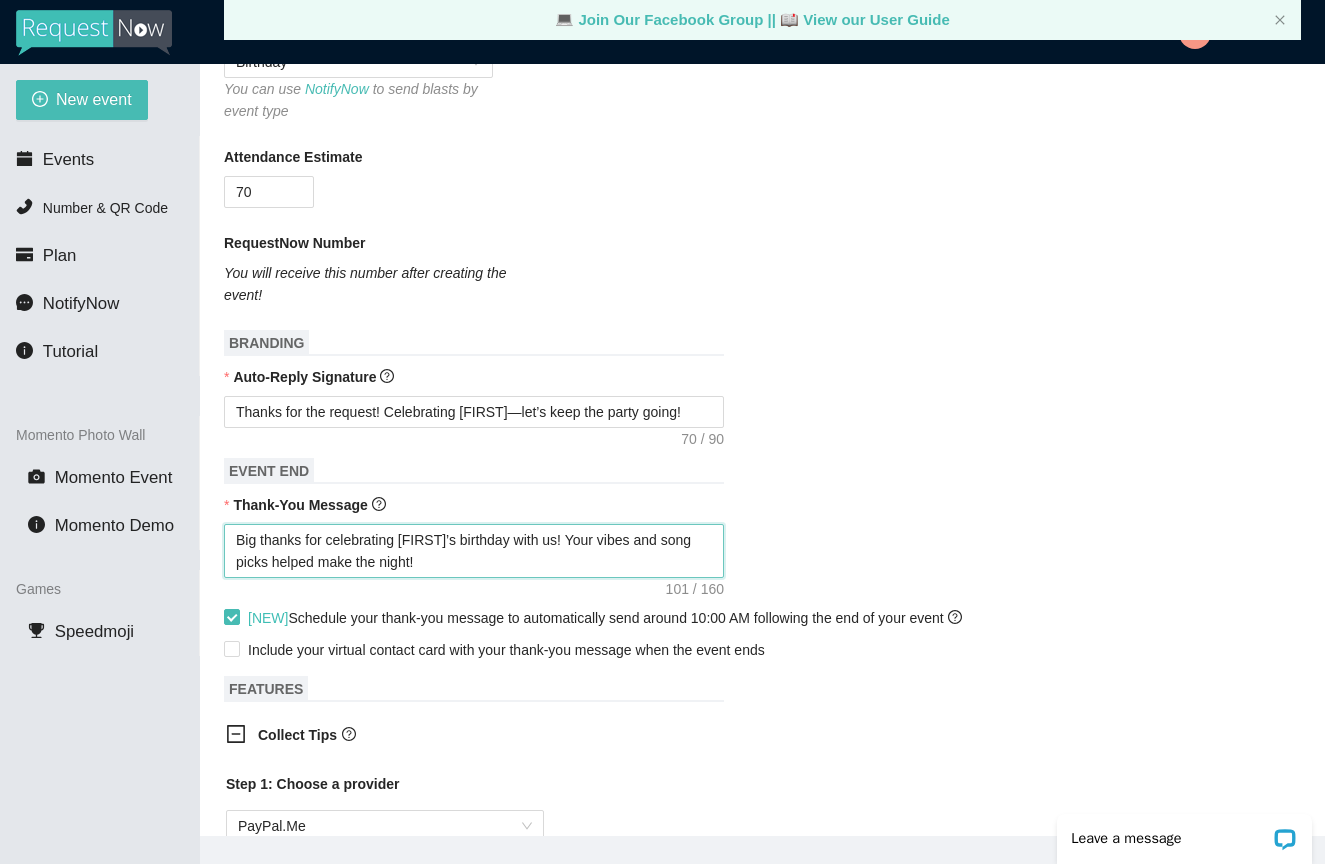click on "Big thanks for celebrating [FIRST]’s birthday with us! Your vibes and song picks helped make the night!" at bounding box center (474, 551) 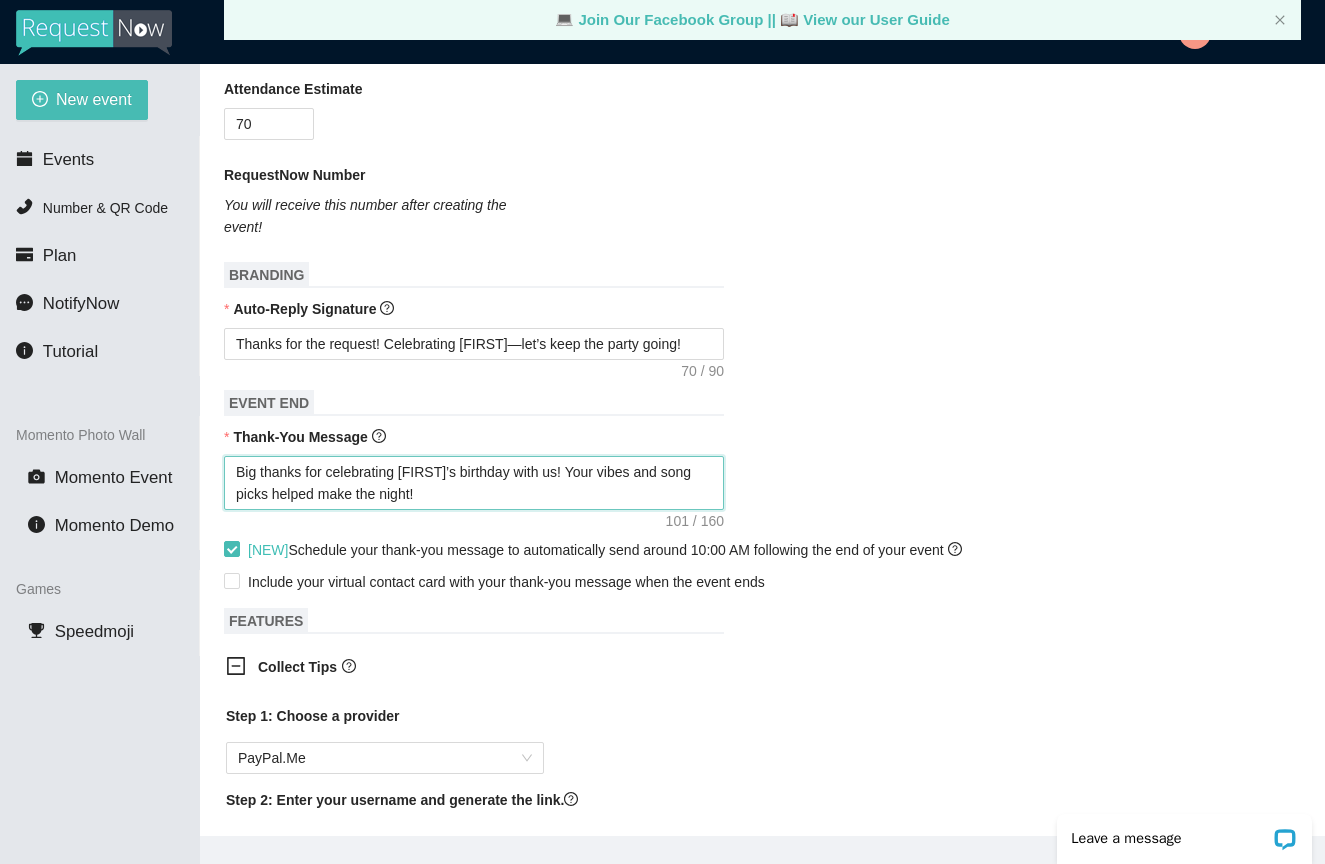 scroll, scrollTop: 591, scrollLeft: 0, axis: vertical 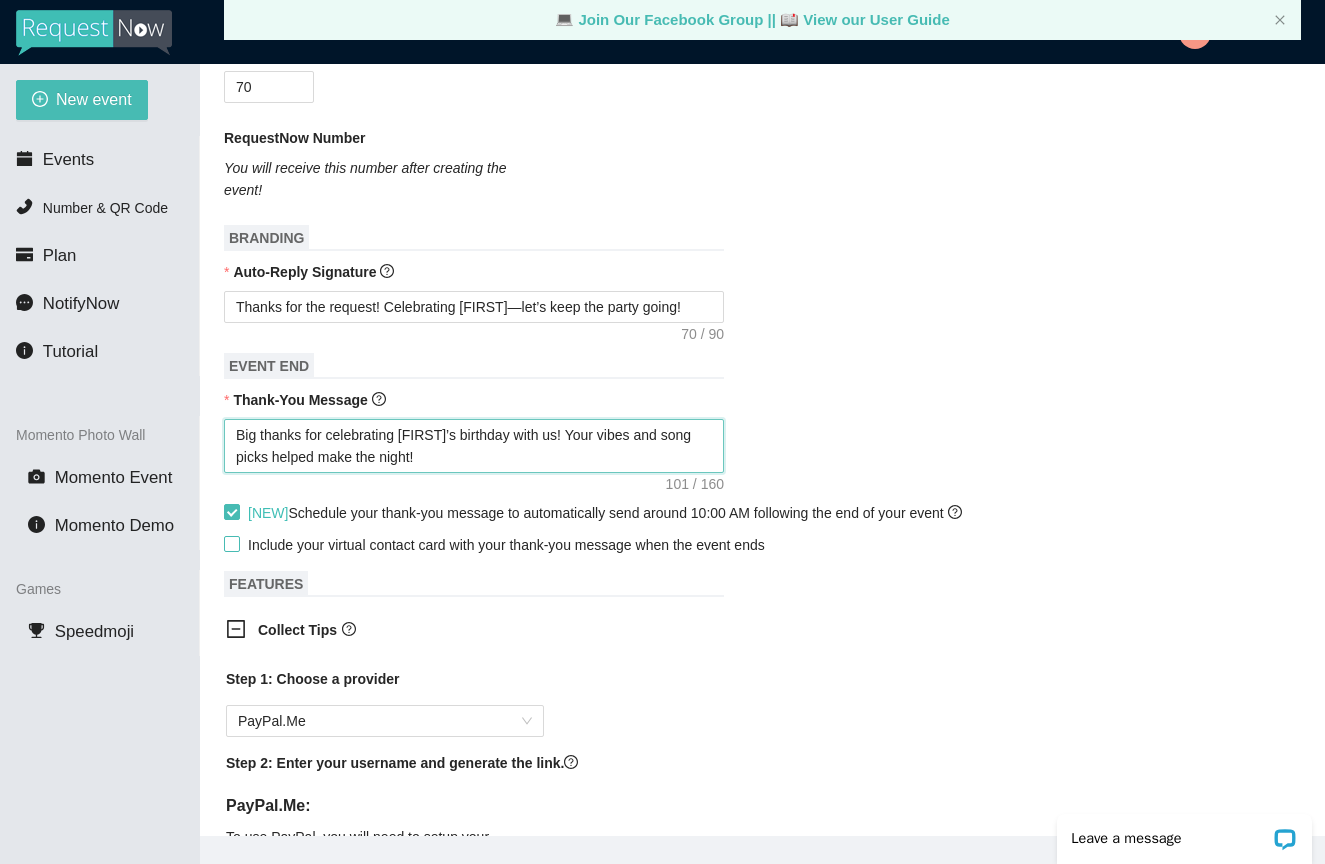 type on "Big thanks for celebrating [FIRST]’s birthday with us! Your vibes and song picks helped make the night!" 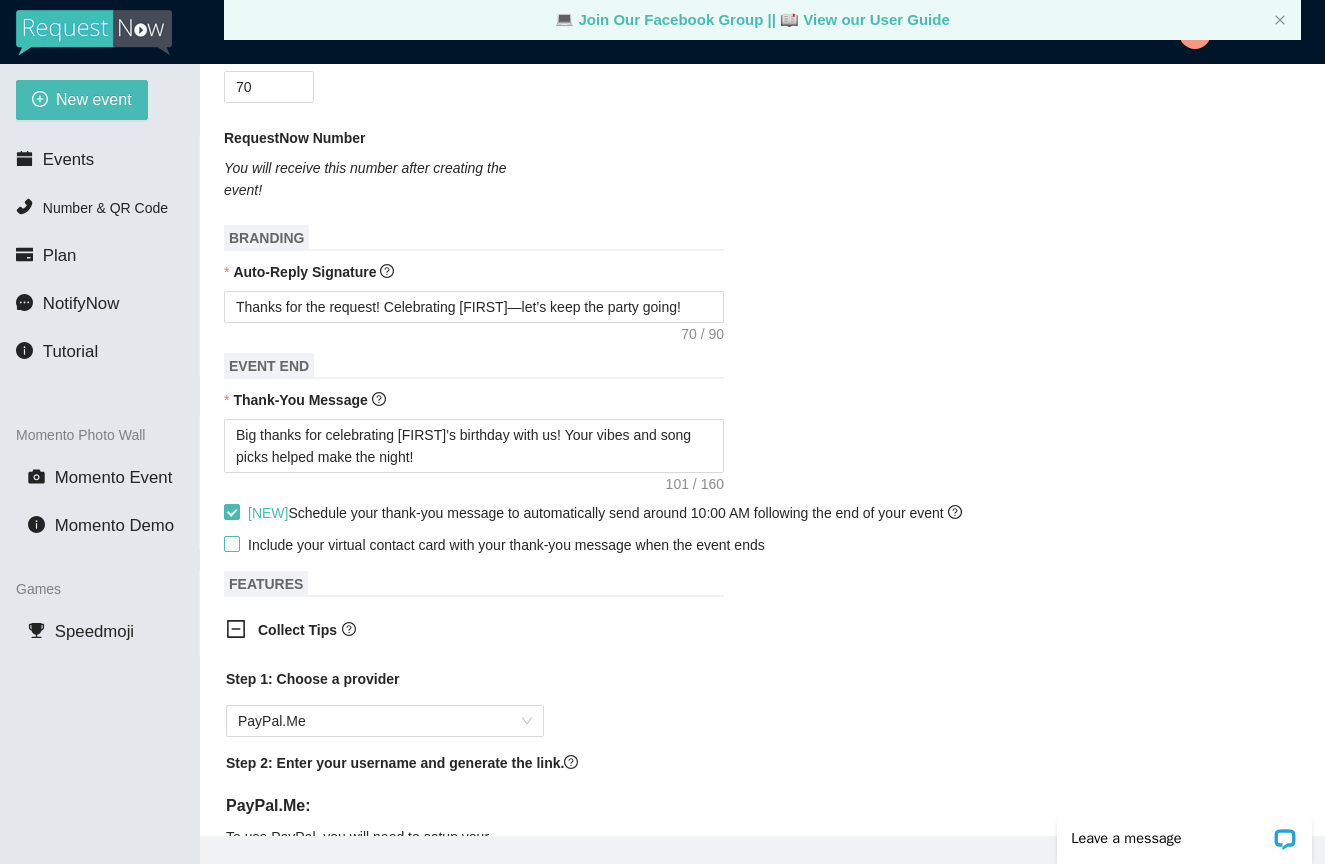 click on "Include your virtual contact card with your thank-you message when the event ends" at bounding box center (231, 543) 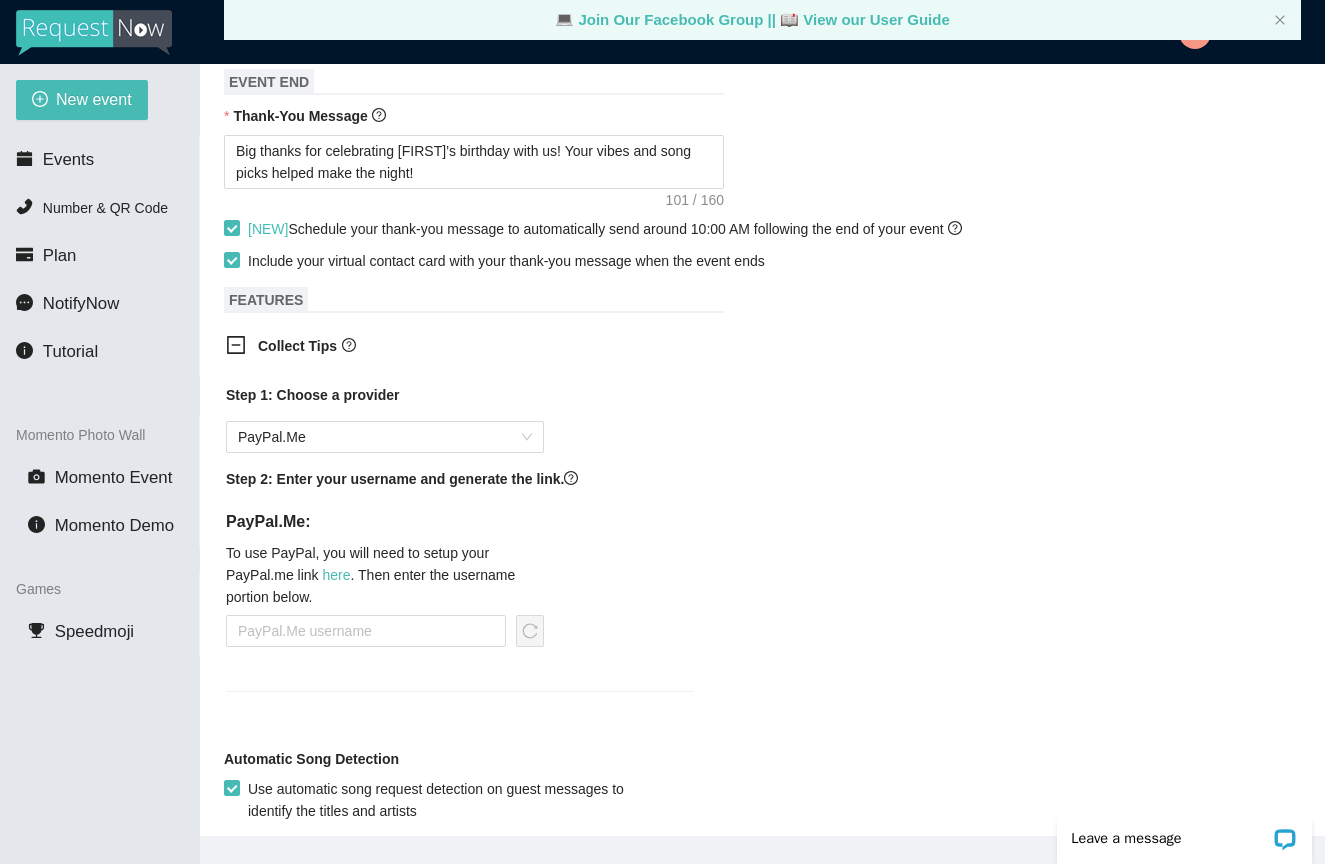 scroll, scrollTop: 881, scrollLeft: 0, axis: vertical 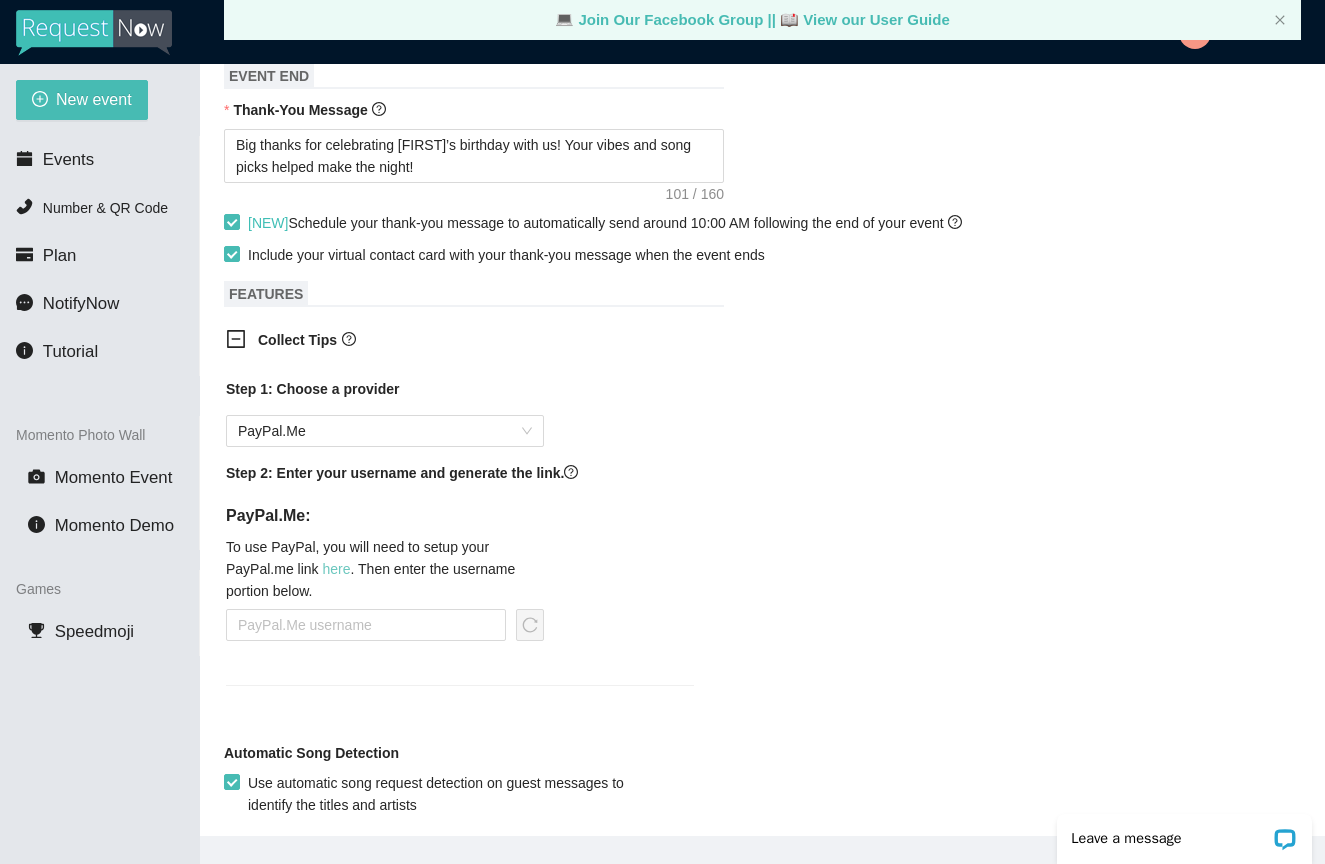 click on "here" at bounding box center (336, 569) 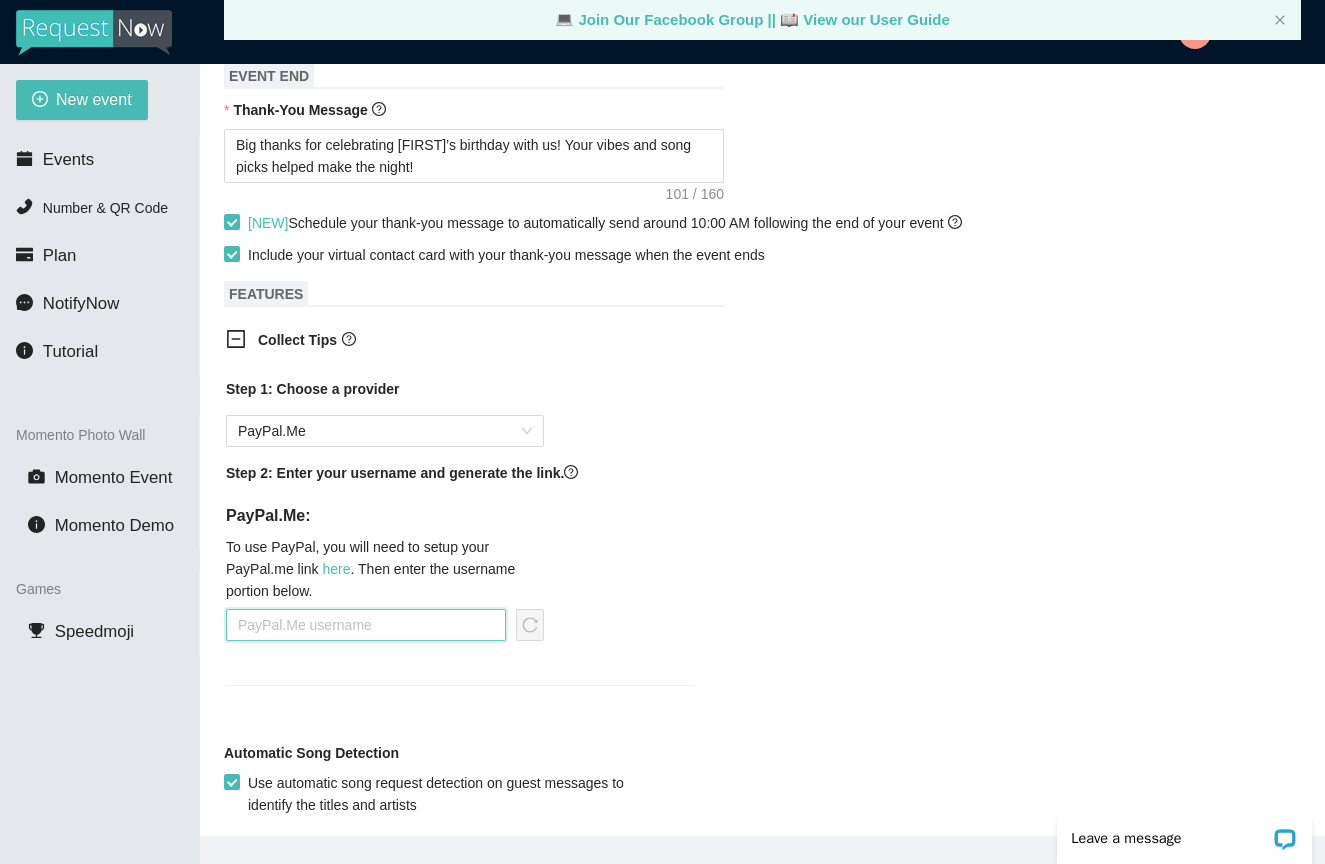 paste 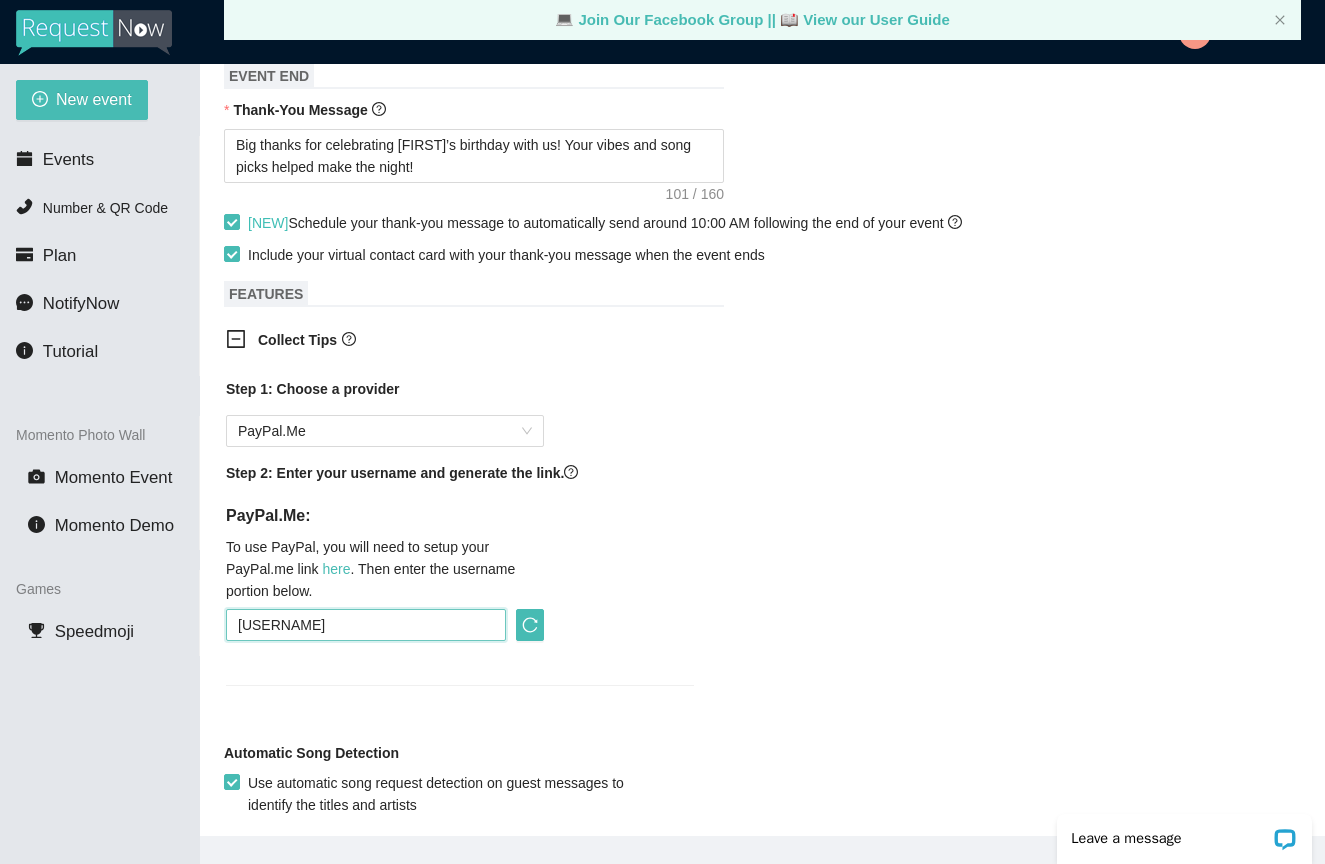 type on "[USERNAME]" 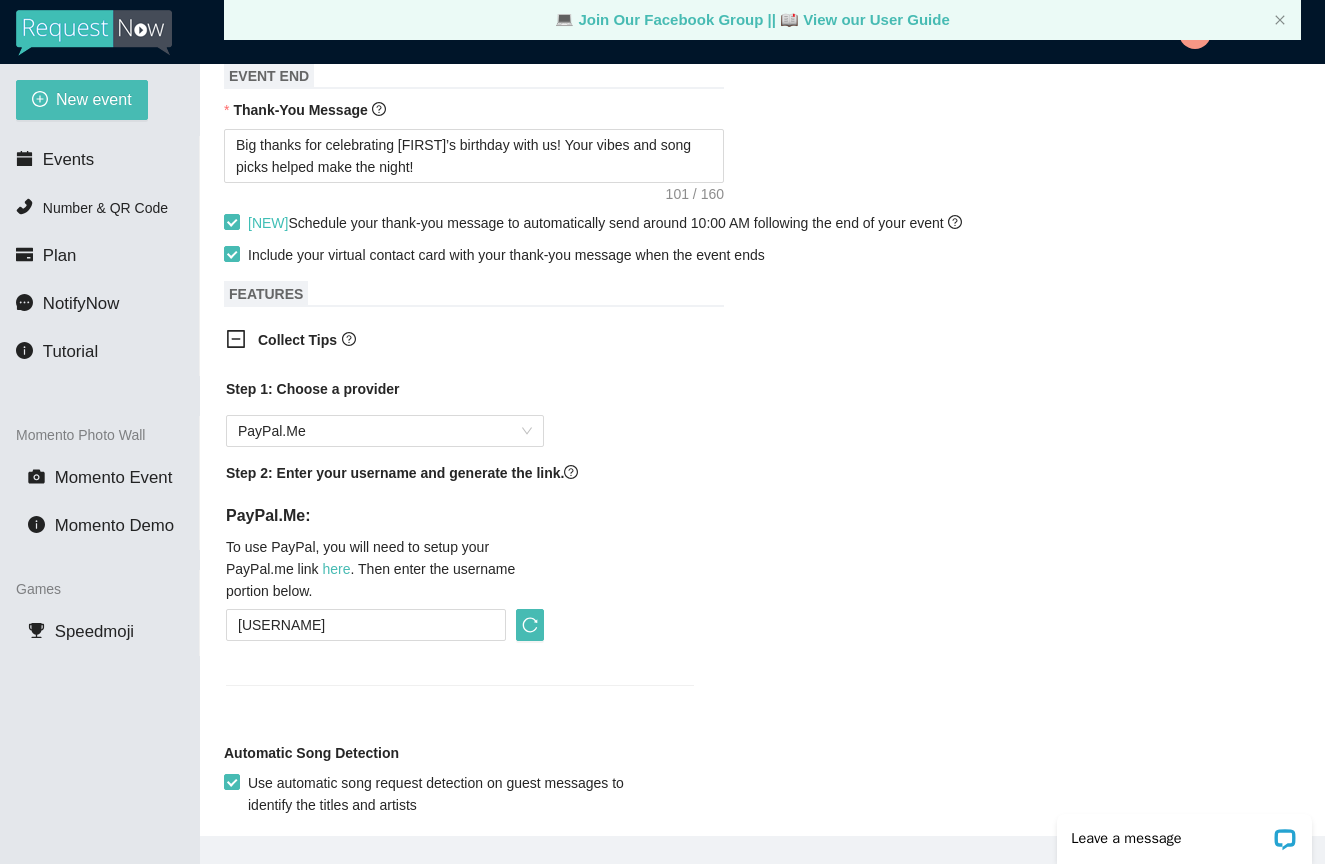 click on "Step 1: Choose a provider PayPal.Me Step 2: Enter your username and generate the link. PayPal.Me: To use PayPal, you will need to setup your PayPal.me link here. Then enter the username portion below. [USERNAME]" at bounding box center (460, 544) 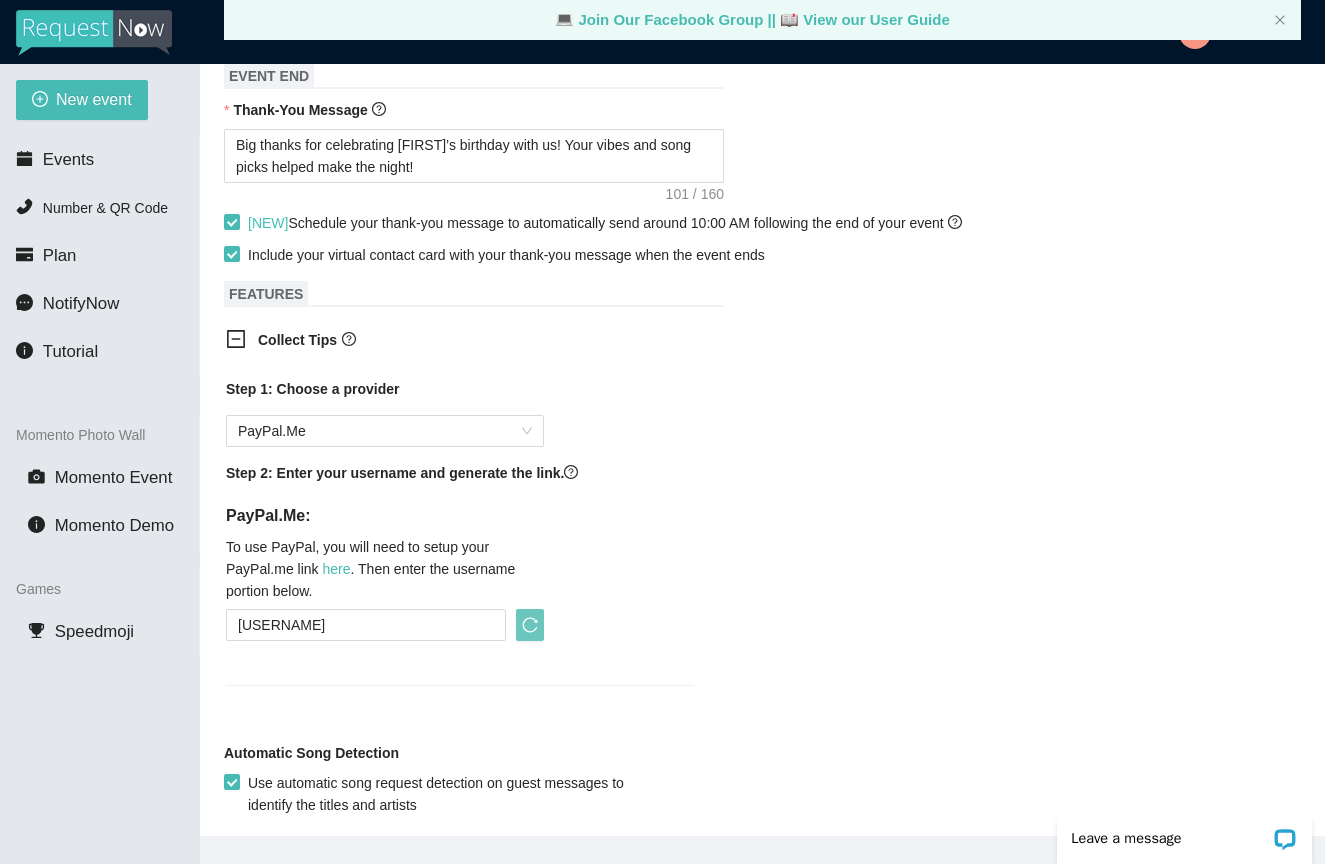 click 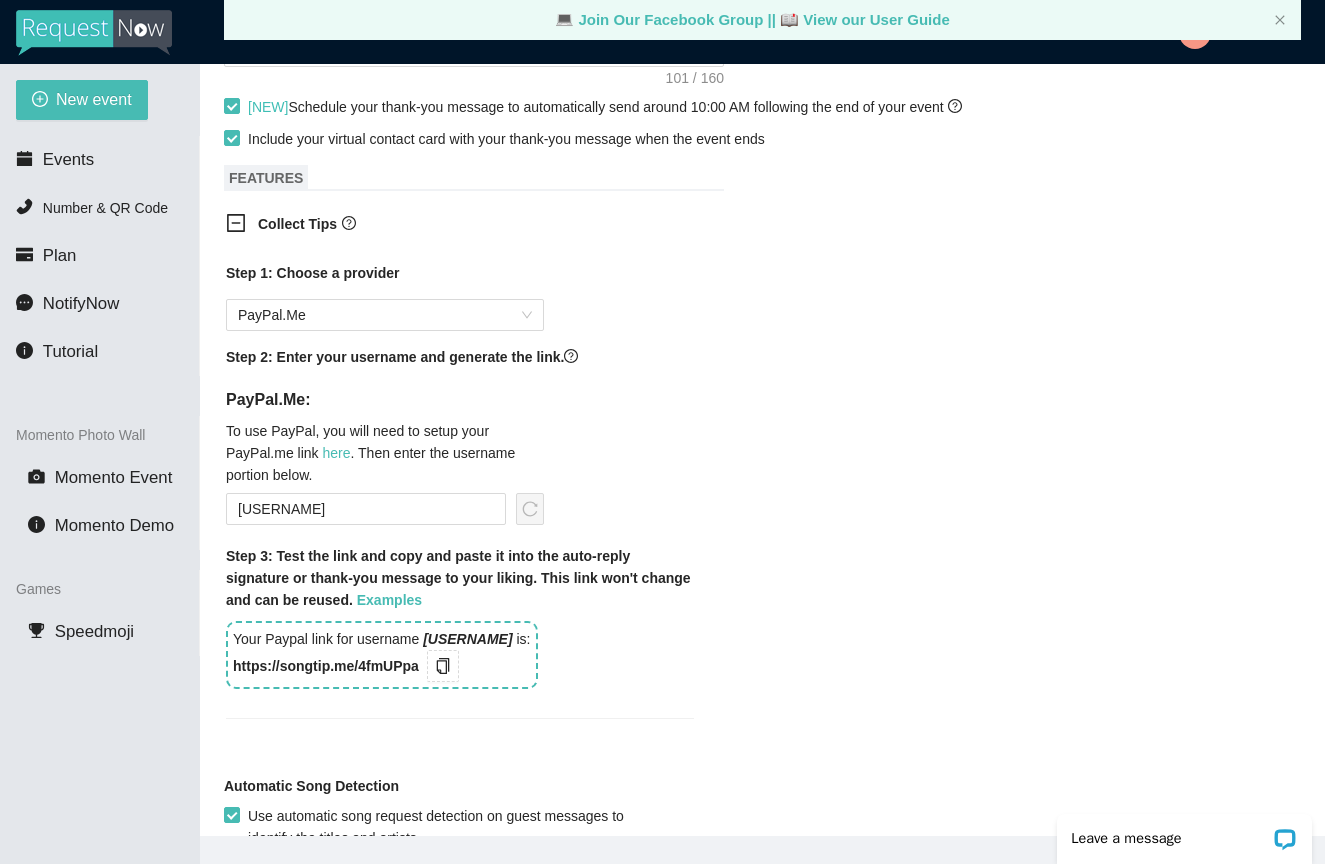 scroll, scrollTop: 1004, scrollLeft: 0, axis: vertical 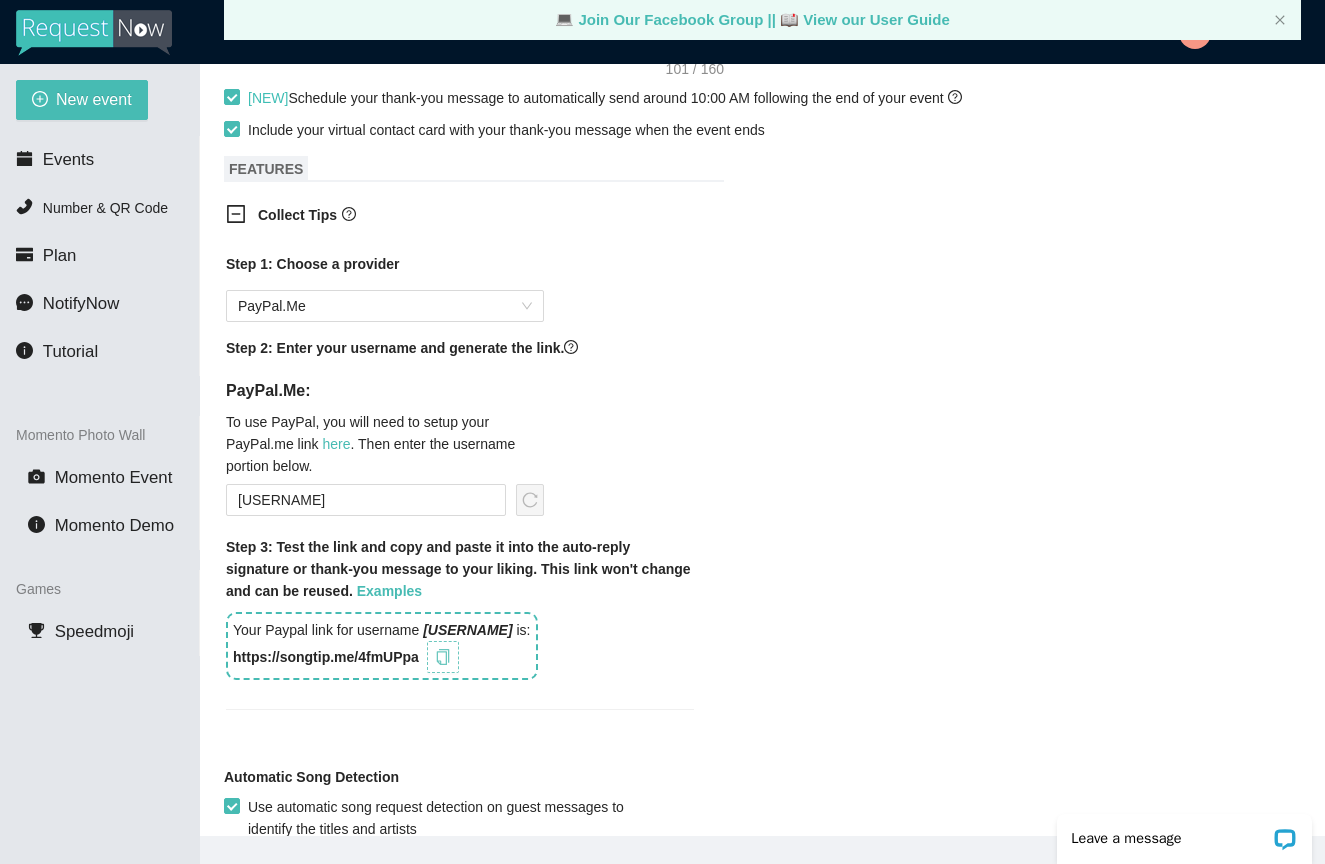click 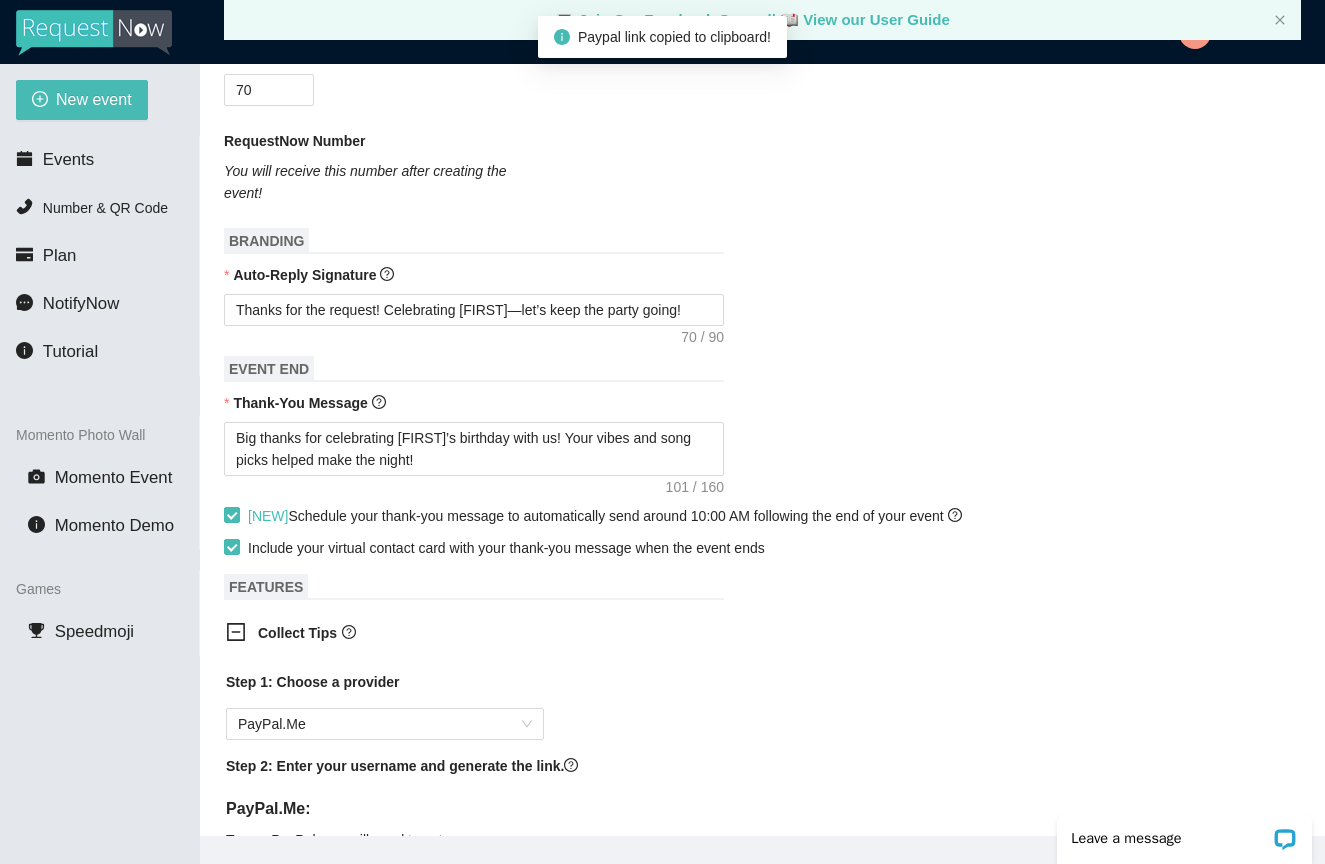 scroll, scrollTop: 564, scrollLeft: 0, axis: vertical 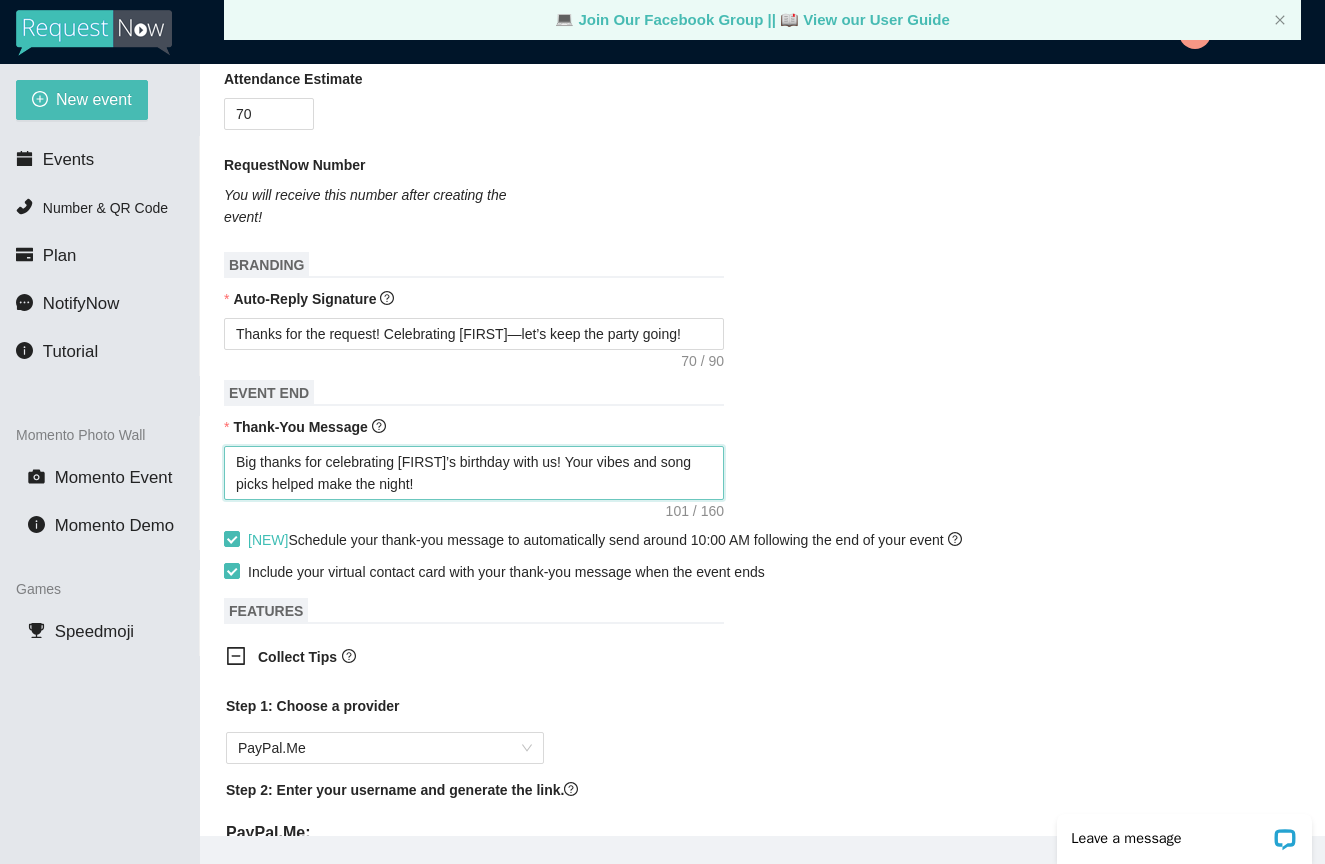 click on "Big thanks for celebrating [FIRST]’s birthday with us! Your vibes and song picks helped make the night!" at bounding box center (474, 473) 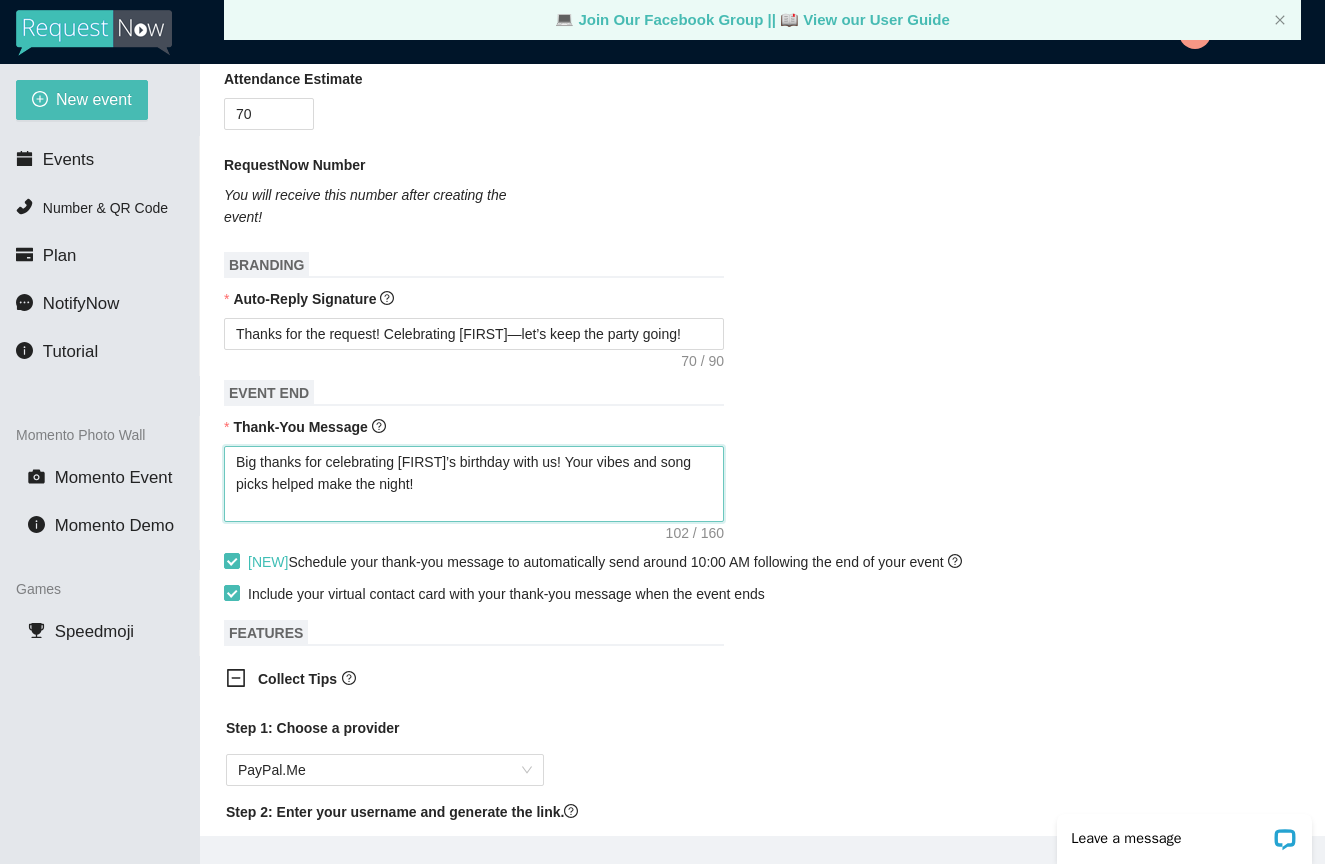 paste on "https://songtip.me/4fmUPpa" 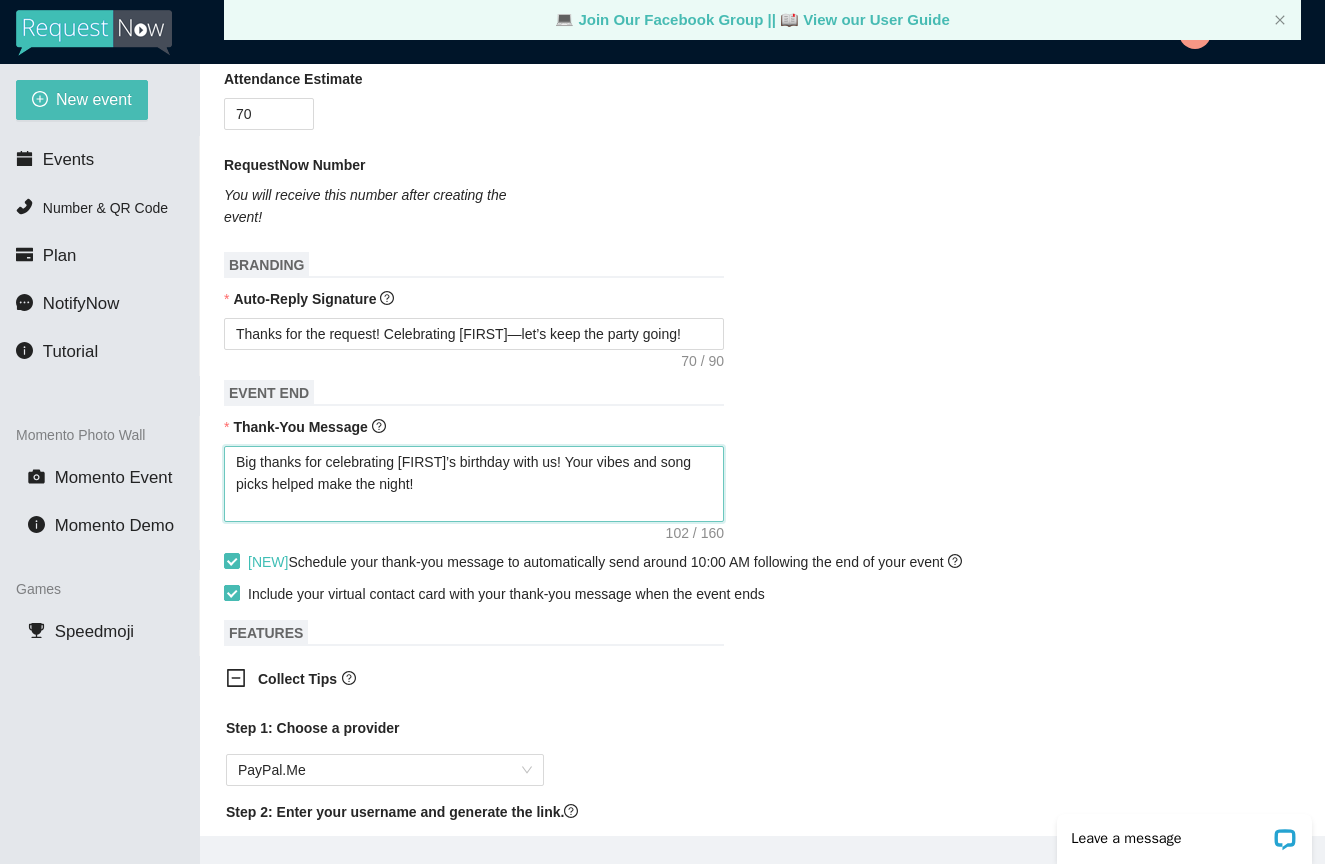 type on "Big thanks for celebrating [FIRST]’s birthday with us! Your vibes and song picks helped make the night!https://songtip.me/4fmUPpa" 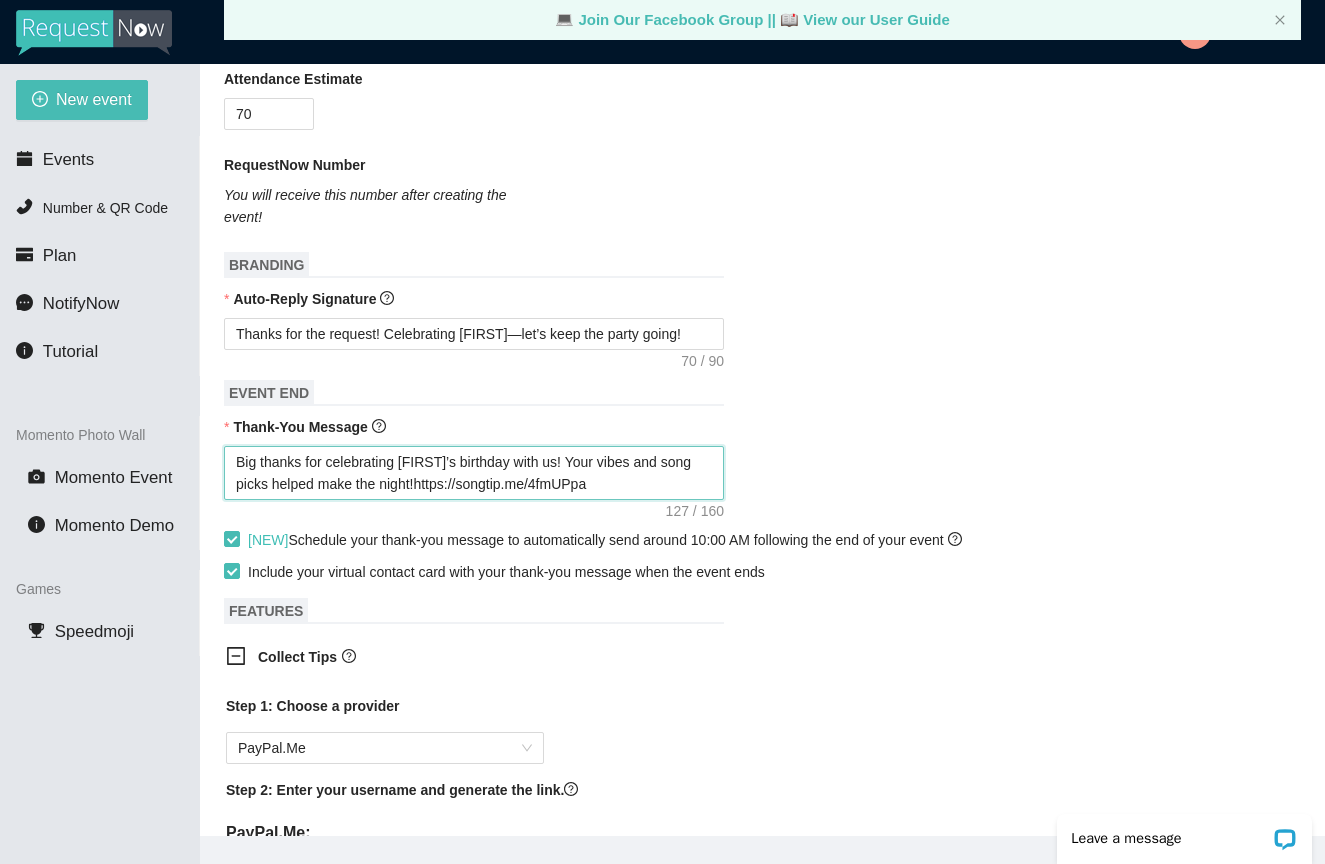 click on "Big thanks for celebrating [FIRST]’s birthday with us! Your vibes and song picks helped make the night!https://songtip.me/4fmUPpa" at bounding box center [474, 473] 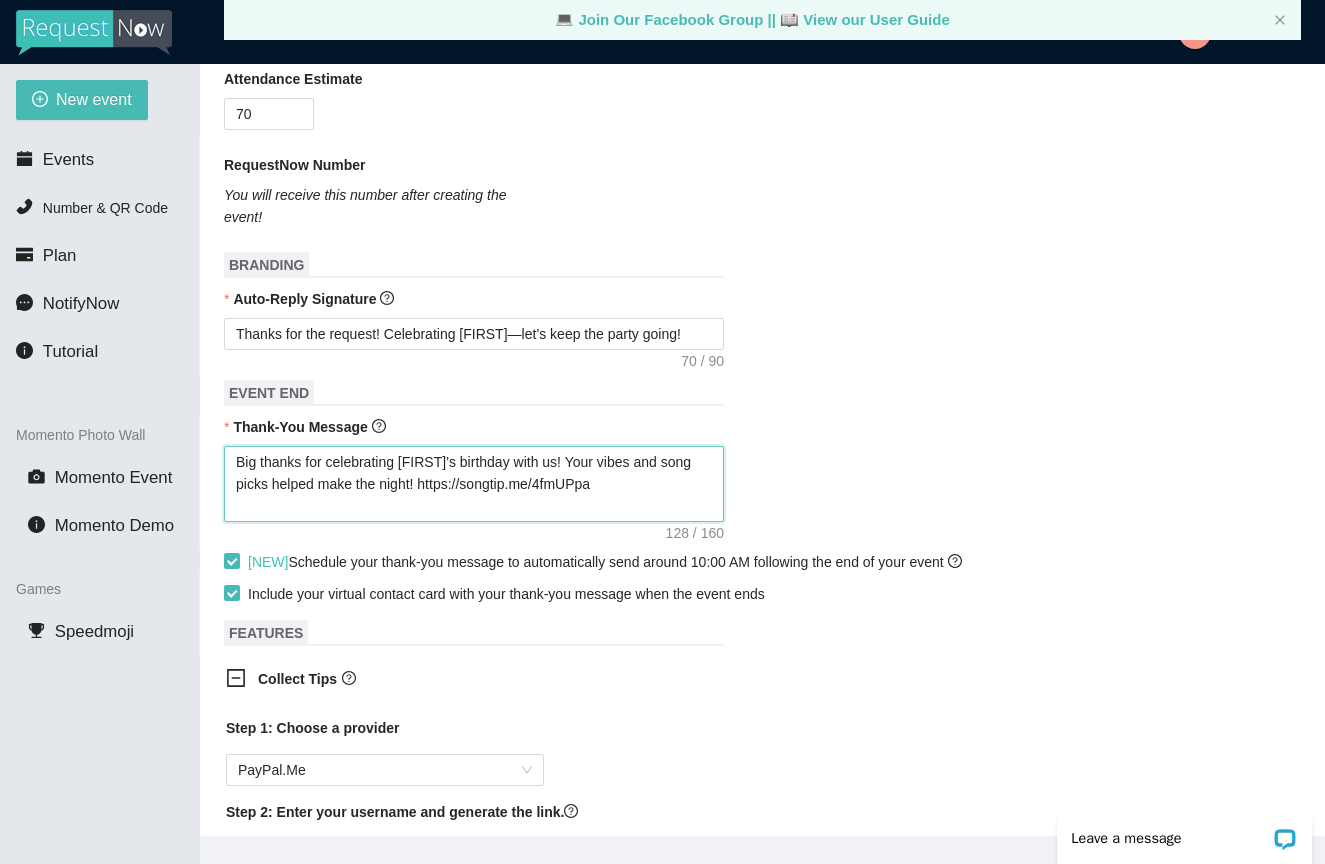 click on "Big thanks for celebrating [FIRST]’s birthday with us! Your vibes and song picks helped make the night! https://songtip.me/4fmUPpa" at bounding box center [474, 484] 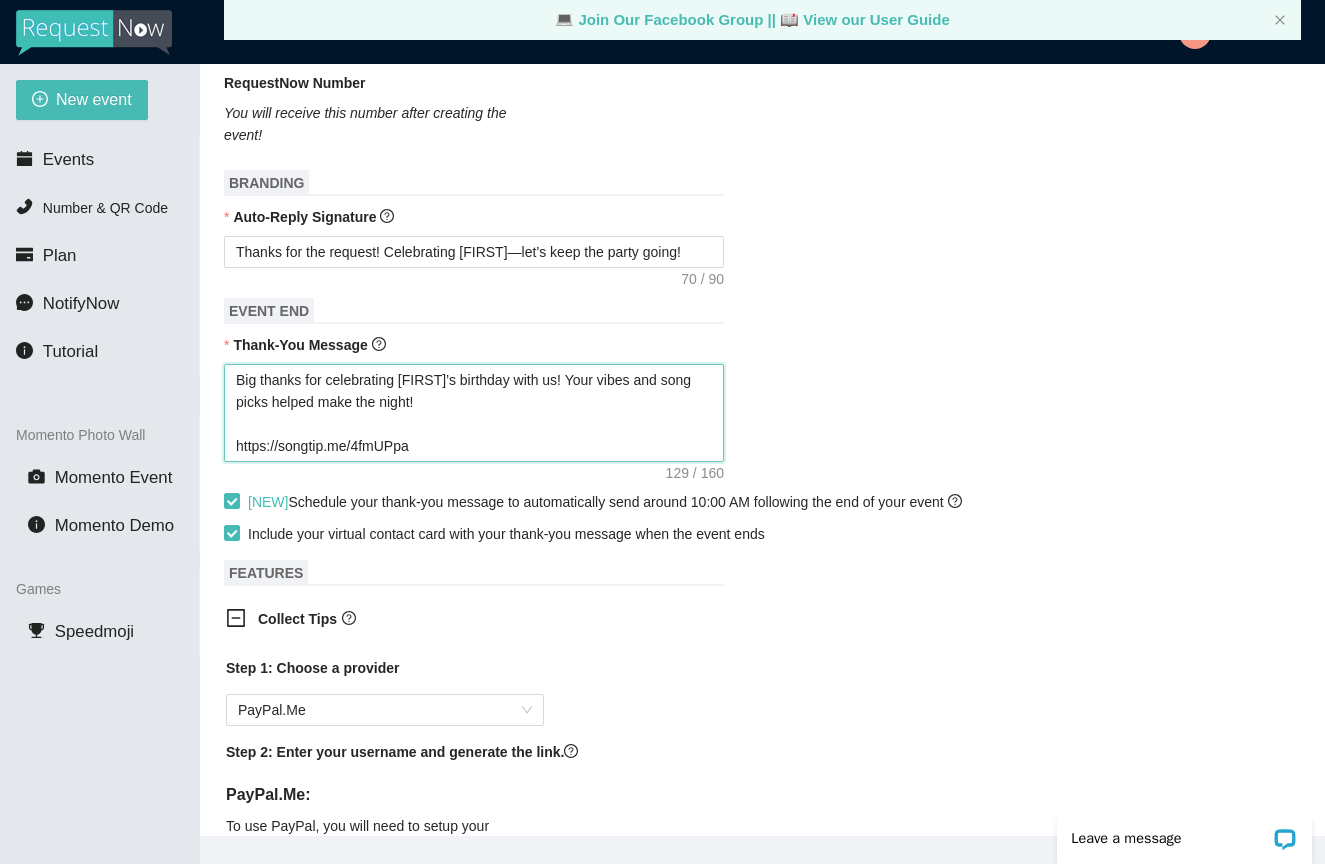 scroll, scrollTop: 583, scrollLeft: 0, axis: vertical 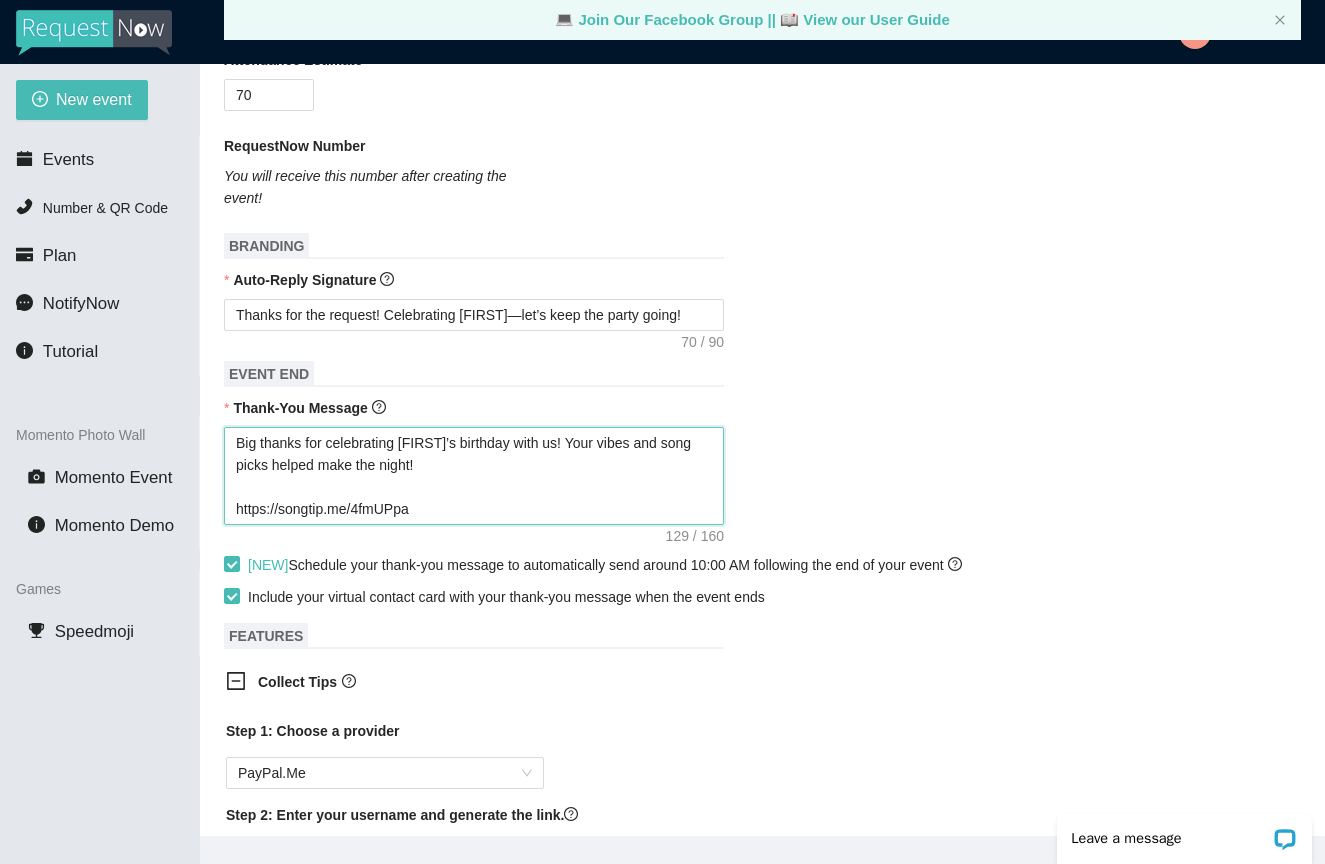 type on "Big thanks for celebrating [FIRST]’s birthday with us! Your vibes and song picks helped make the night! https://songtip.me/4fmUPpa" 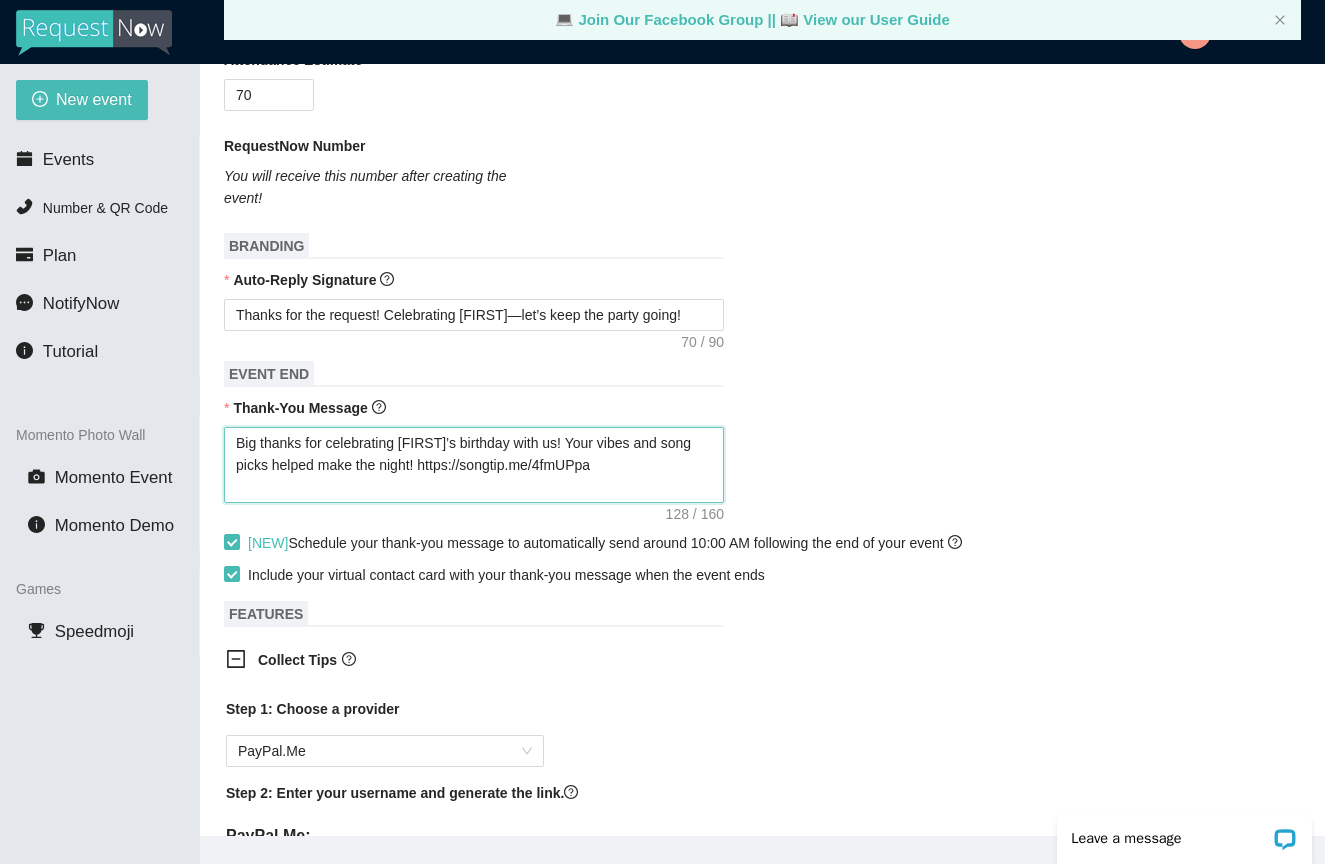 drag, startPoint x: 434, startPoint y: 490, endPoint x: 272, endPoint y: 477, distance: 162.52077 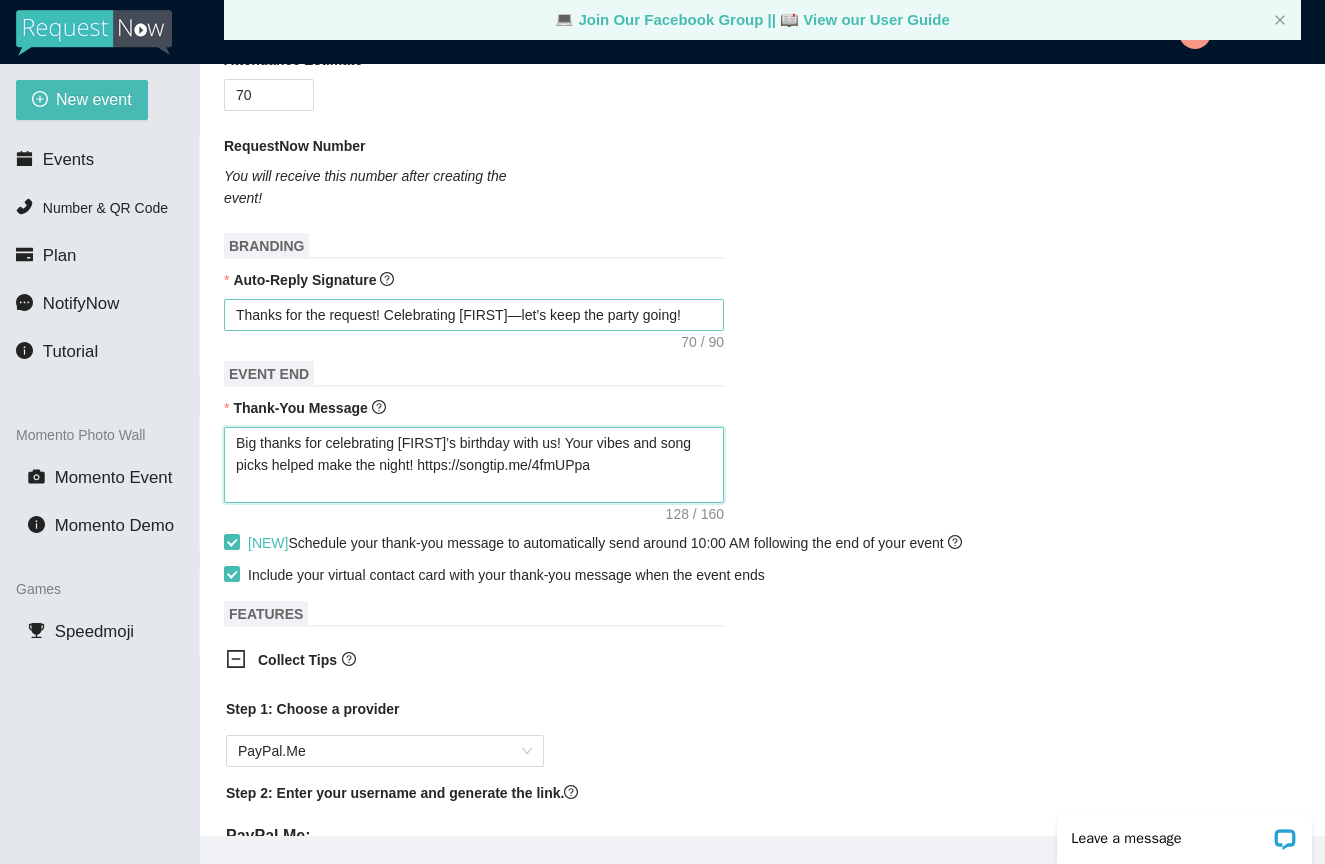 type on "Big thanks for celebrating [FIRST]’s birthday with us! Your vibes and song picks helped make the night! https://songtip.me/4fmUPpa" 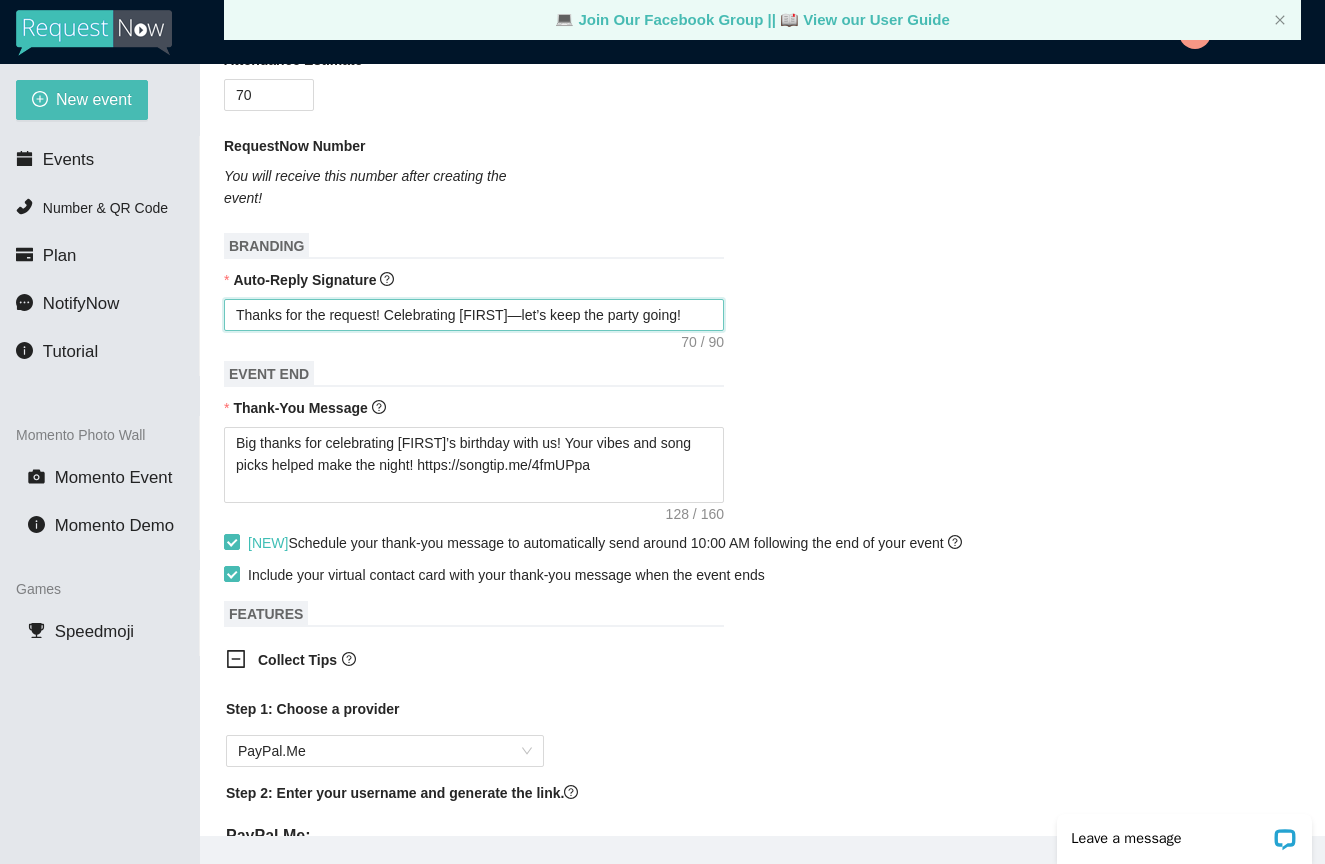 click on "Thanks for the request! Celebrating [FIRST]—let’s keep the party going!" at bounding box center [474, 315] 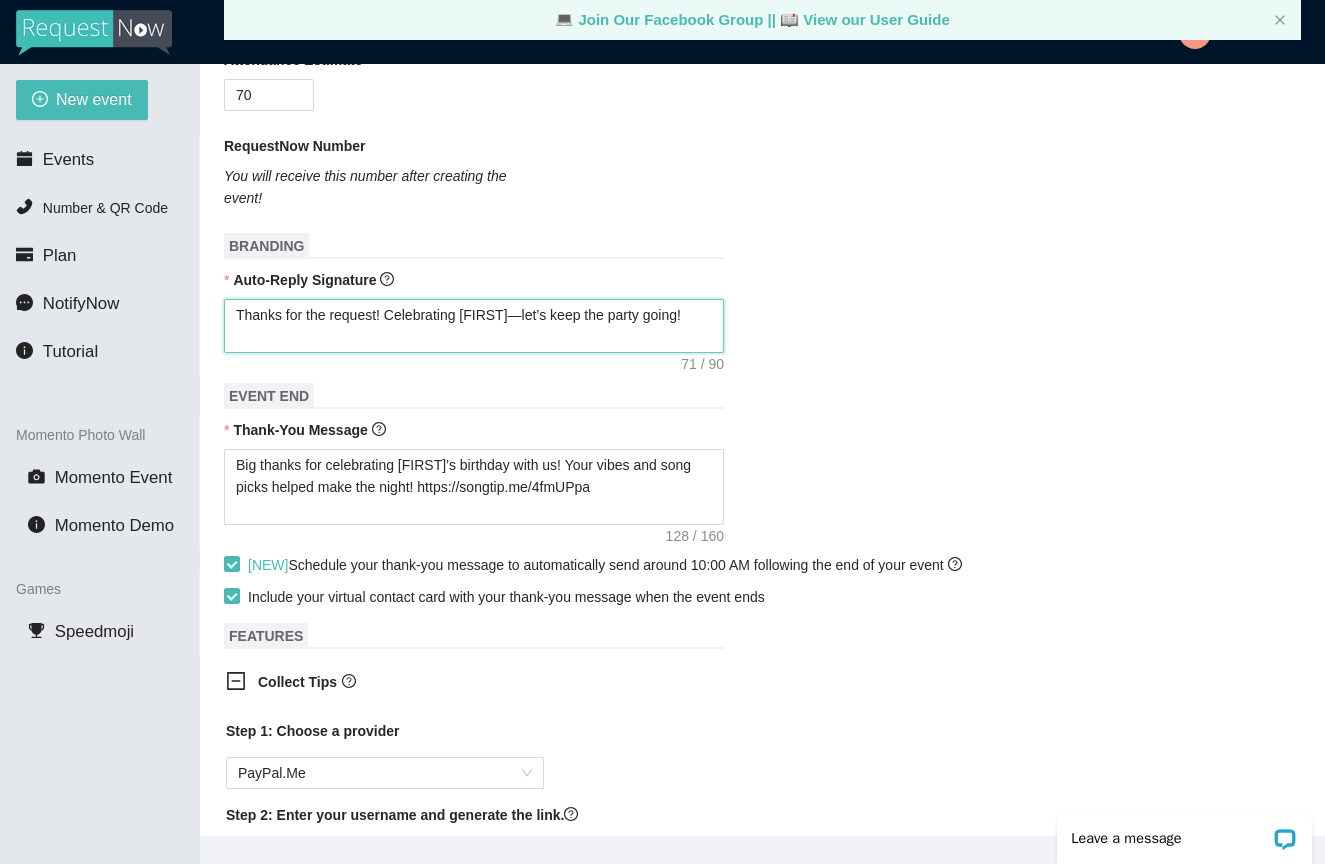paste on "https://songtip.me/4" 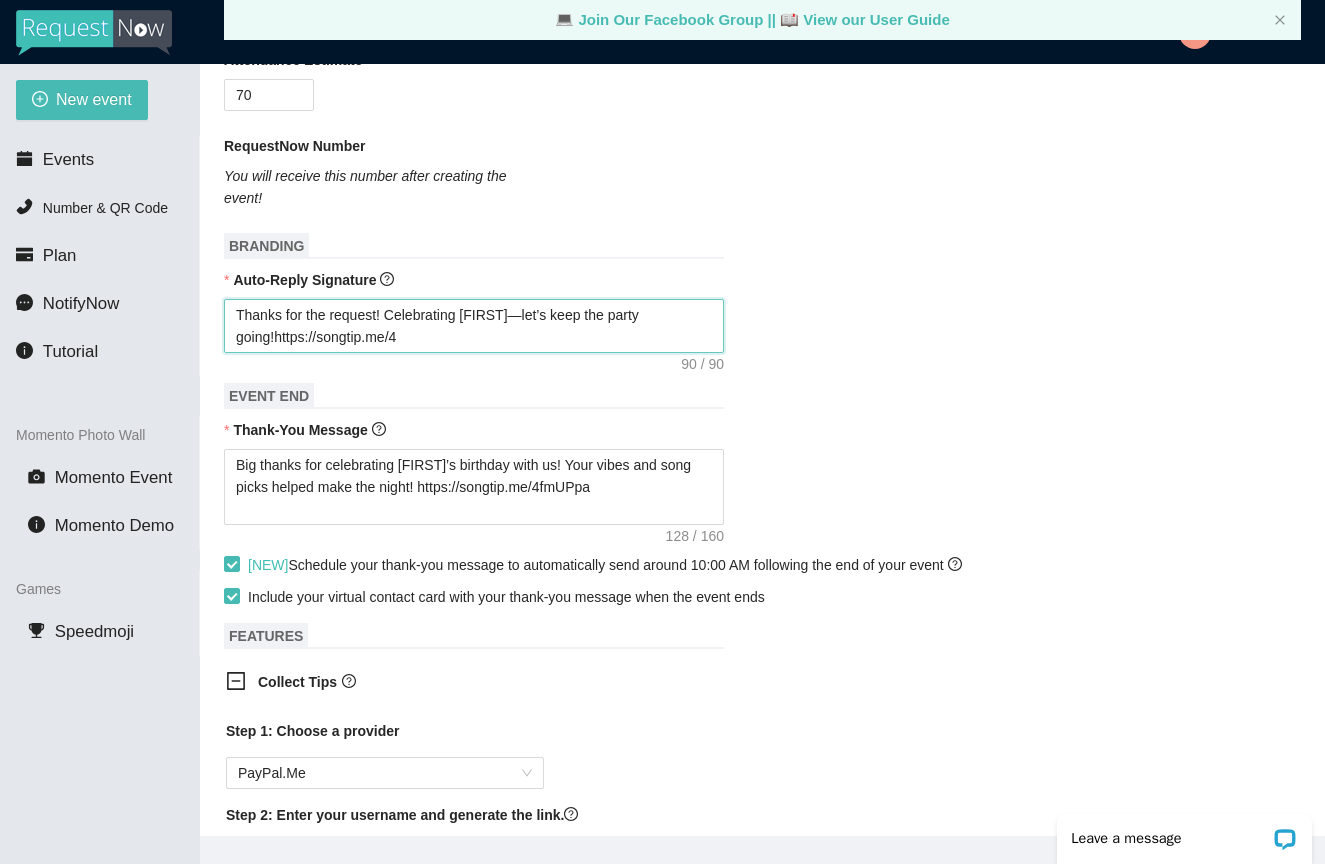 click on "Thanks for the request! Celebrating [FIRST]—let’s keep the party going!https://songtip.me/4" at bounding box center (474, 326) 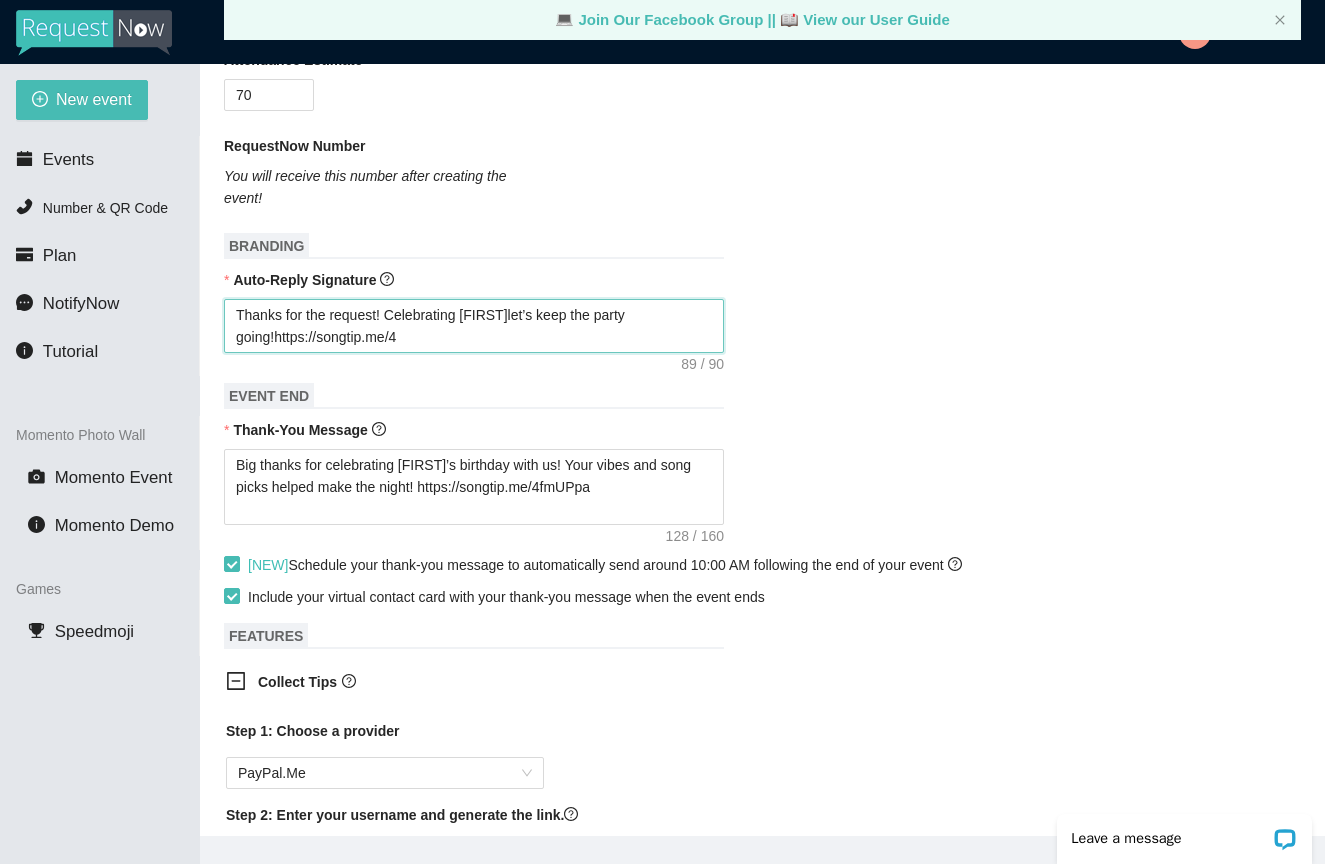 type on "Thanks for the request! Celebrating [FIRST] let’s keep the party going!https://songtip.me/4" 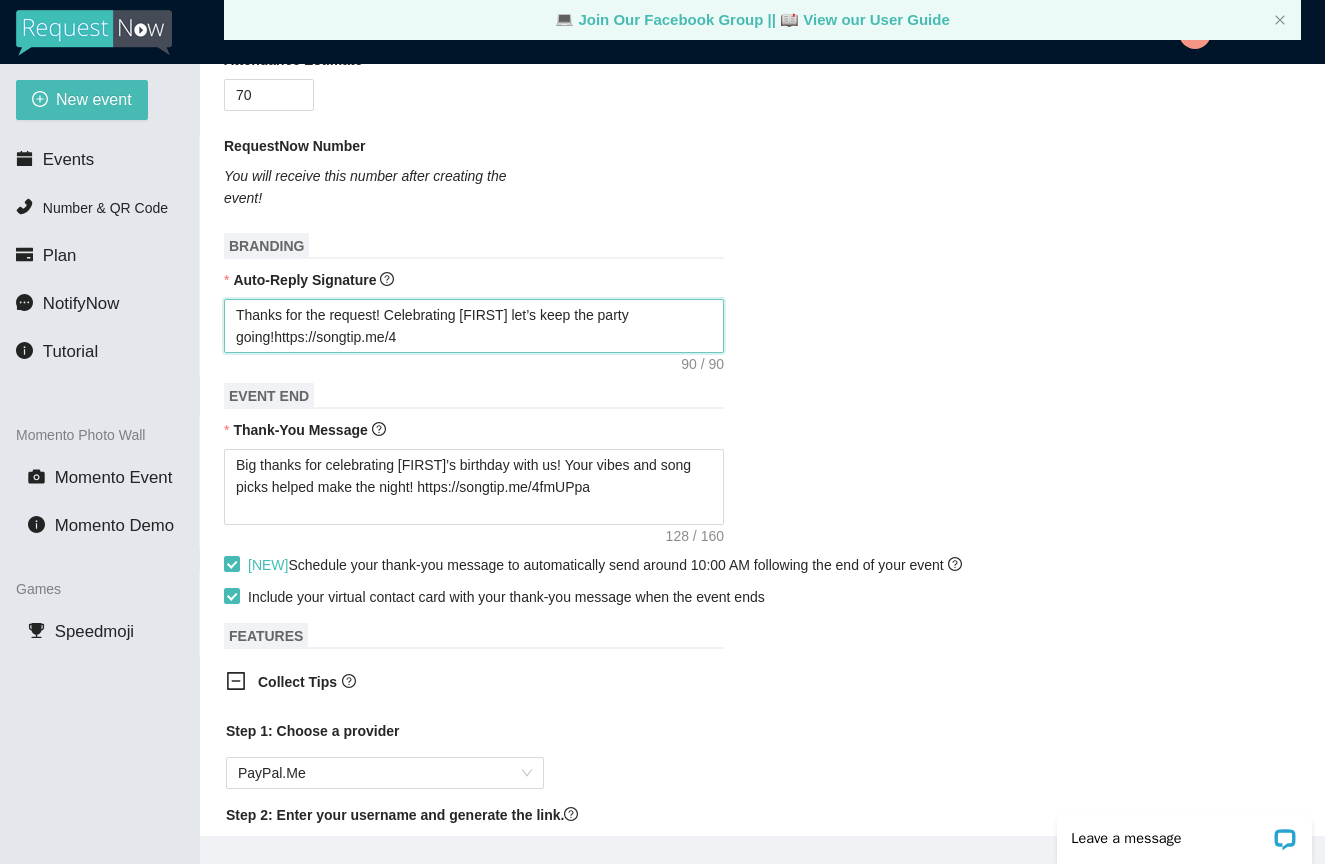 click on "Thanks for the request! Celebrating [FIRST] let’s keep the party going!https://songtip.me/4" at bounding box center (474, 326) 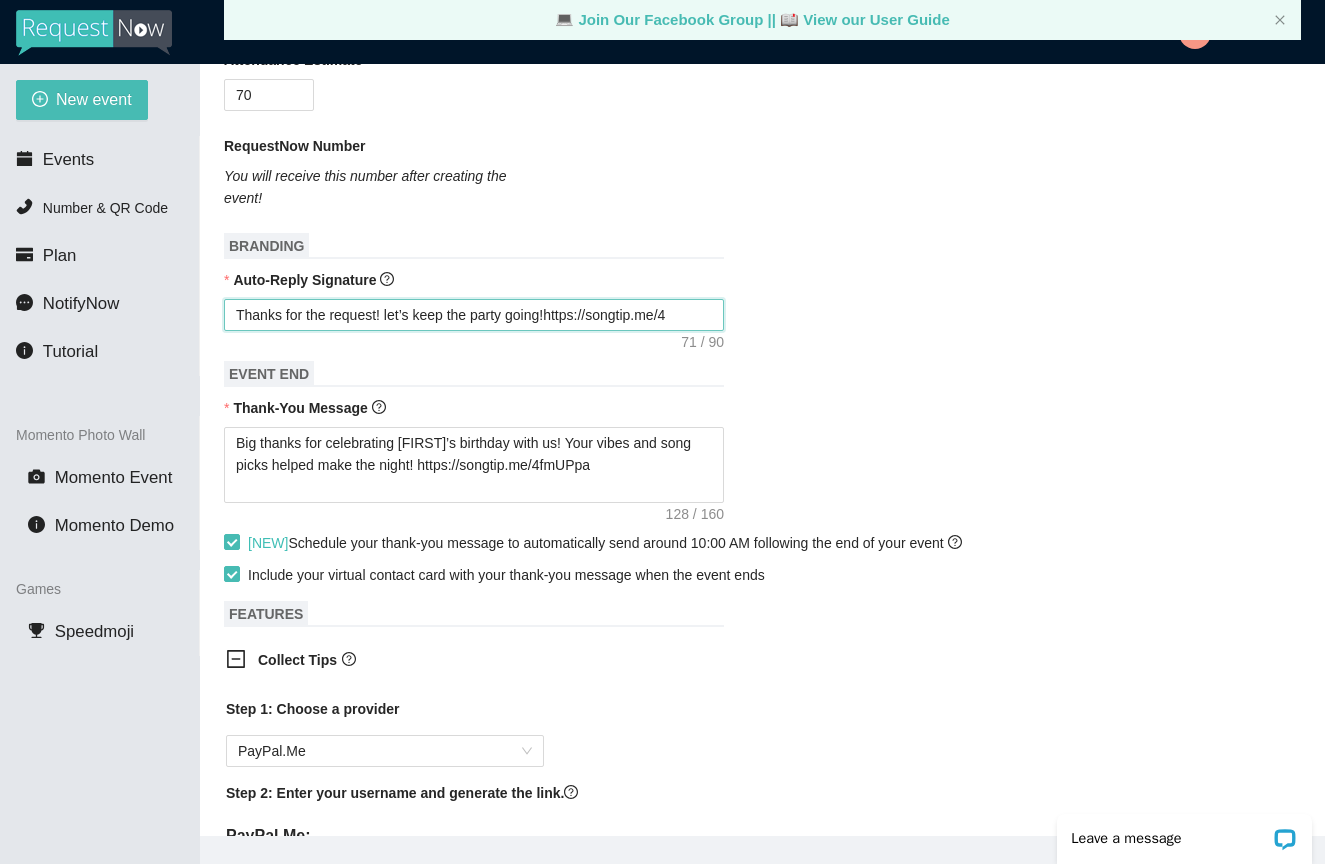 type on "Thanks for the request! et’s keep the party going!https://songtip.me/4" 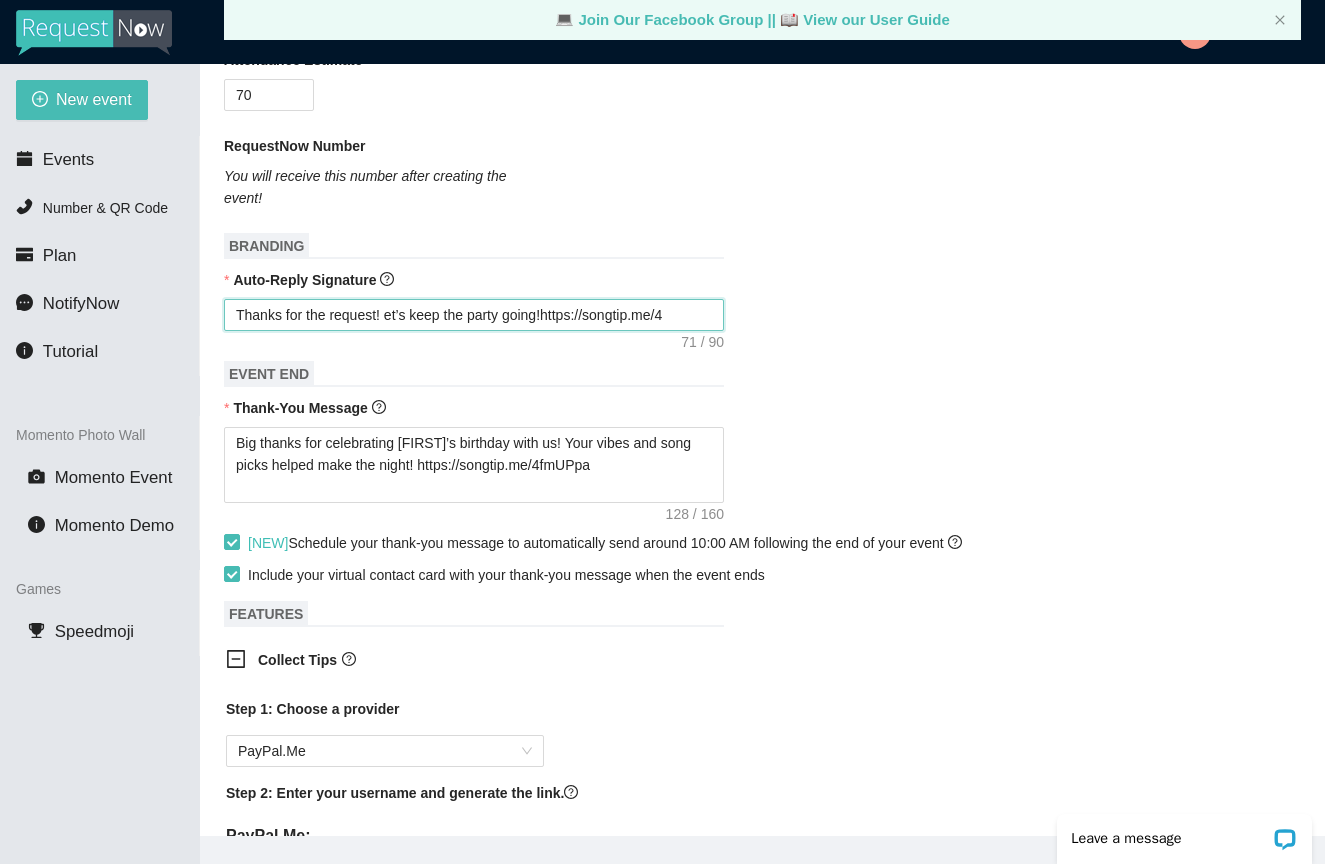 type on "Thanks for the request! Let’s keep the party going!https://songtip.me/4" 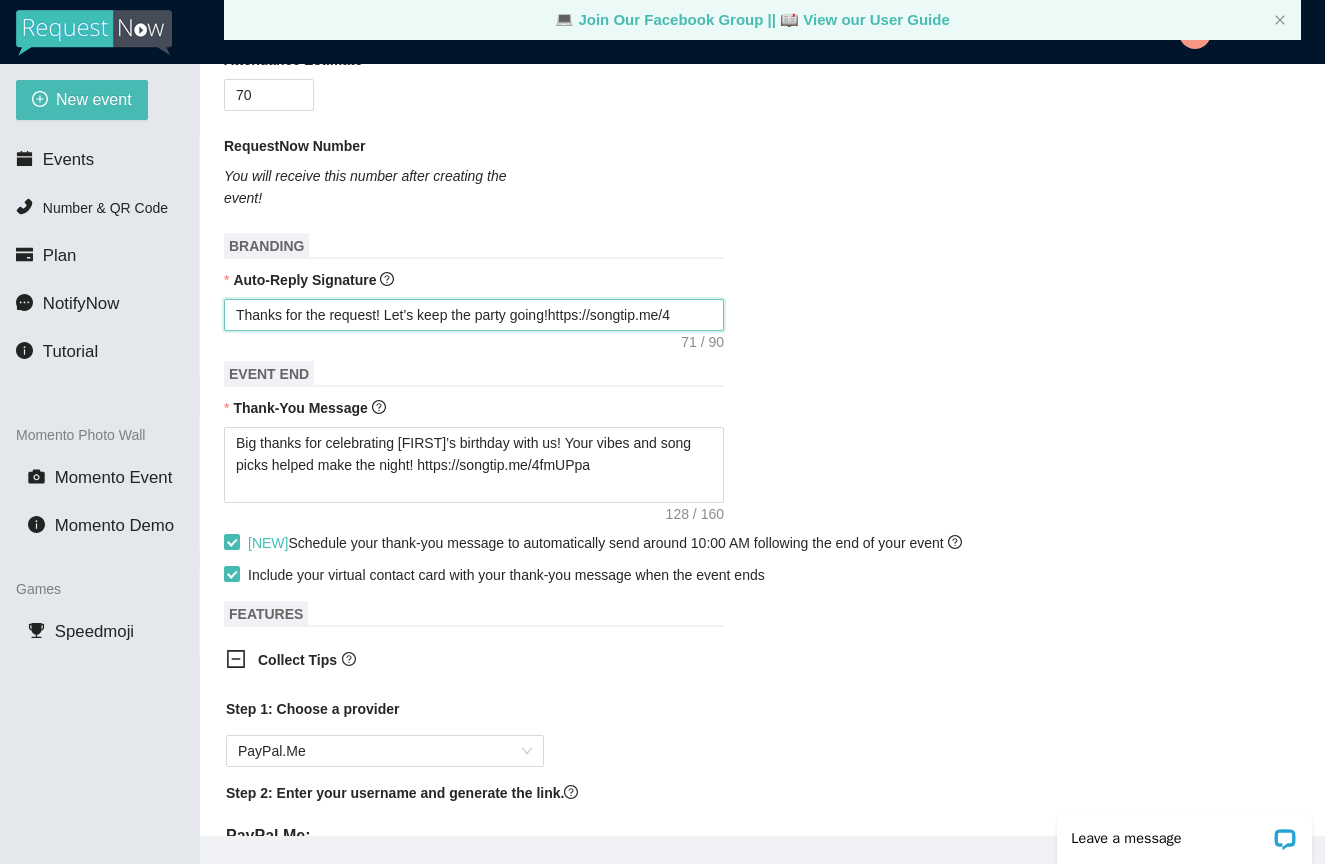 click on "Thanks for the request! Let’s keep the party going!https://songtip.me/4" at bounding box center [474, 315] 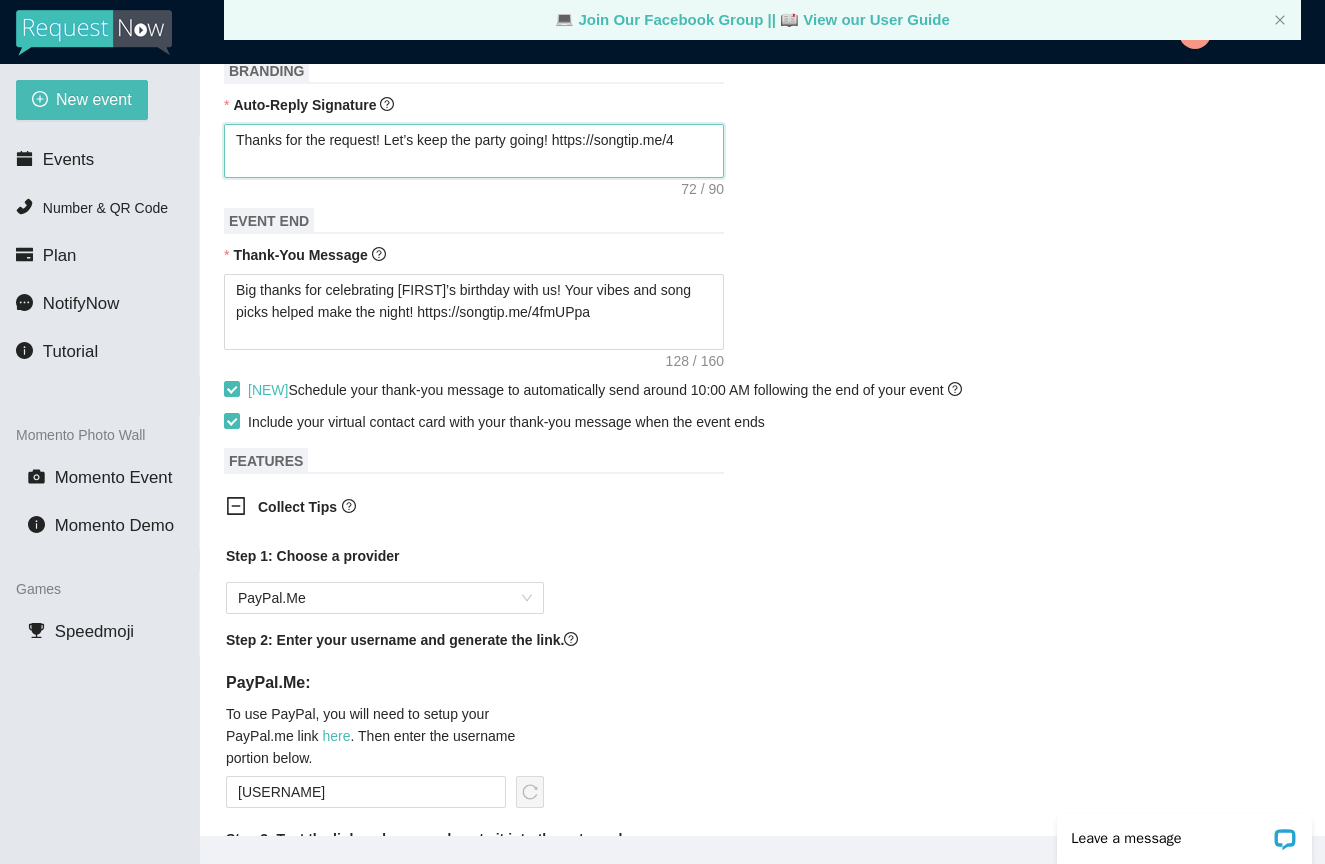 scroll, scrollTop: 741, scrollLeft: 0, axis: vertical 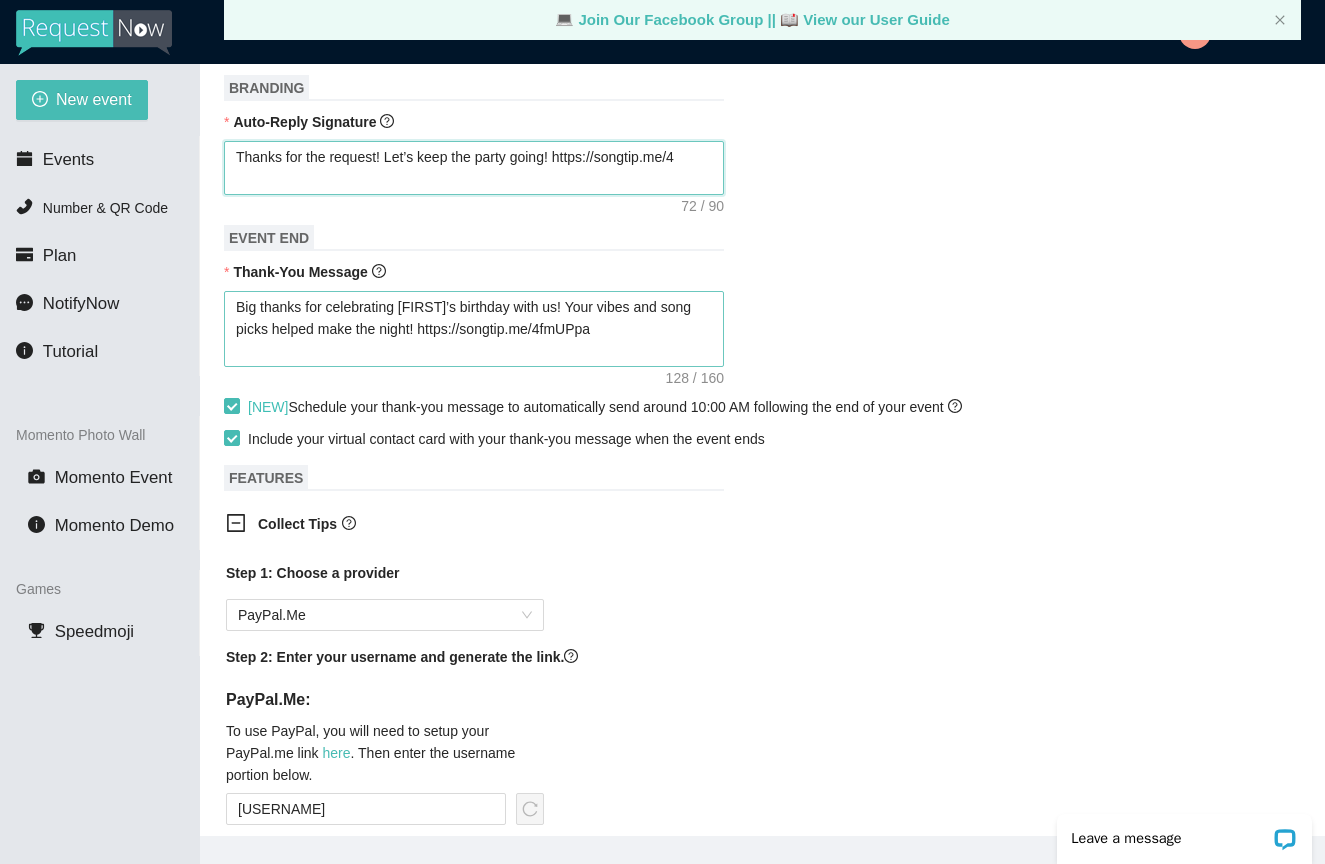 type on "Thanks for the request! Let’s keep the party going! https://songtip.me/4" 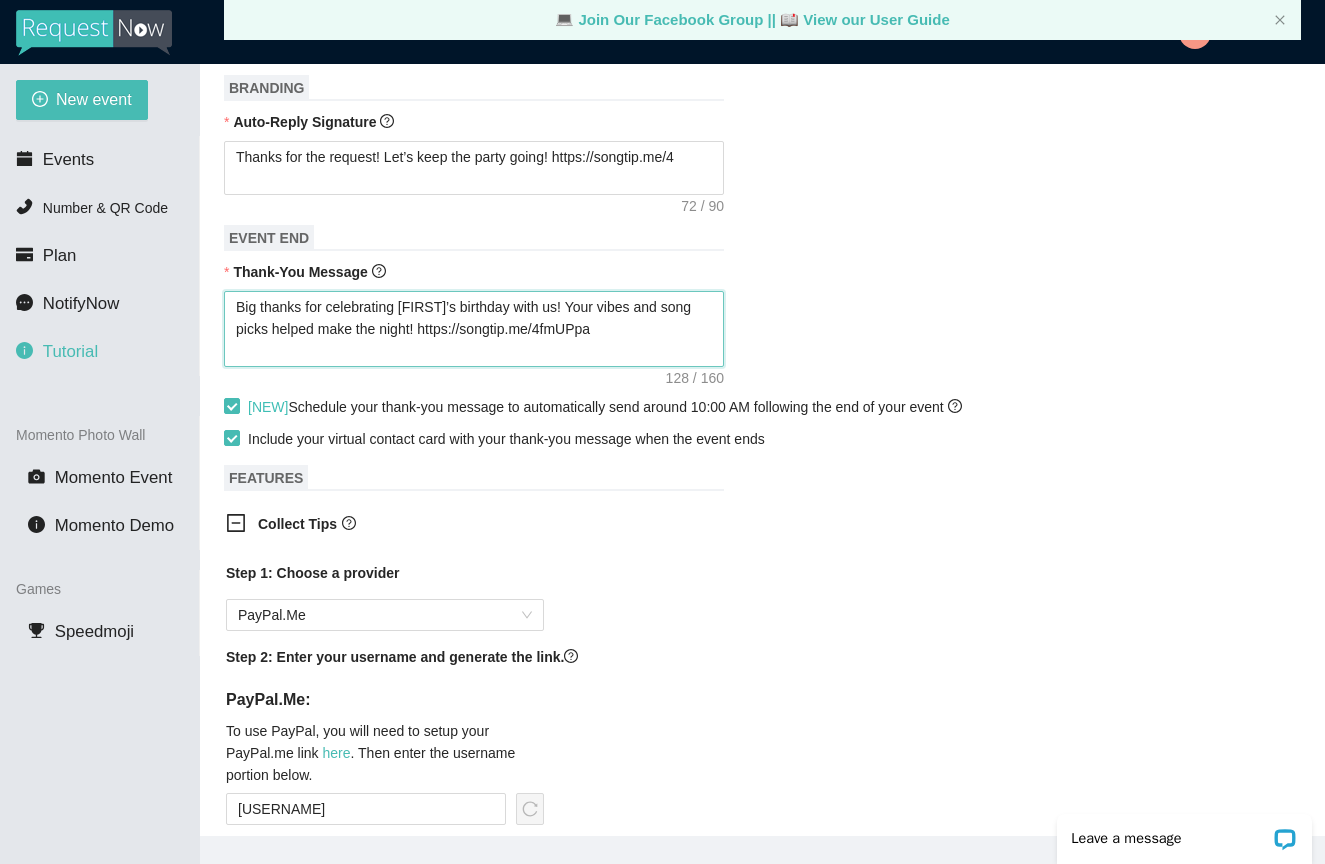 drag, startPoint x: 433, startPoint y: 347, endPoint x: 233, endPoint y: 348, distance: 200.0025 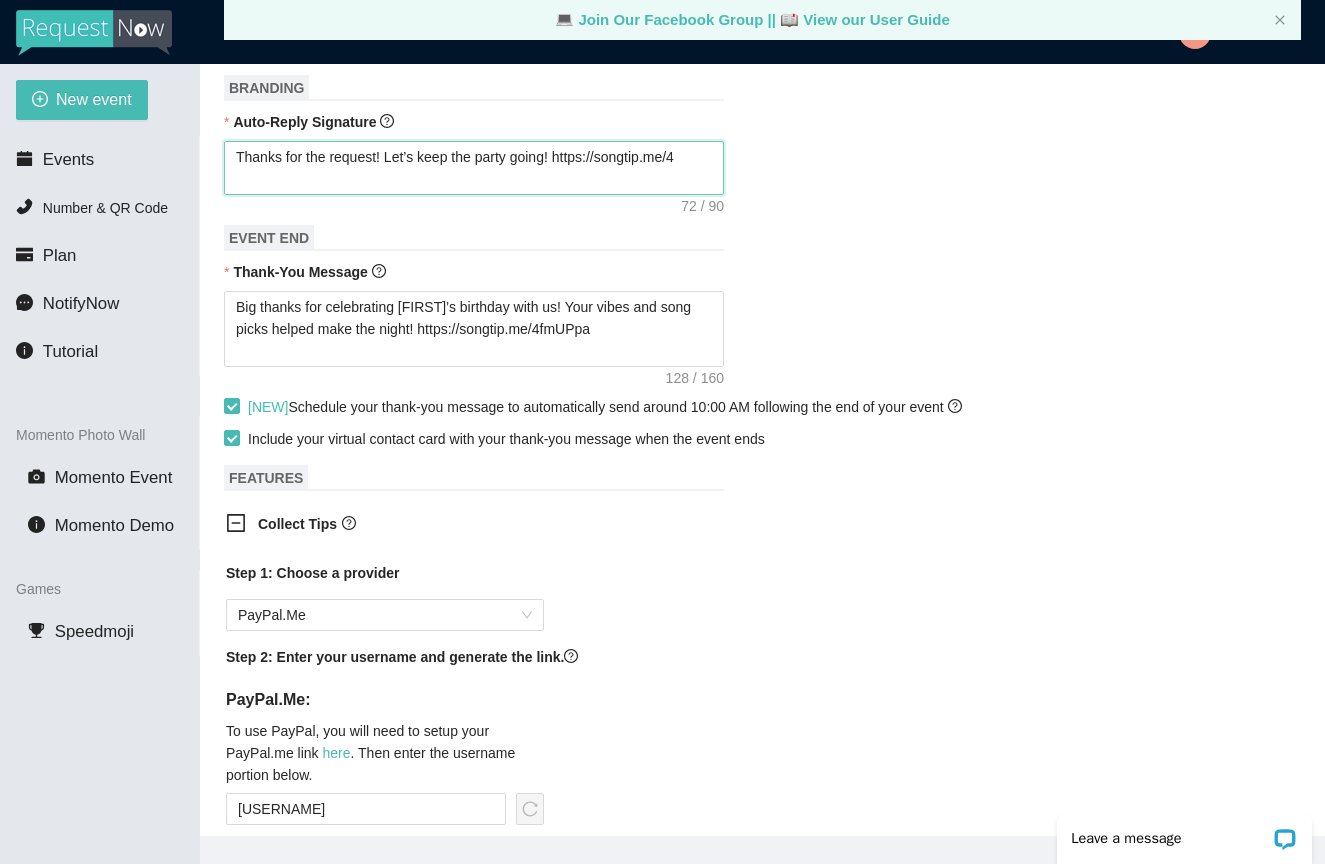 drag, startPoint x: 338, startPoint y: 179, endPoint x: 201, endPoint y: 180, distance: 137.00365 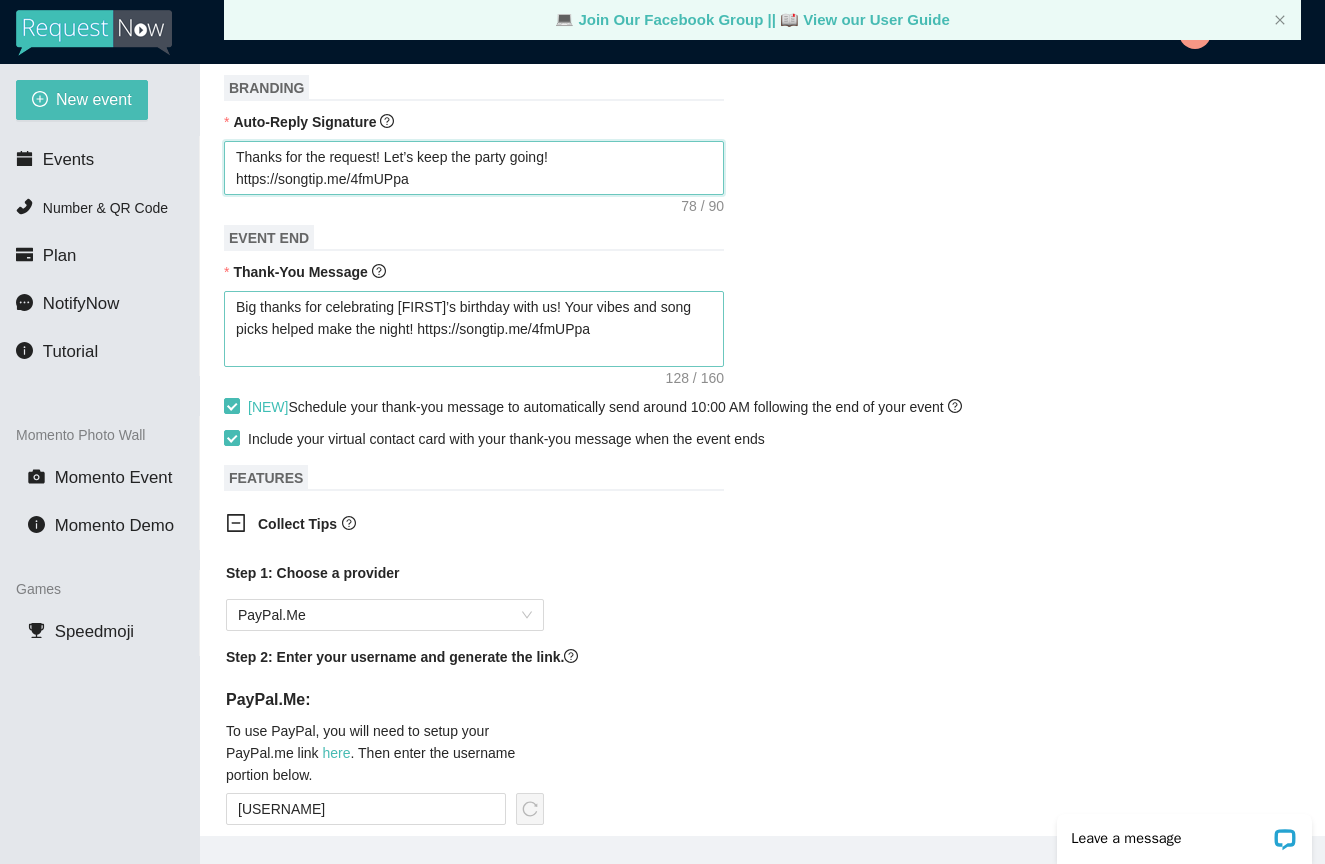 type on "Thanks for the request! Let’s keep the party going!
https://songtip.me/4fmUPpa" 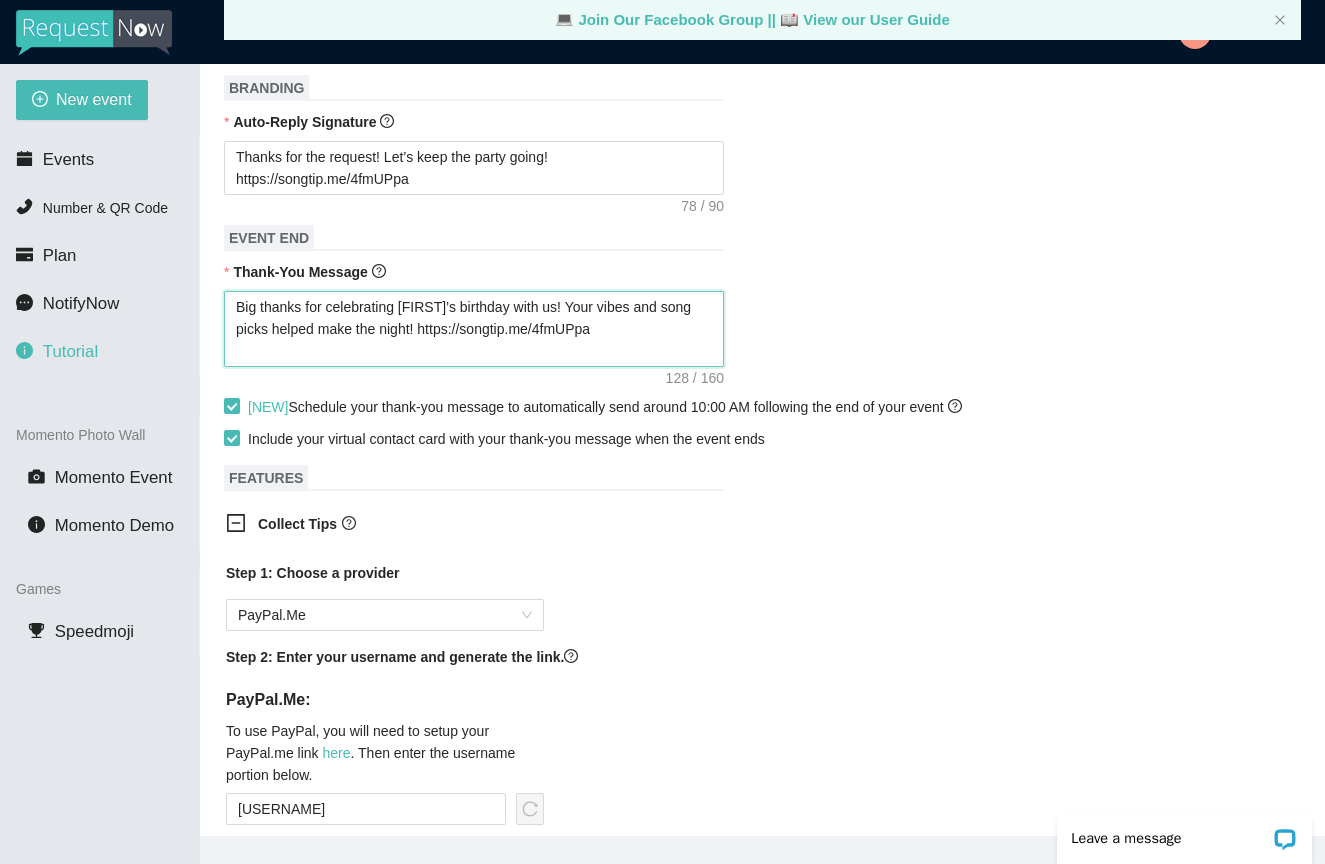 drag, startPoint x: 416, startPoint y: 351, endPoint x: 192, endPoint y: 346, distance: 224.0558 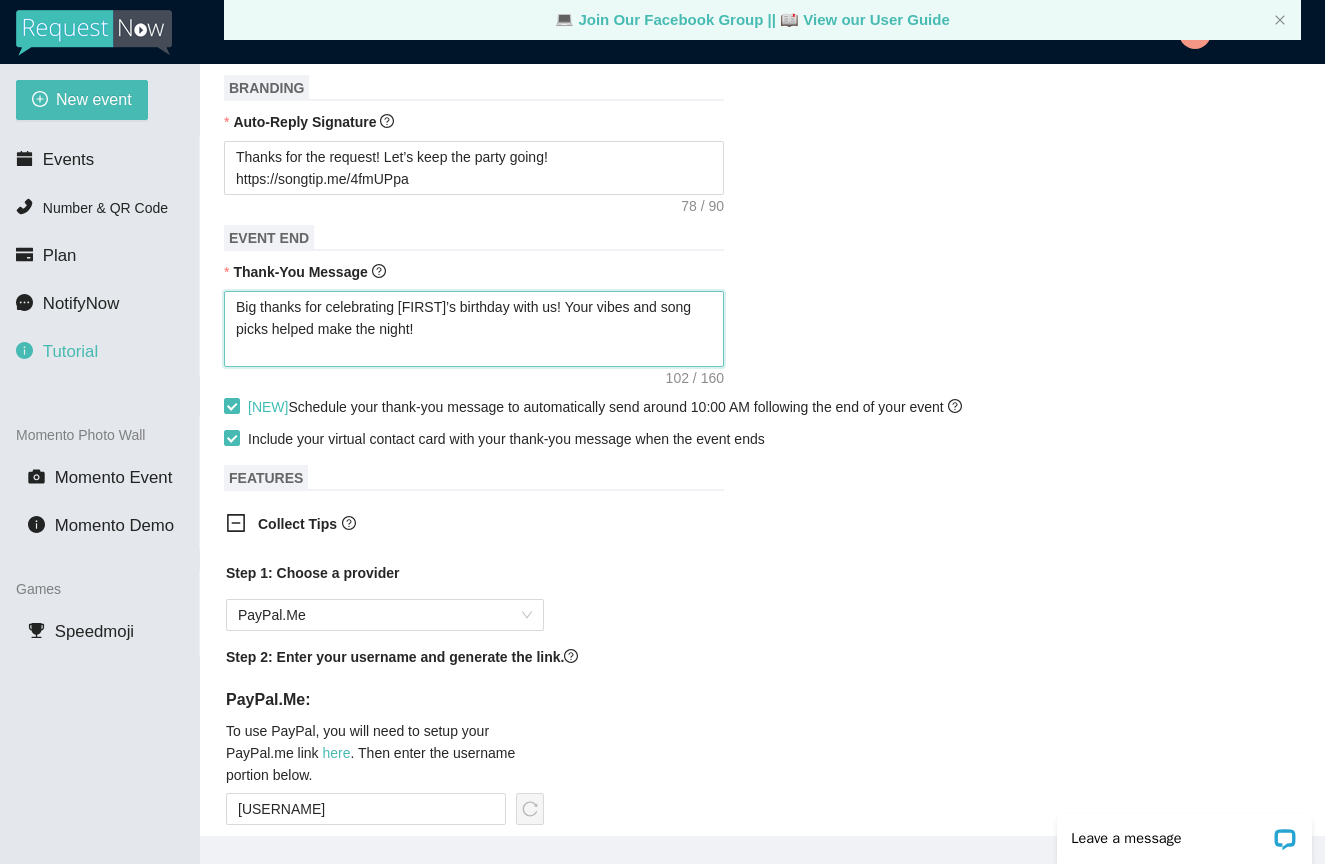 type on "Big thanks for celebrating [FIRST]’s birthday with us! Your vibes and song picks helped make the night!" 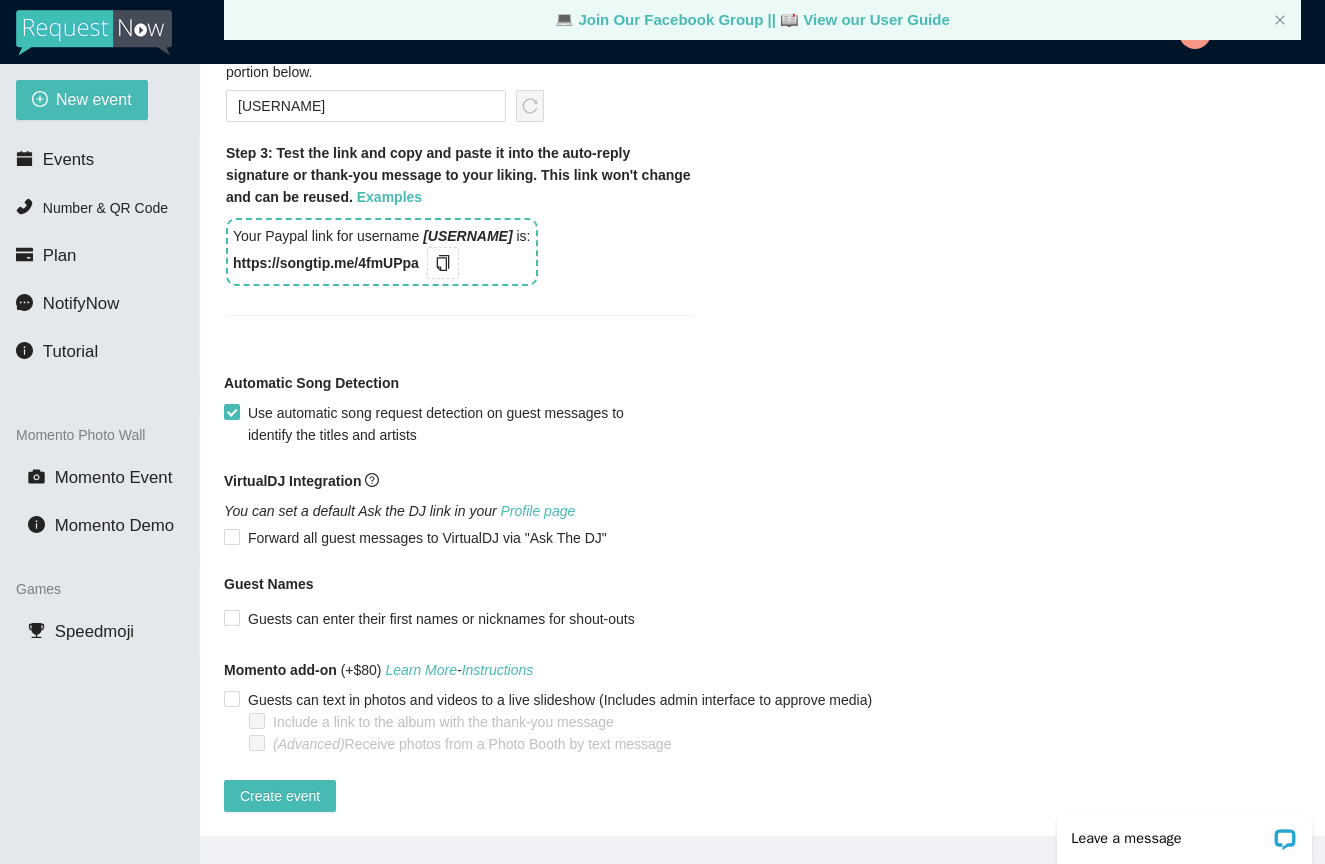 scroll, scrollTop: 1437, scrollLeft: 0, axis: vertical 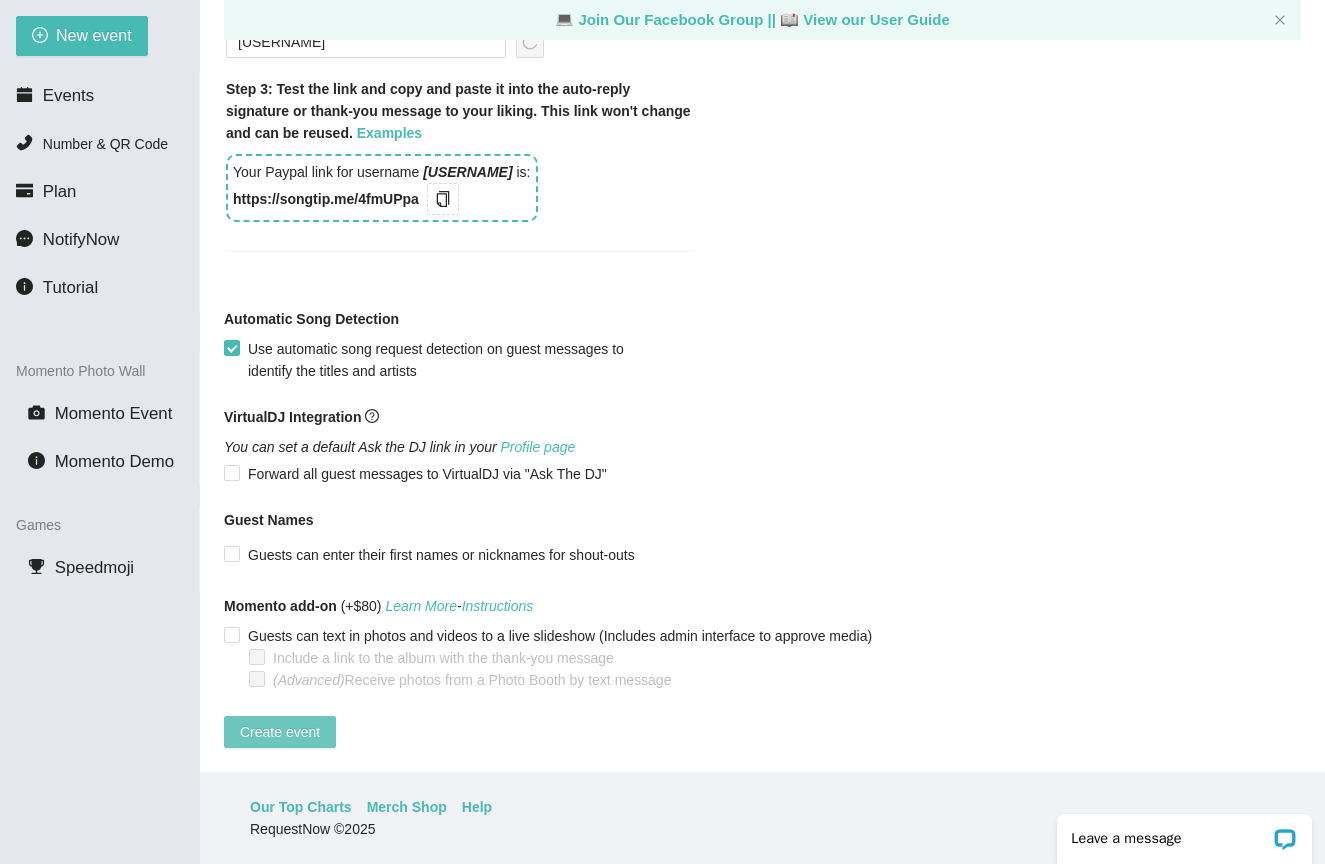 type on "Big thanks for celebrating [FIRST]’s birthday with us! Your vibes and song picks helped make the night!" 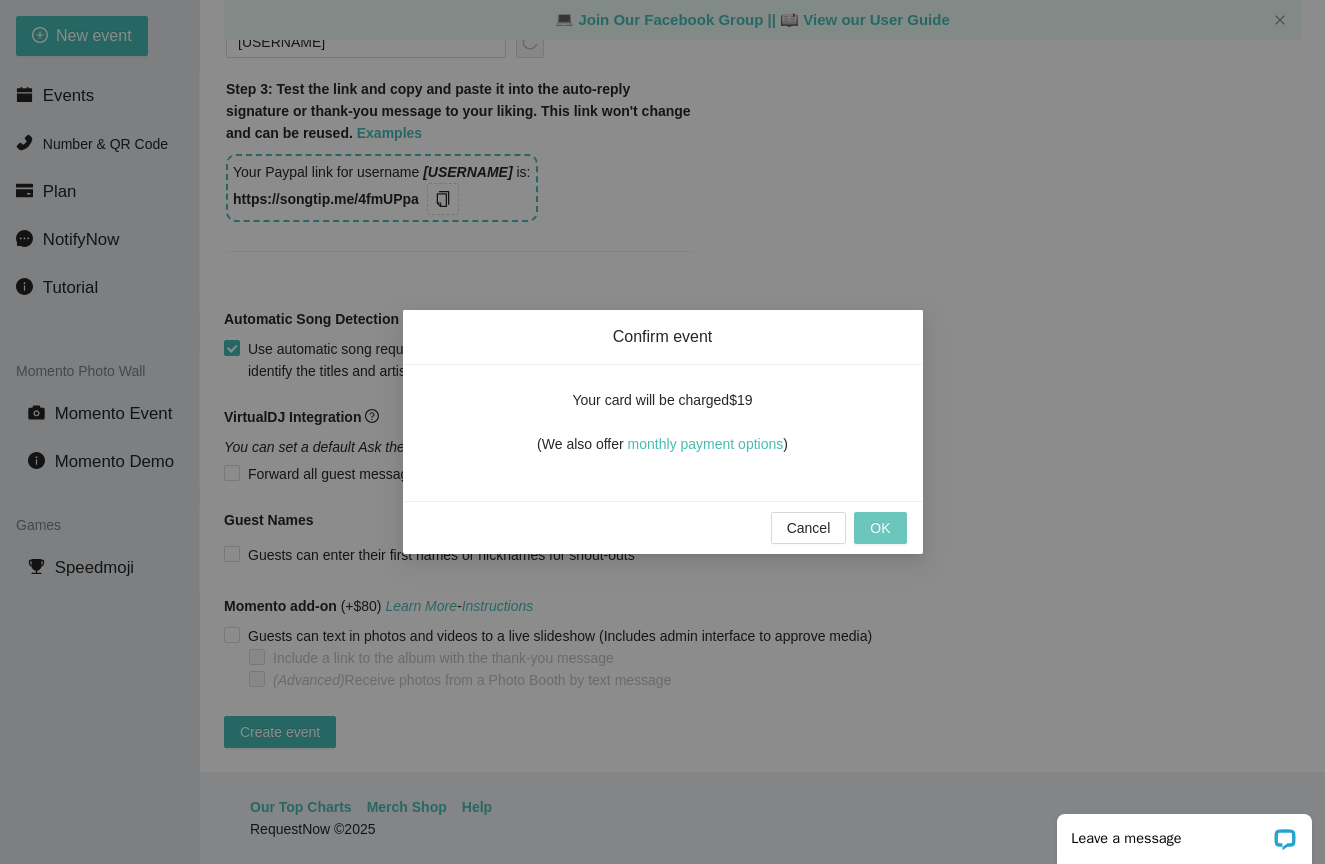 click on "OK" at bounding box center (880, 528) 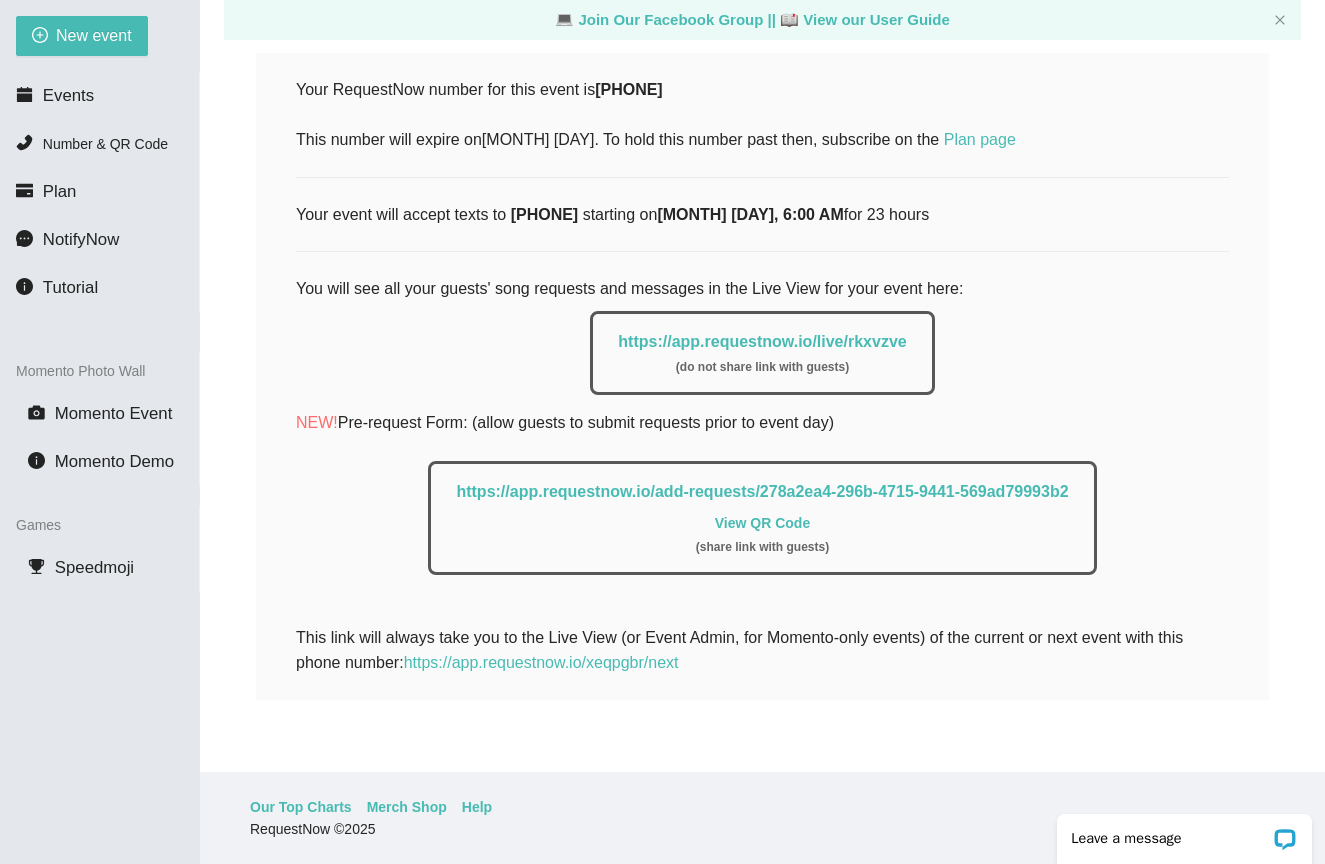 scroll, scrollTop: 304, scrollLeft: 0, axis: vertical 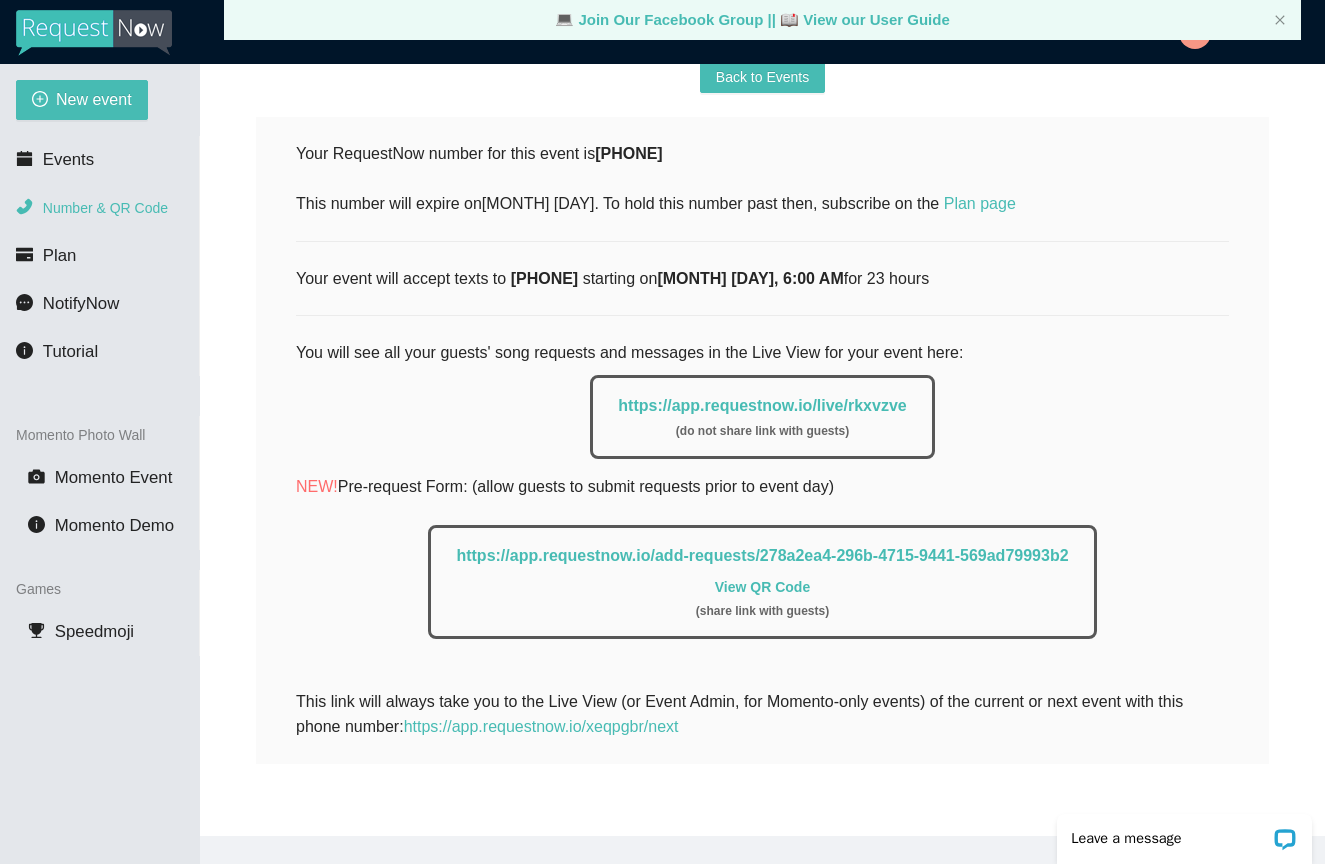 click on "Number & QR Code" at bounding box center [105, 208] 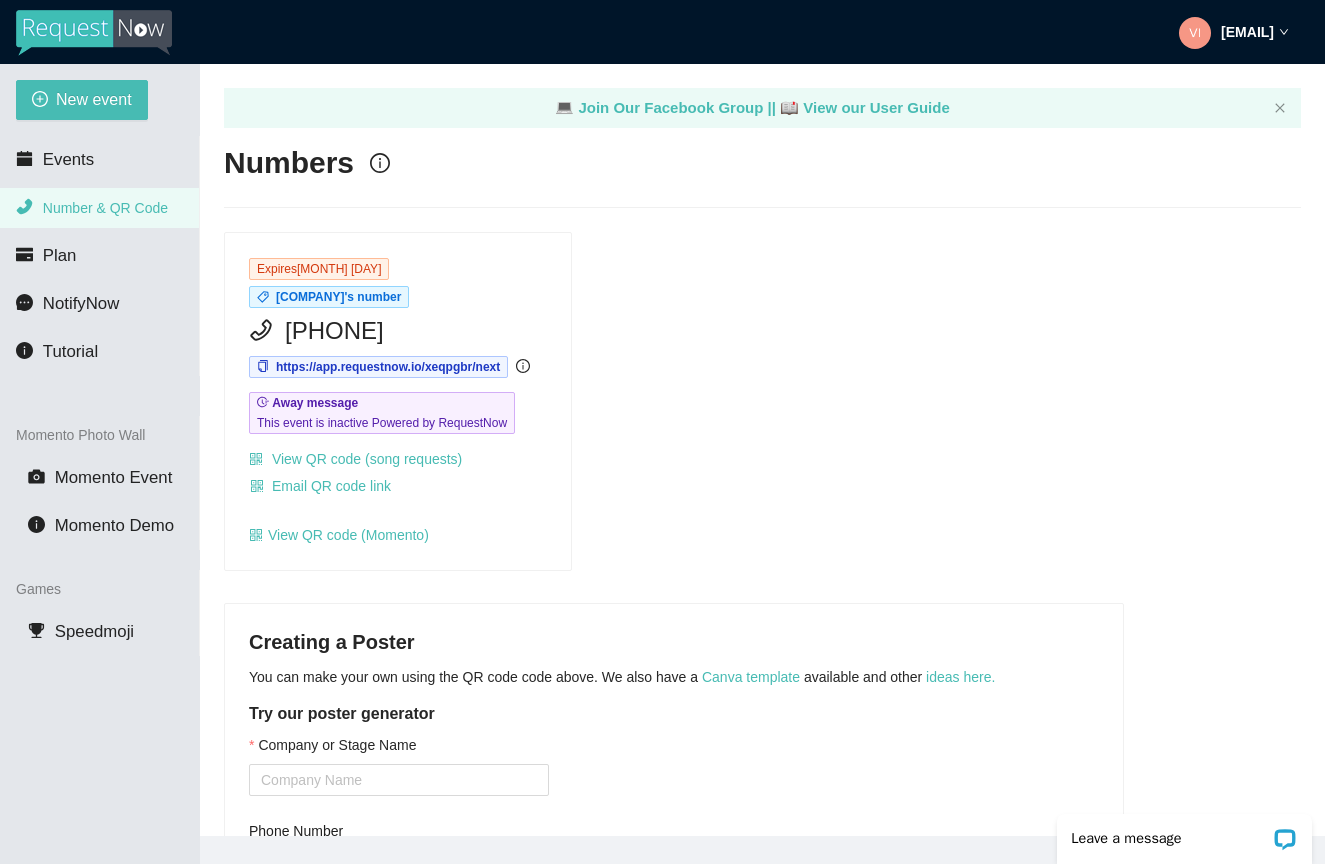 scroll, scrollTop: 0, scrollLeft: 0, axis: both 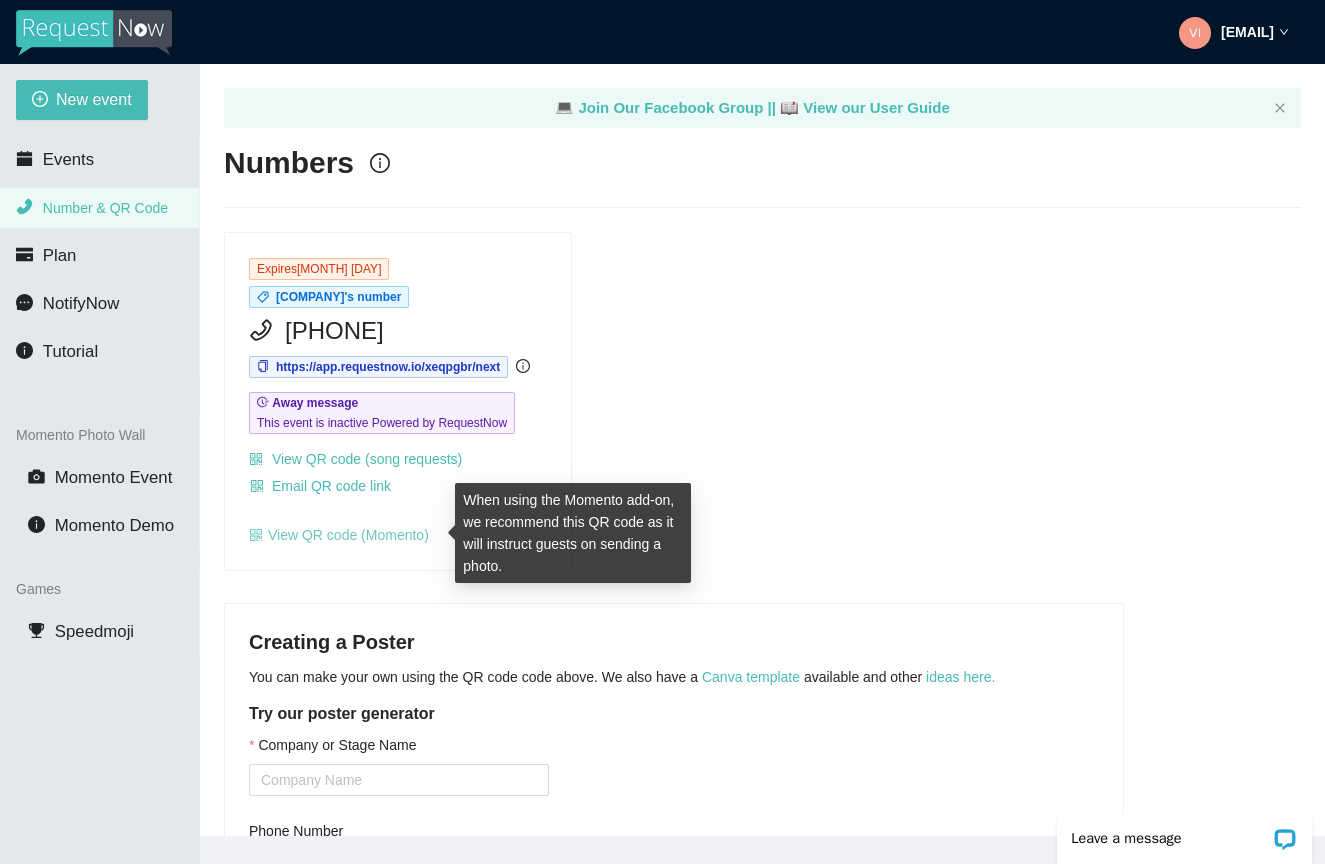 click on "View QR code (Momento)" at bounding box center (339, 535) 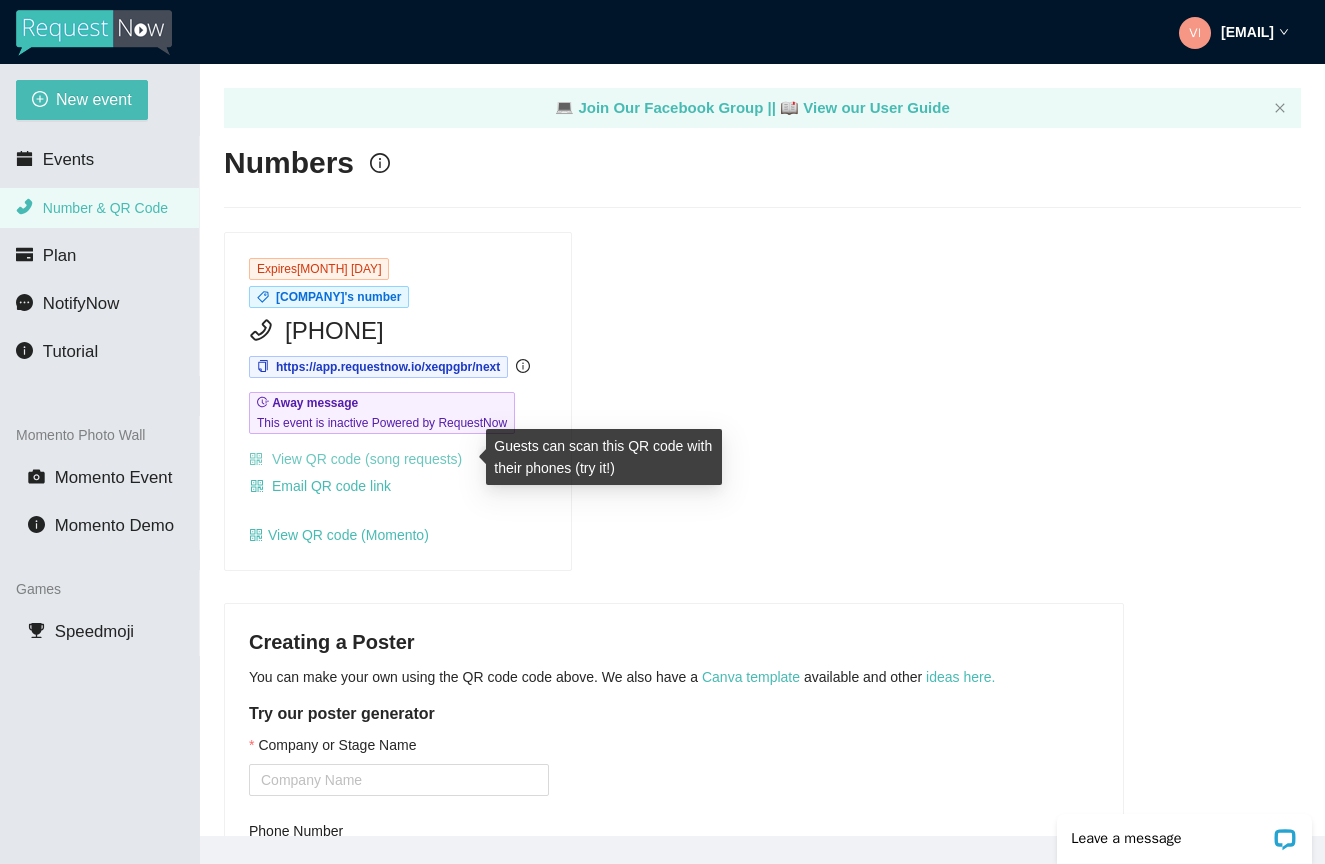 click on "View QR code (song requests)" at bounding box center (355, 459) 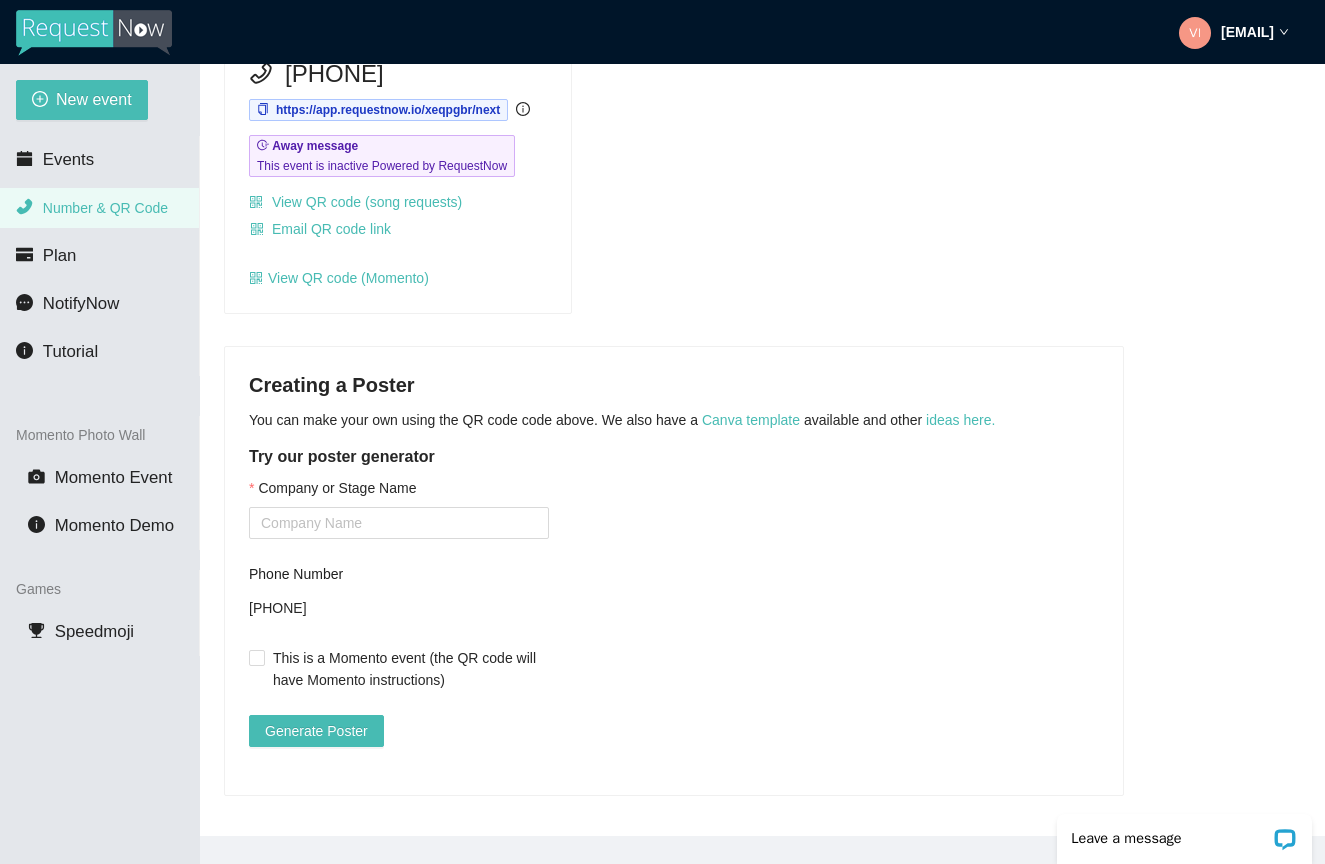 scroll, scrollTop: 271, scrollLeft: 0, axis: vertical 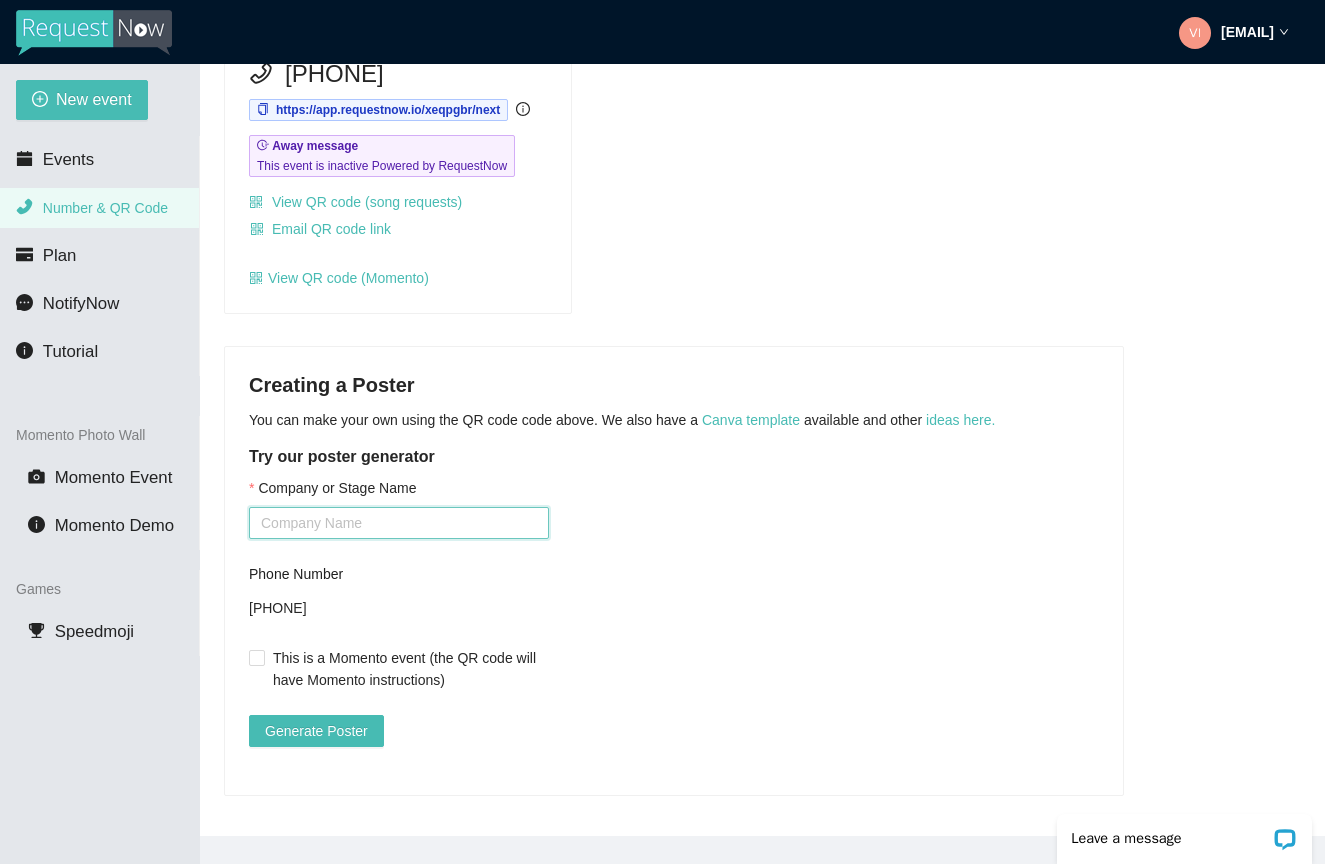click on "Company or Stage Name" at bounding box center [399, 523] 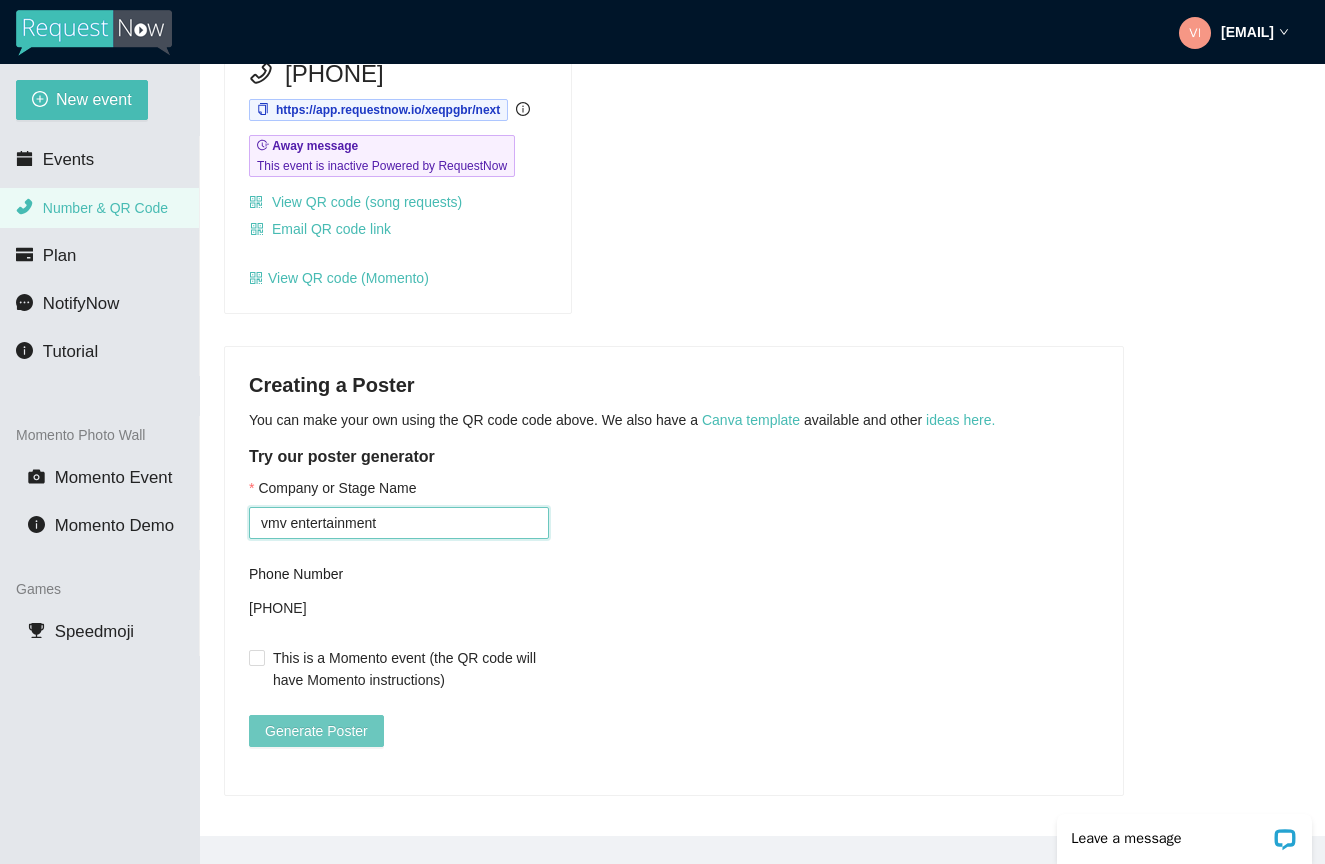 type on "vmv entertainment" 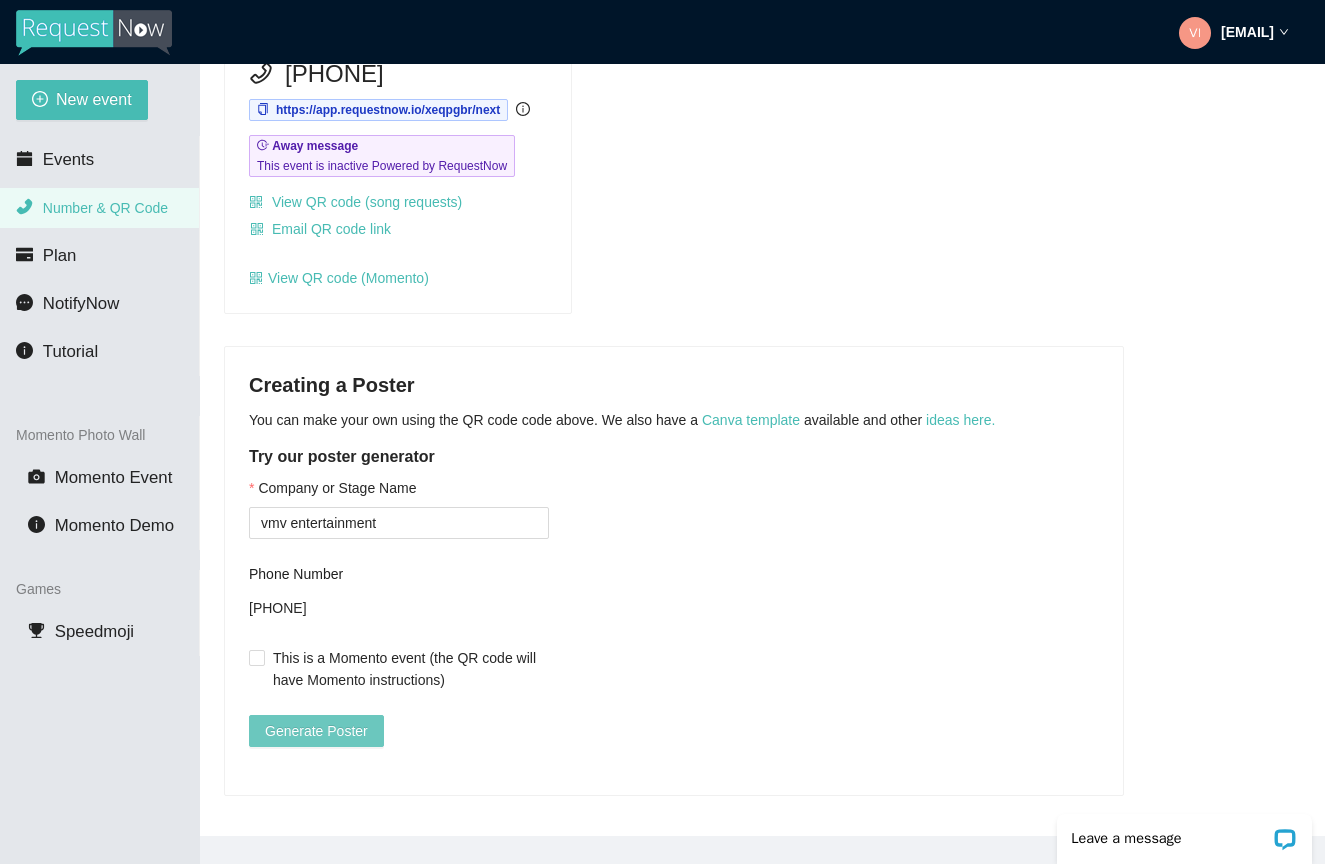 click on "Generate Poster" at bounding box center [316, 731] 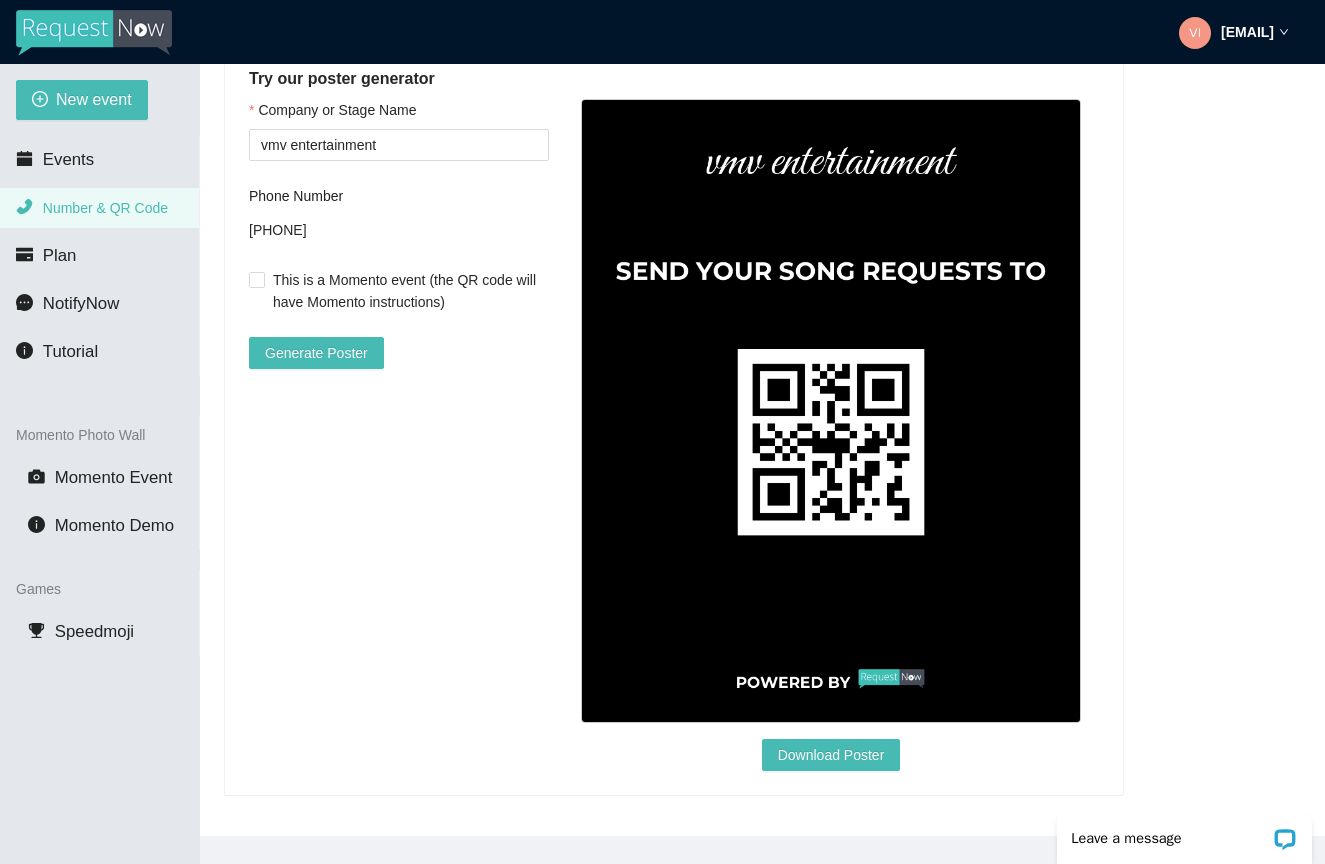 scroll, scrollTop: 650, scrollLeft: 0, axis: vertical 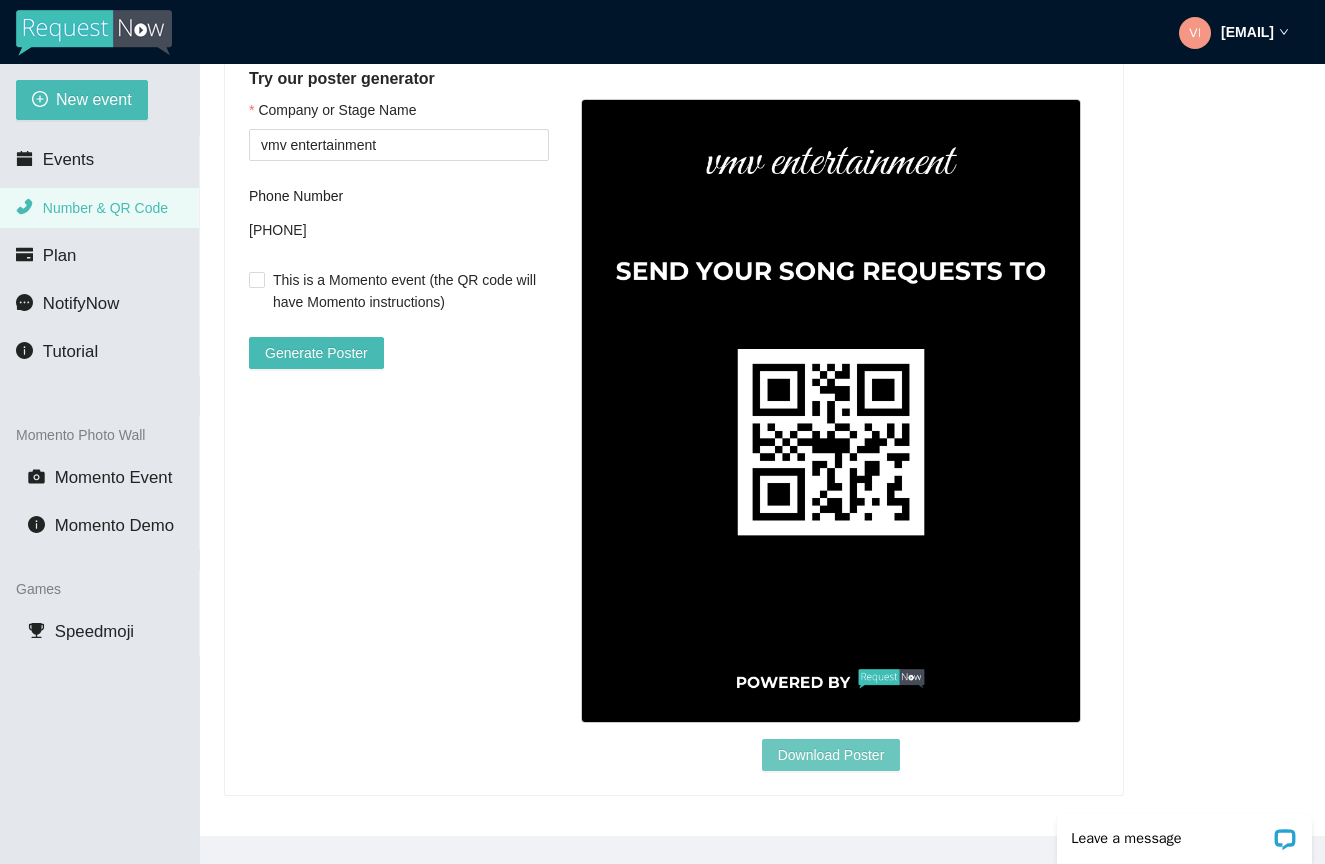 click on "Download Poster" at bounding box center [831, 755] 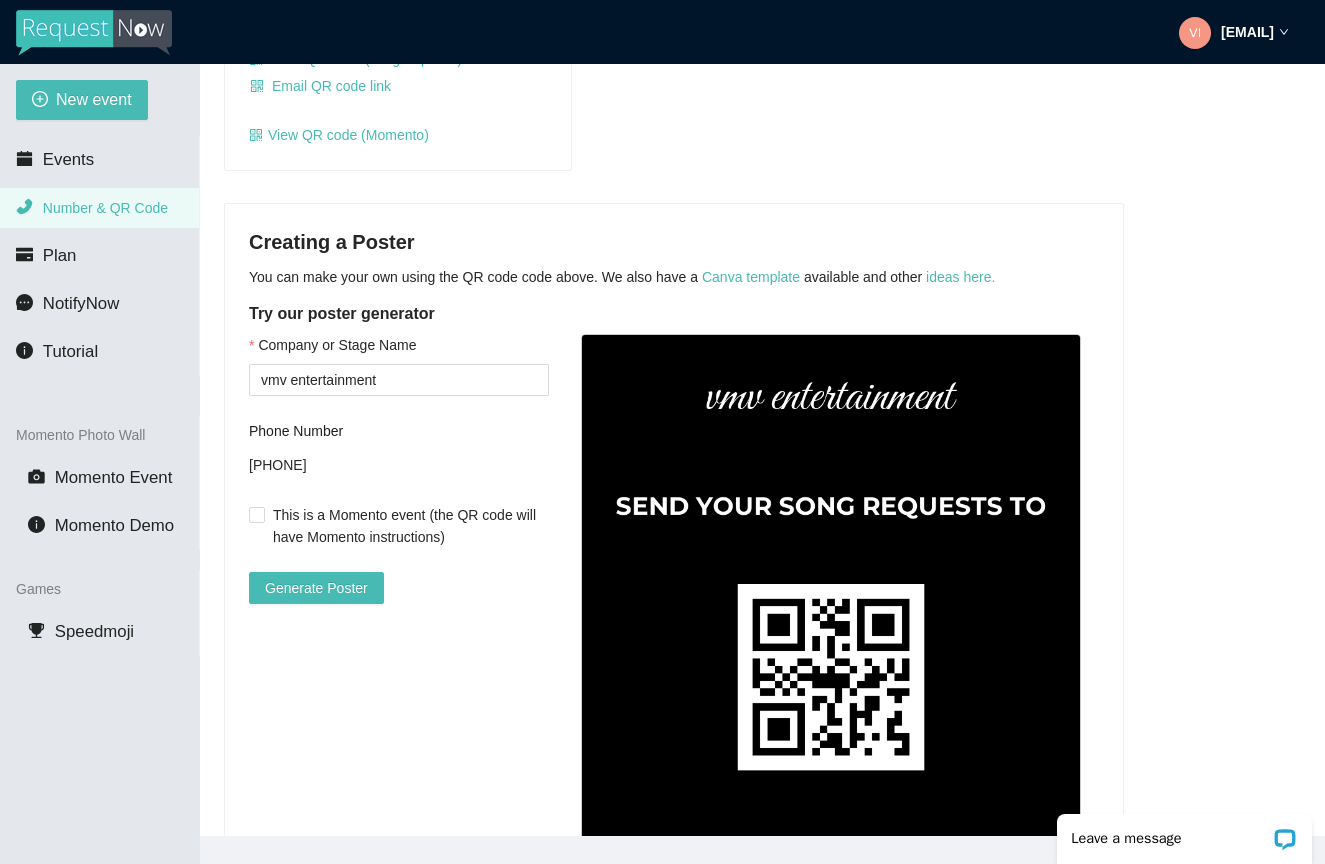 scroll, scrollTop: 400, scrollLeft: 0, axis: vertical 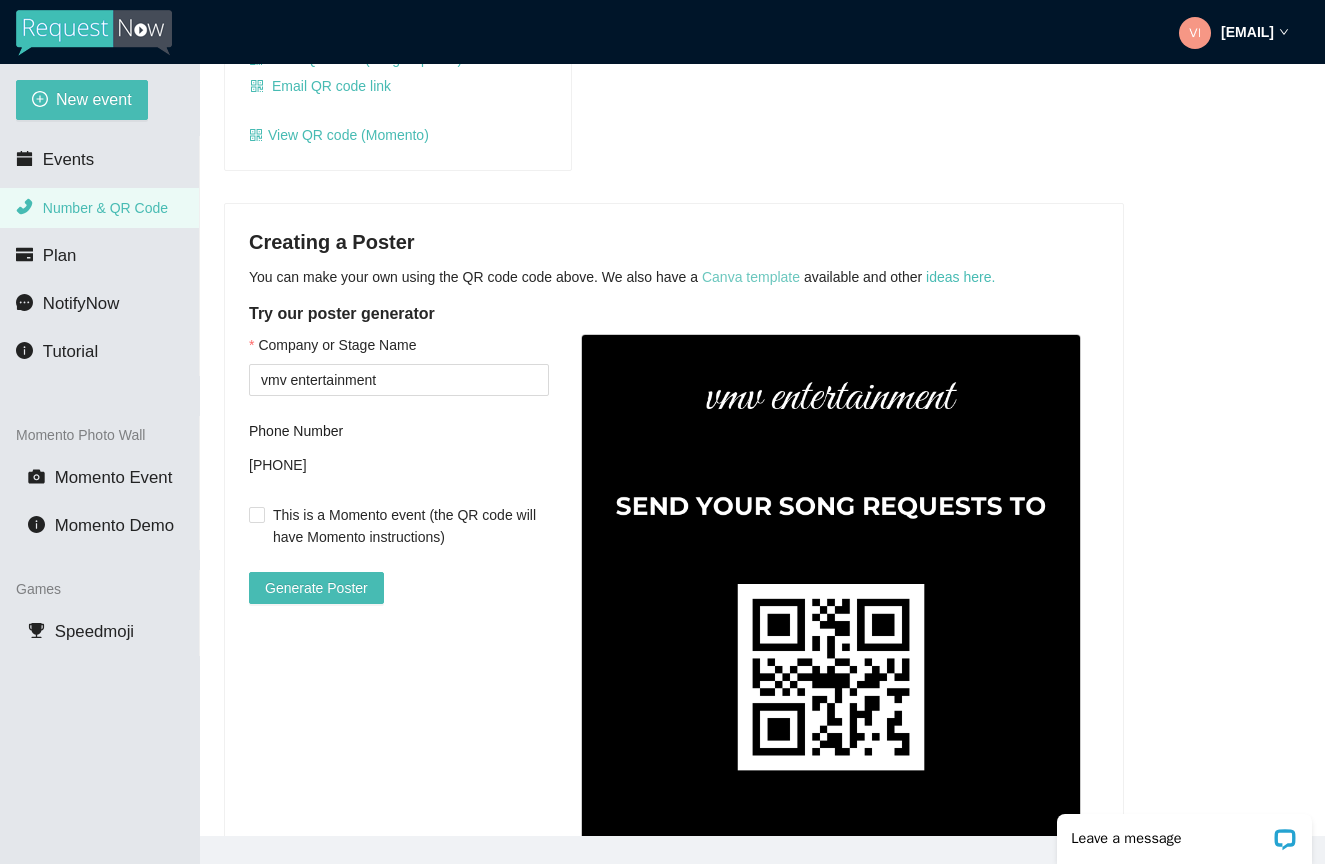 click on "Canva template" at bounding box center [751, 277] 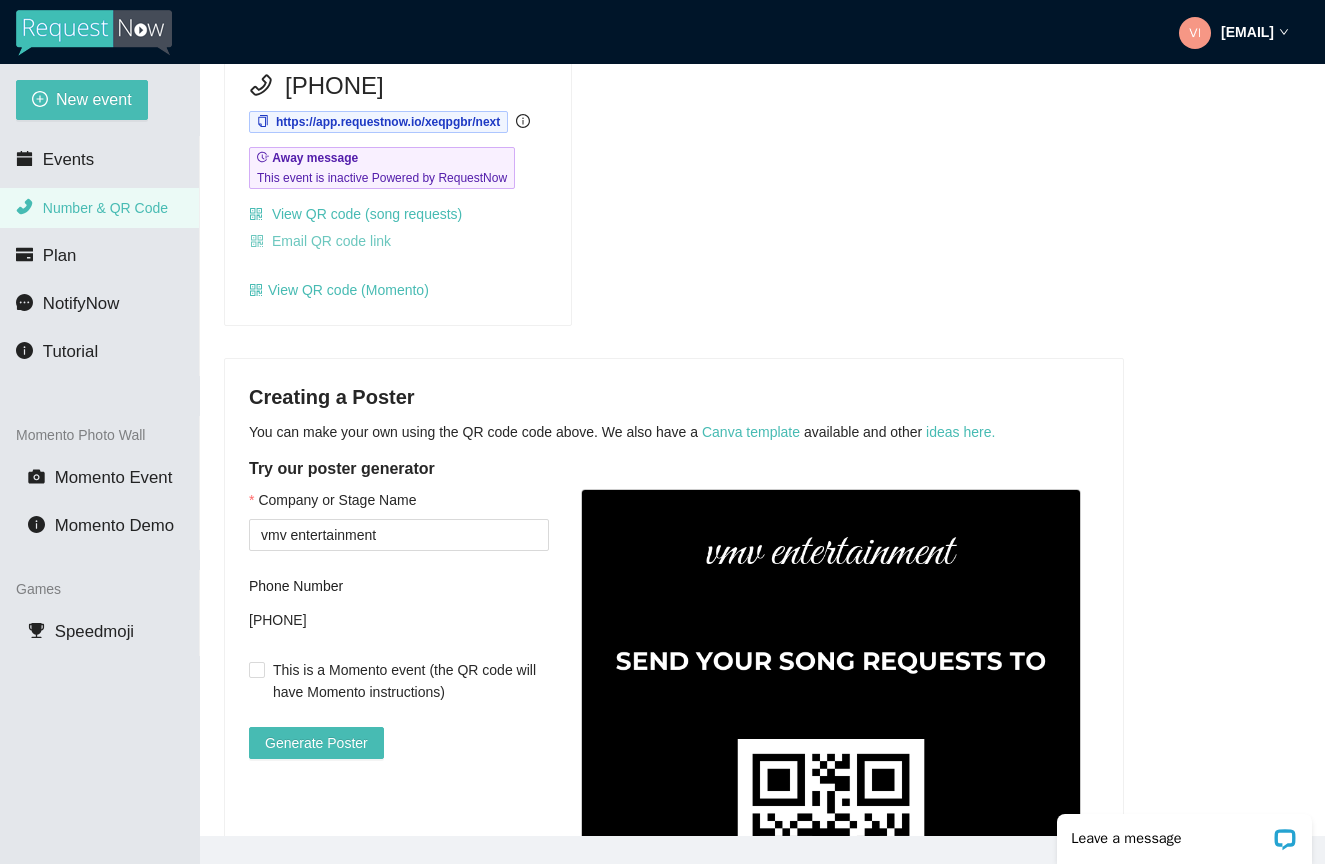 scroll, scrollTop: 241, scrollLeft: 0, axis: vertical 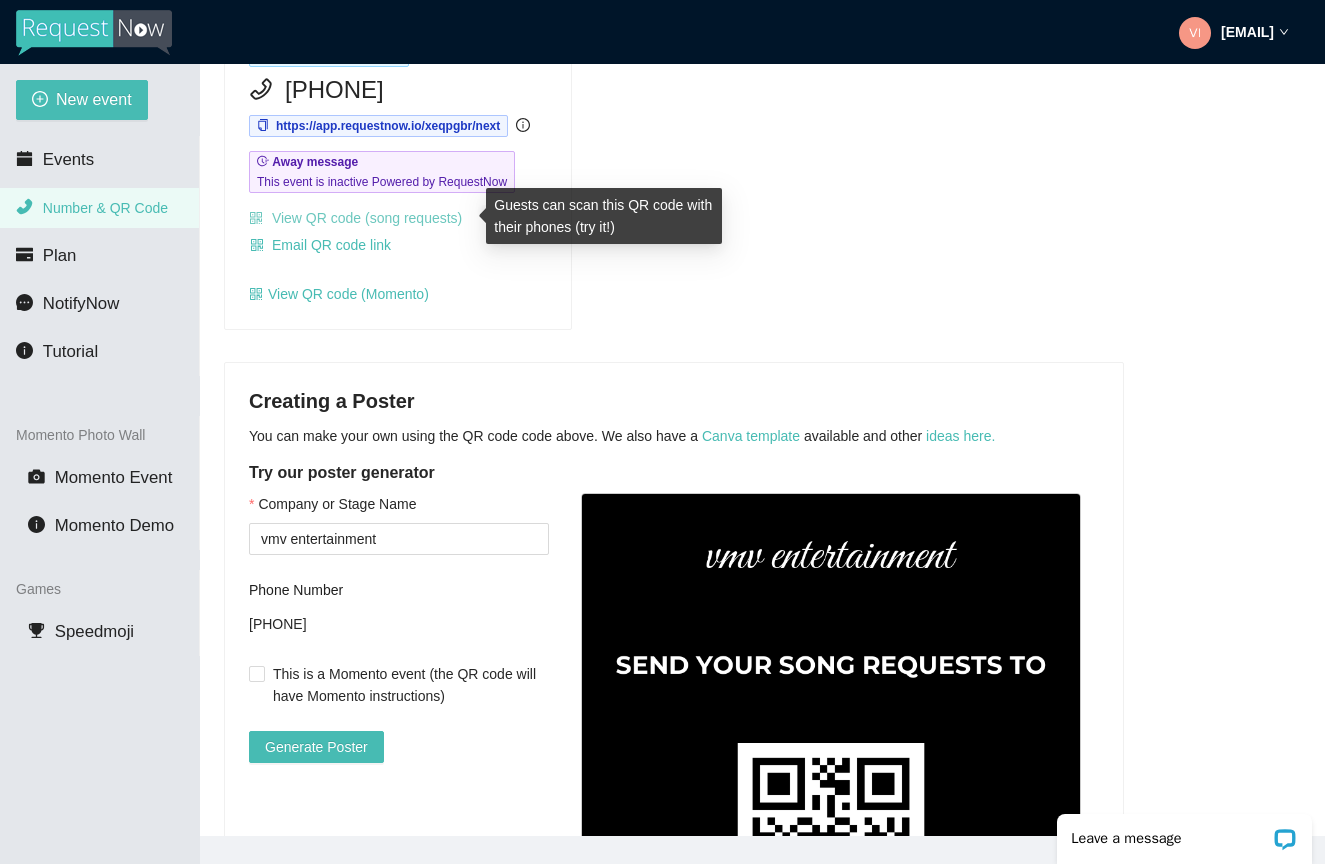click on "View QR code (song requests)" at bounding box center (355, 218) 